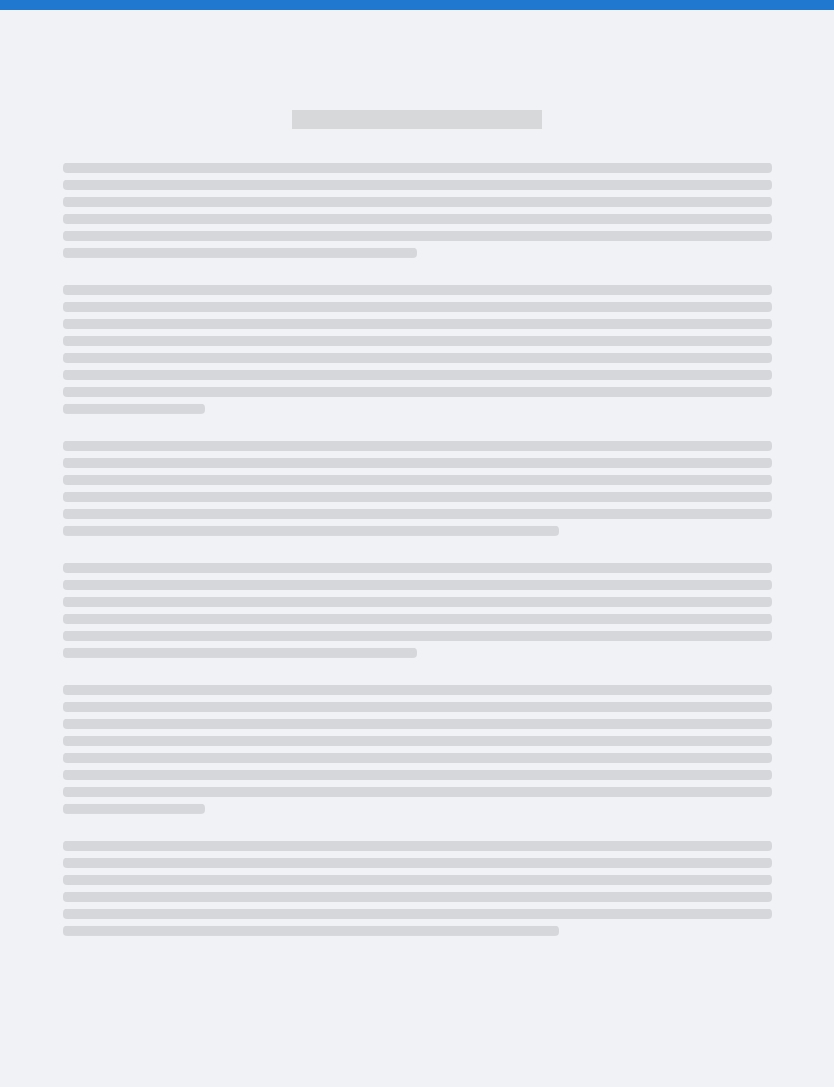 scroll, scrollTop: 0, scrollLeft: 0, axis: both 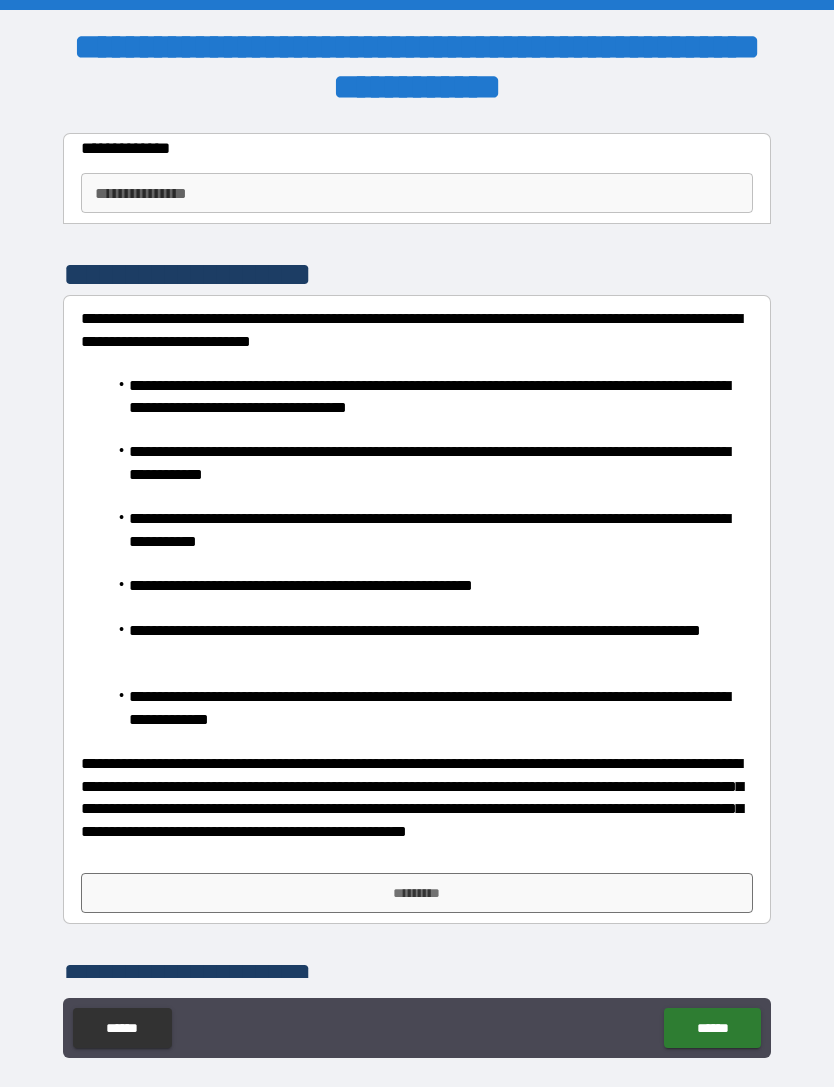 click on "**********" at bounding box center (417, 193) 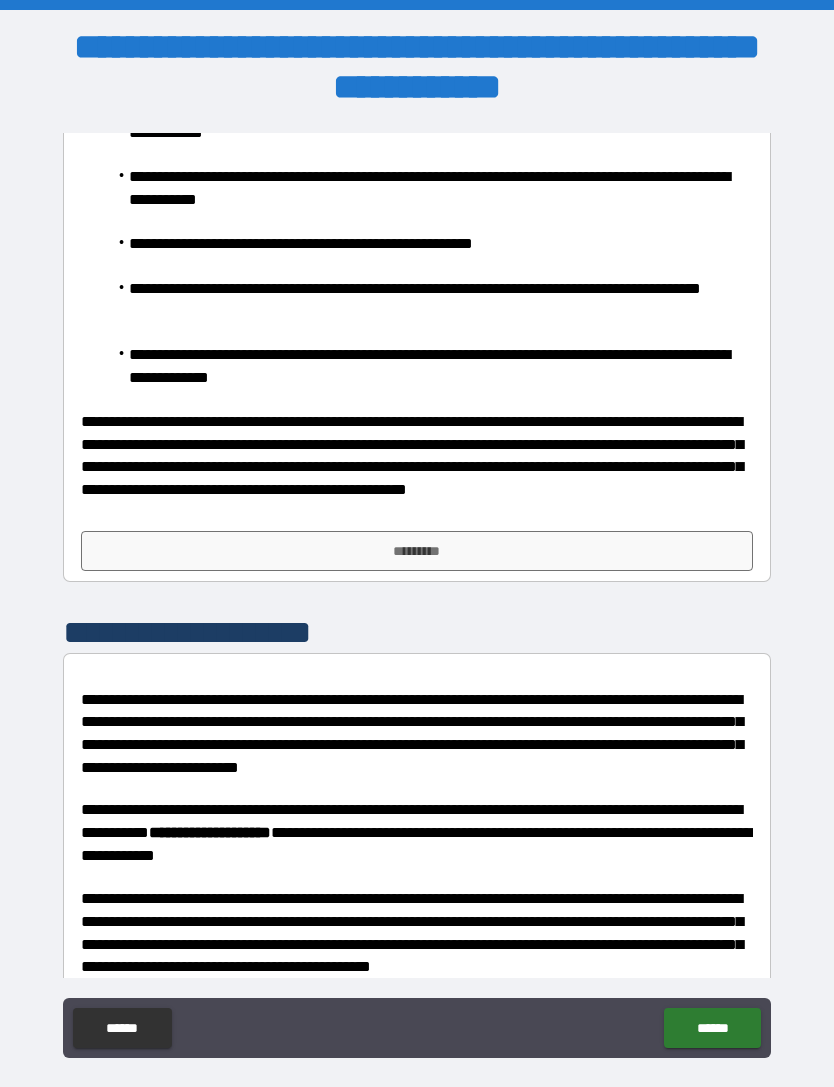scroll, scrollTop: 377, scrollLeft: 0, axis: vertical 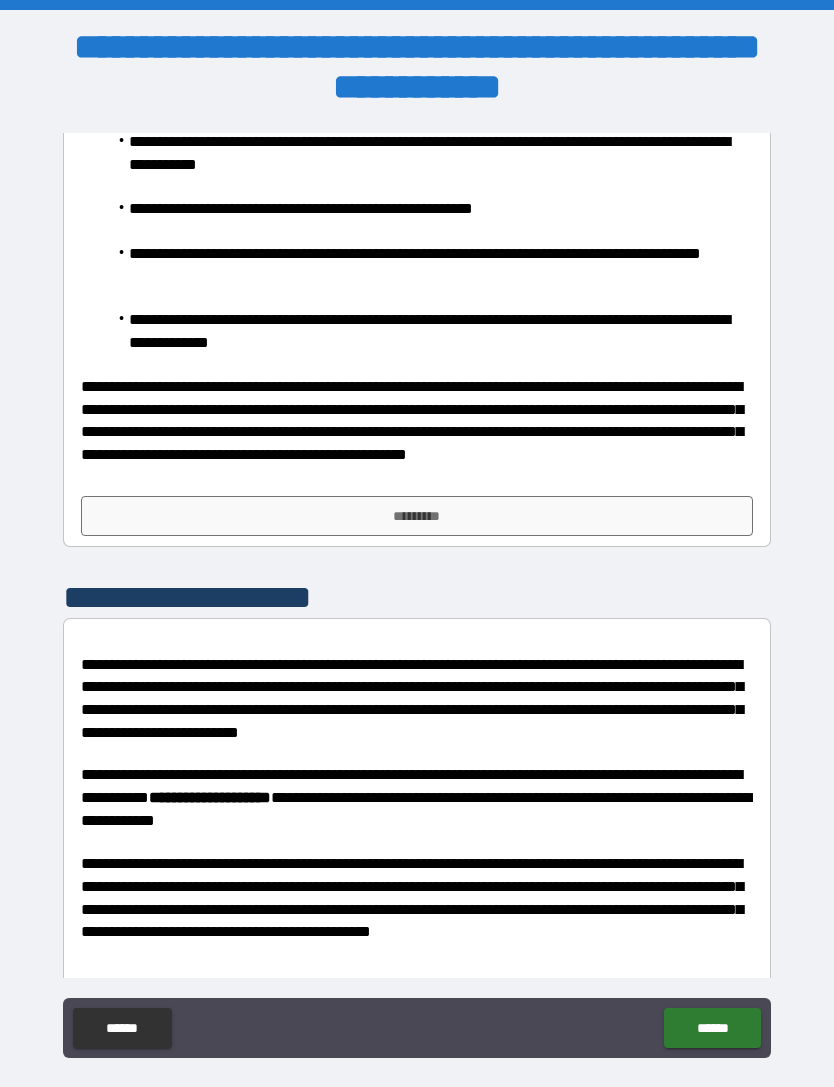 type on "**********" 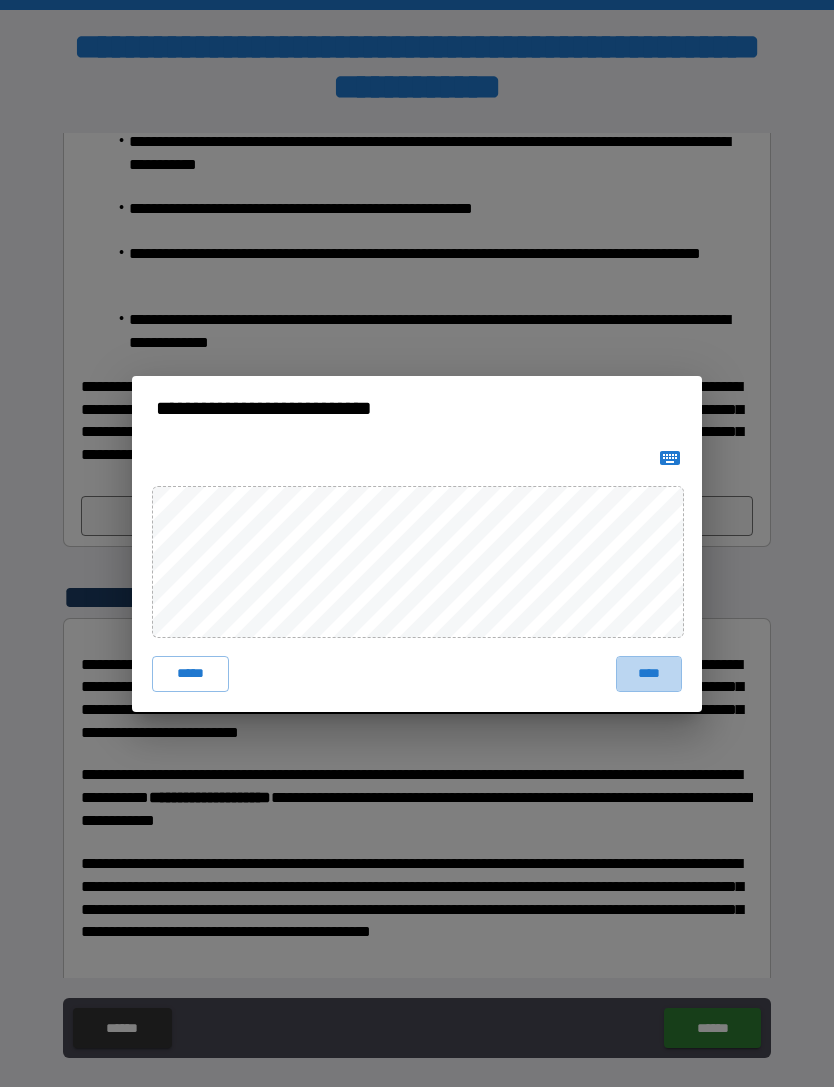 click on "****" at bounding box center [649, 674] 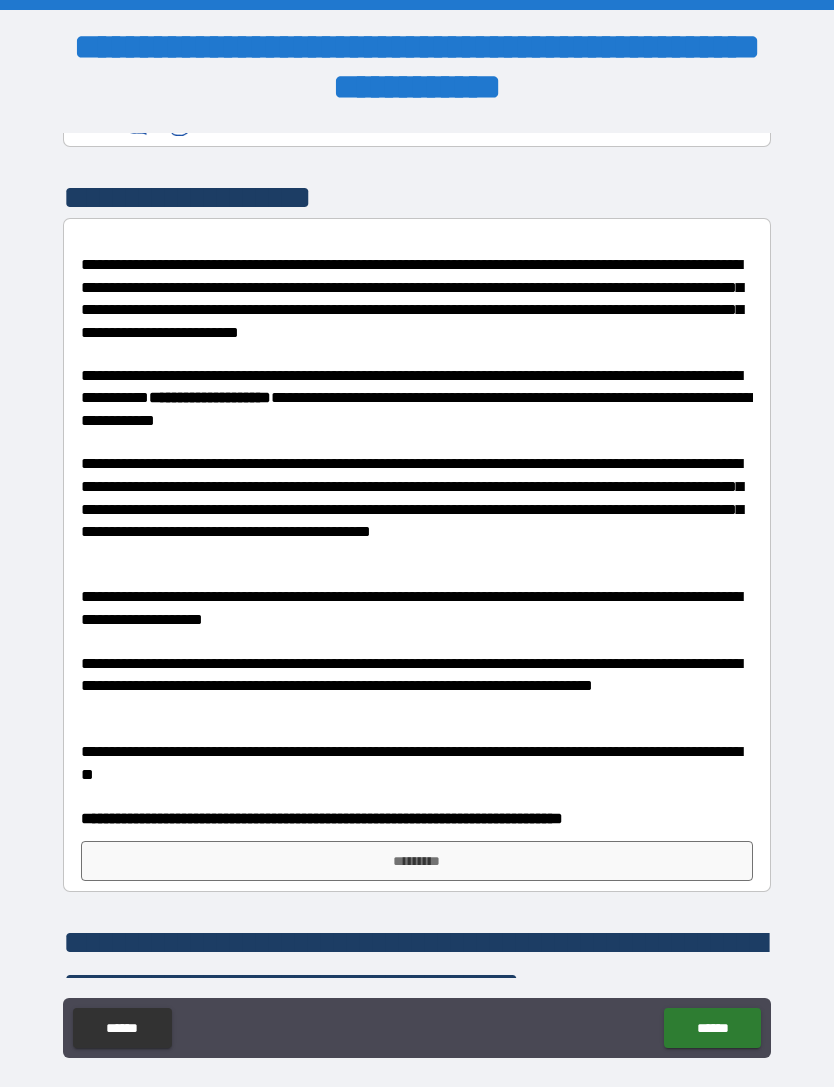 scroll, scrollTop: 795, scrollLeft: 0, axis: vertical 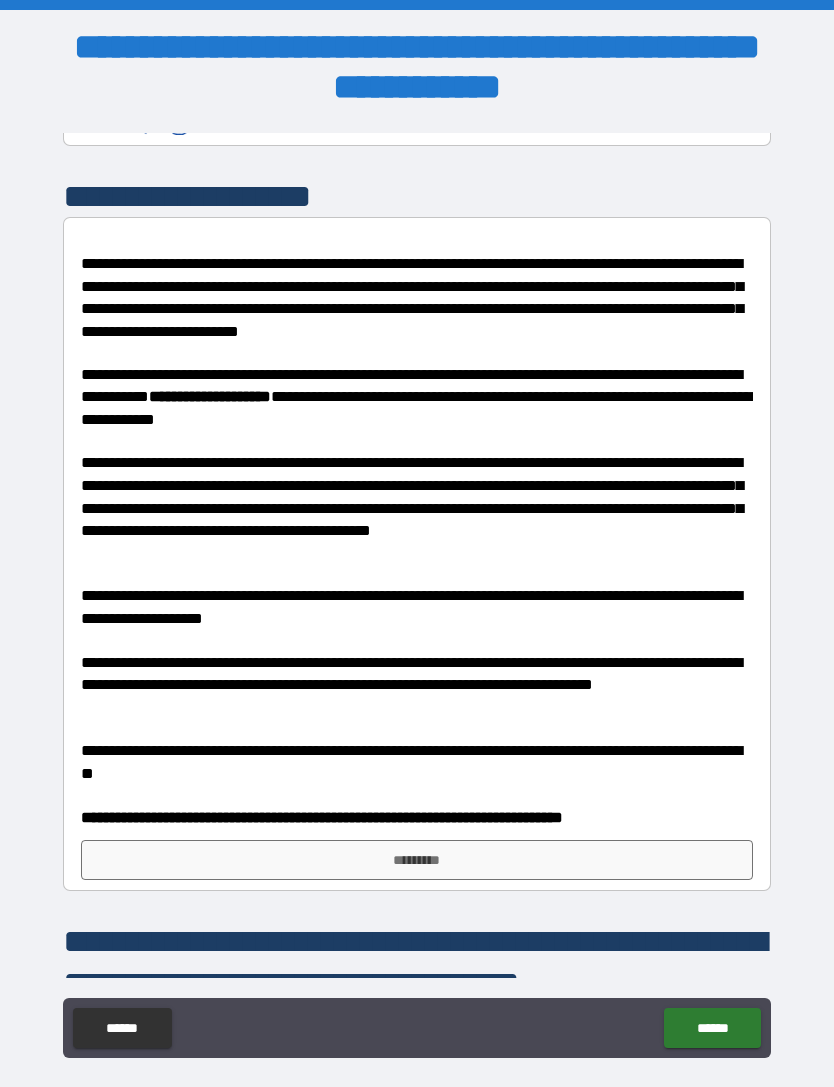 click on "*********" at bounding box center [417, 860] 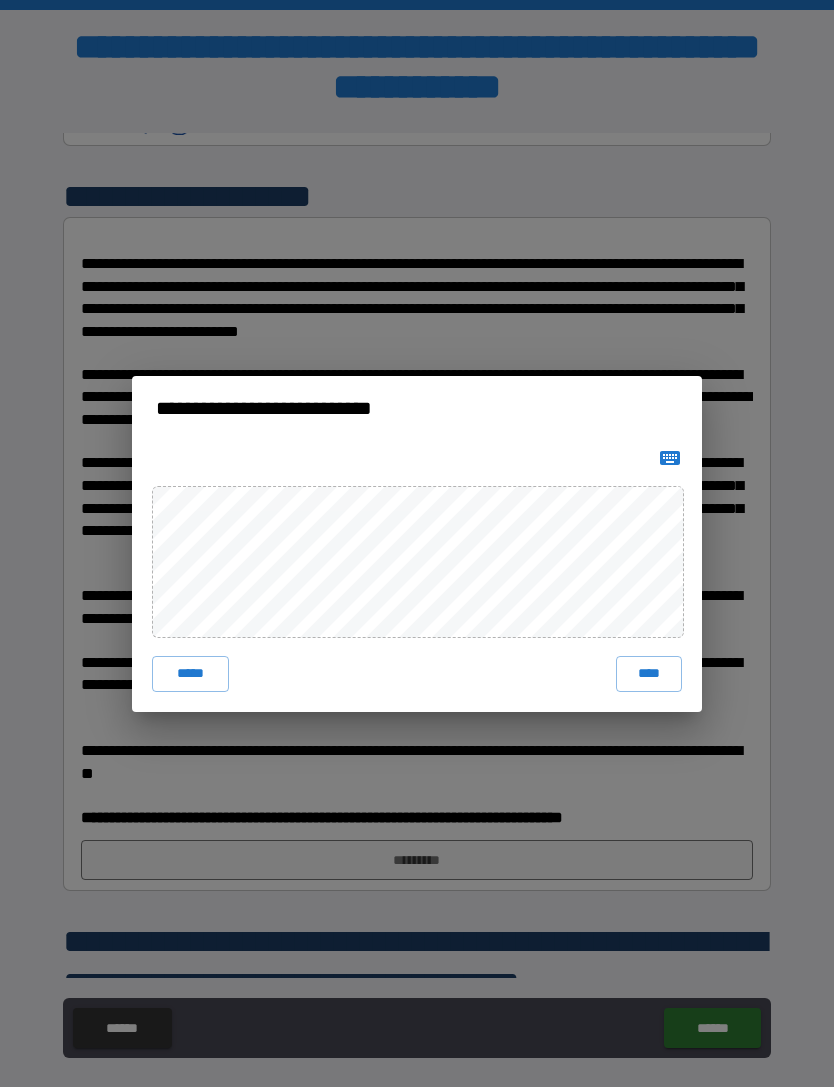 click on "****" at bounding box center [649, 674] 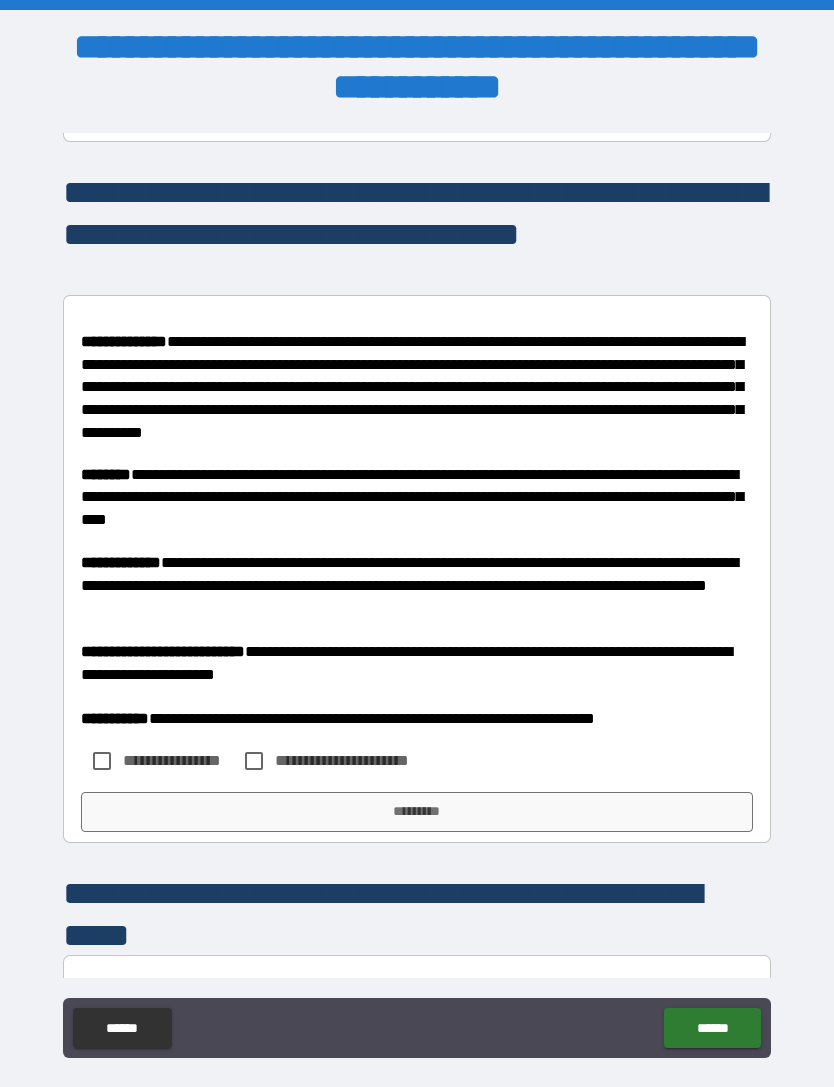 scroll, scrollTop: 1637, scrollLeft: 0, axis: vertical 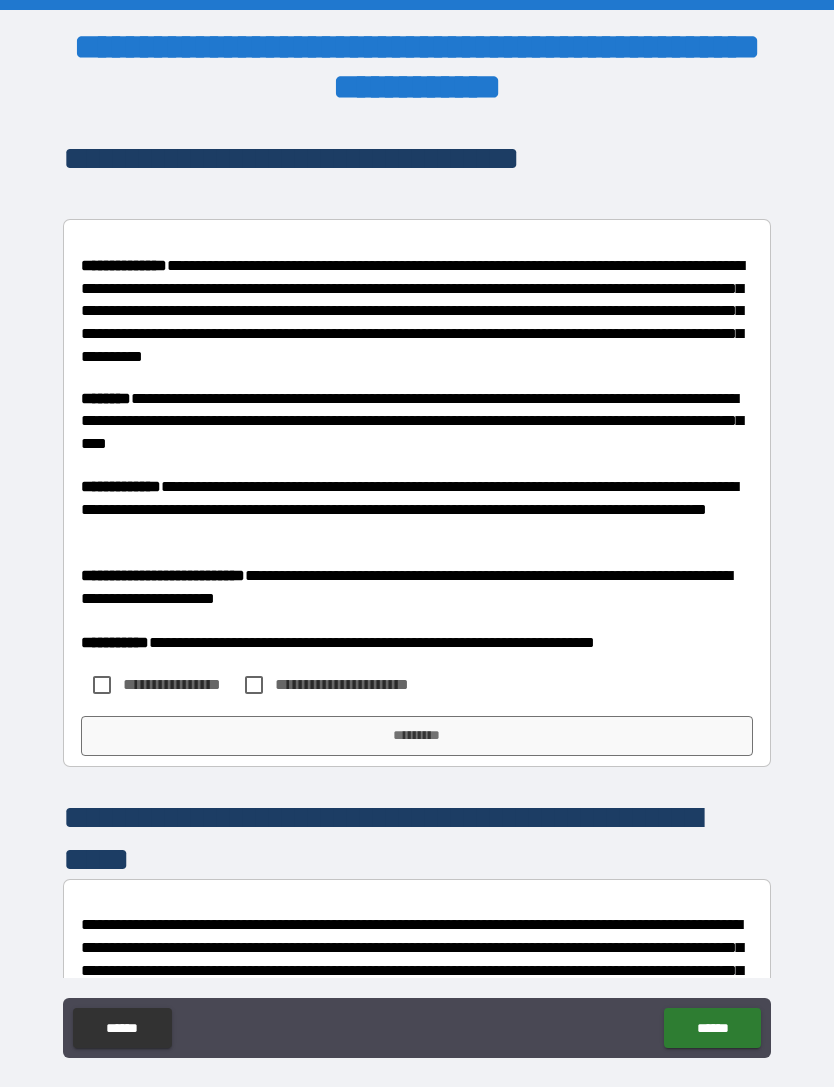 click on "**********" at bounding box center (417, 495) 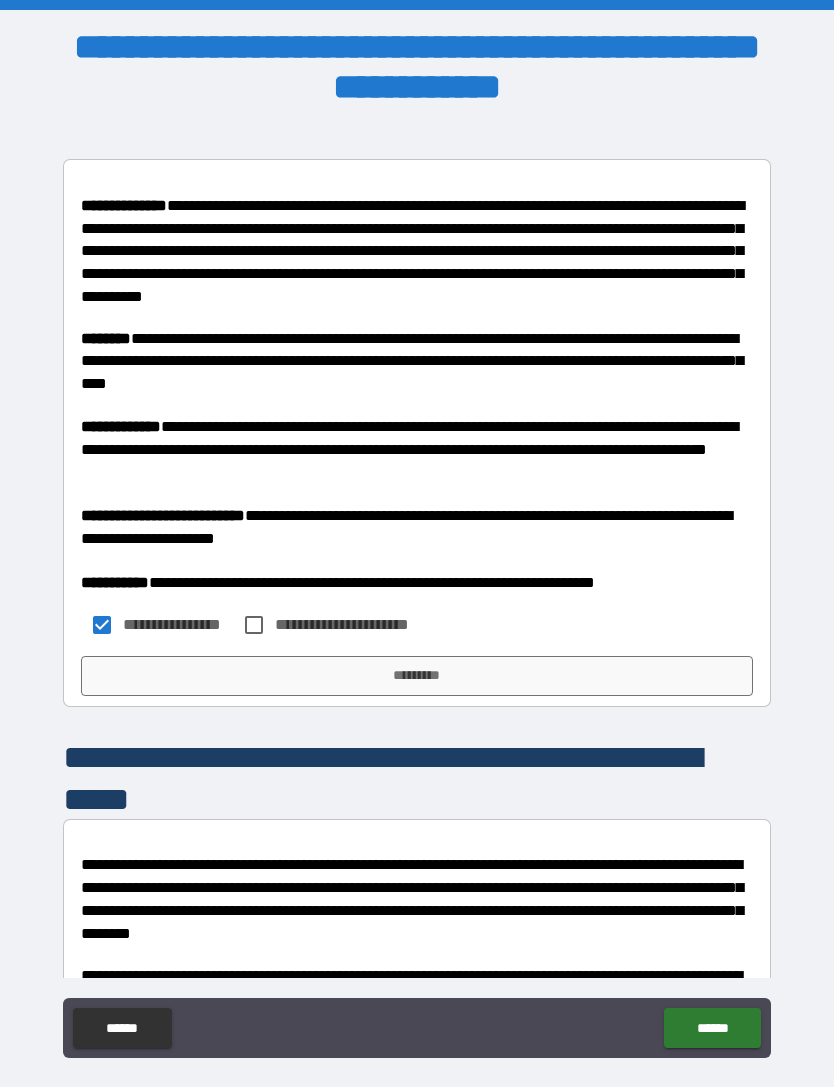scroll, scrollTop: 1726, scrollLeft: 0, axis: vertical 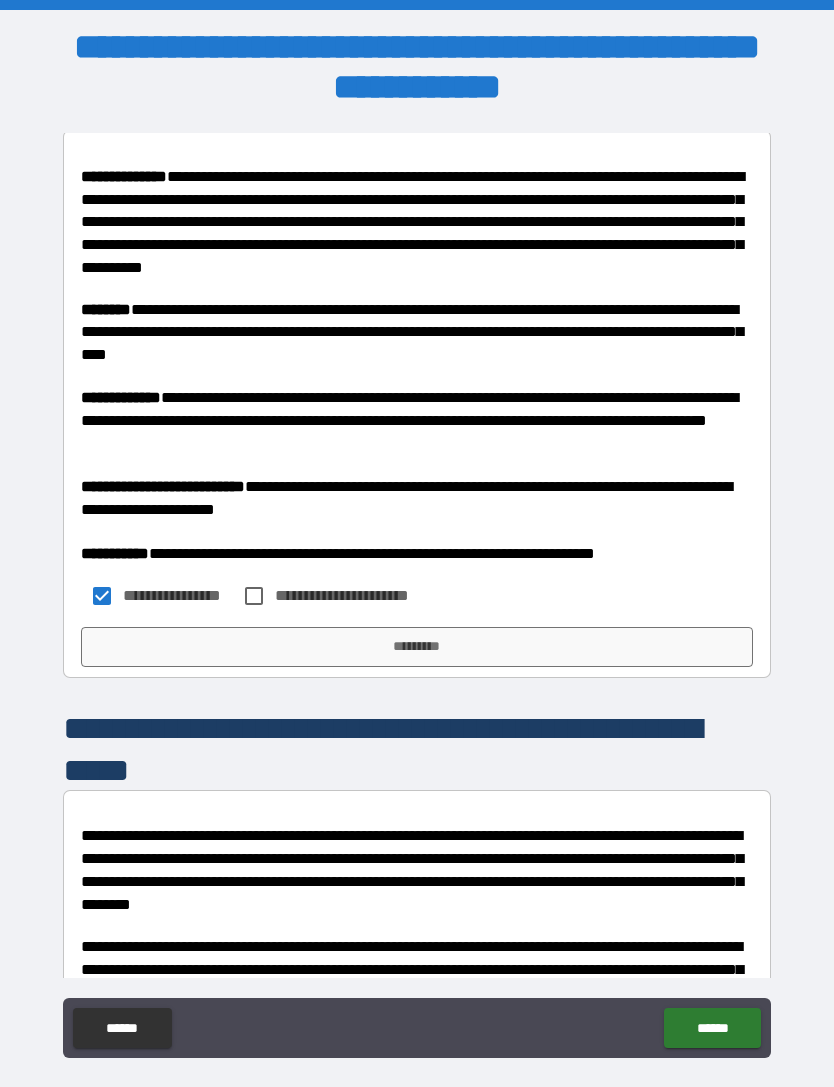 click on "*********" at bounding box center [417, 647] 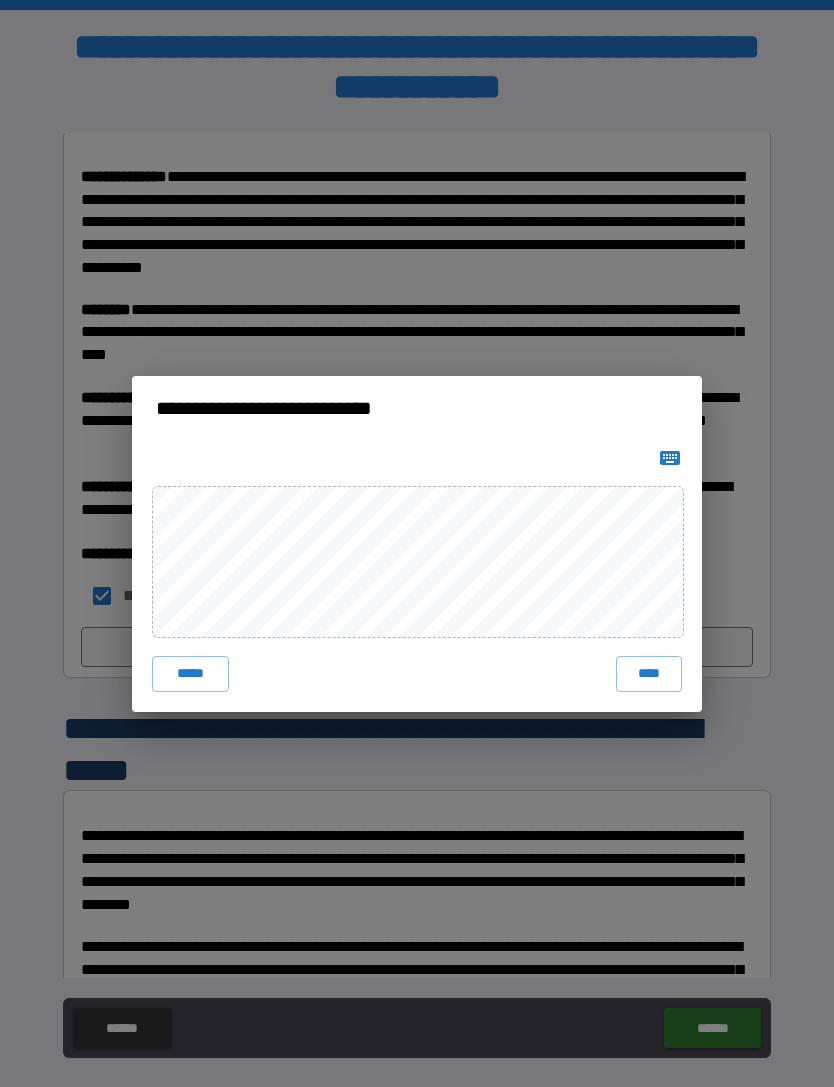 click on "**********" at bounding box center [417, 543] 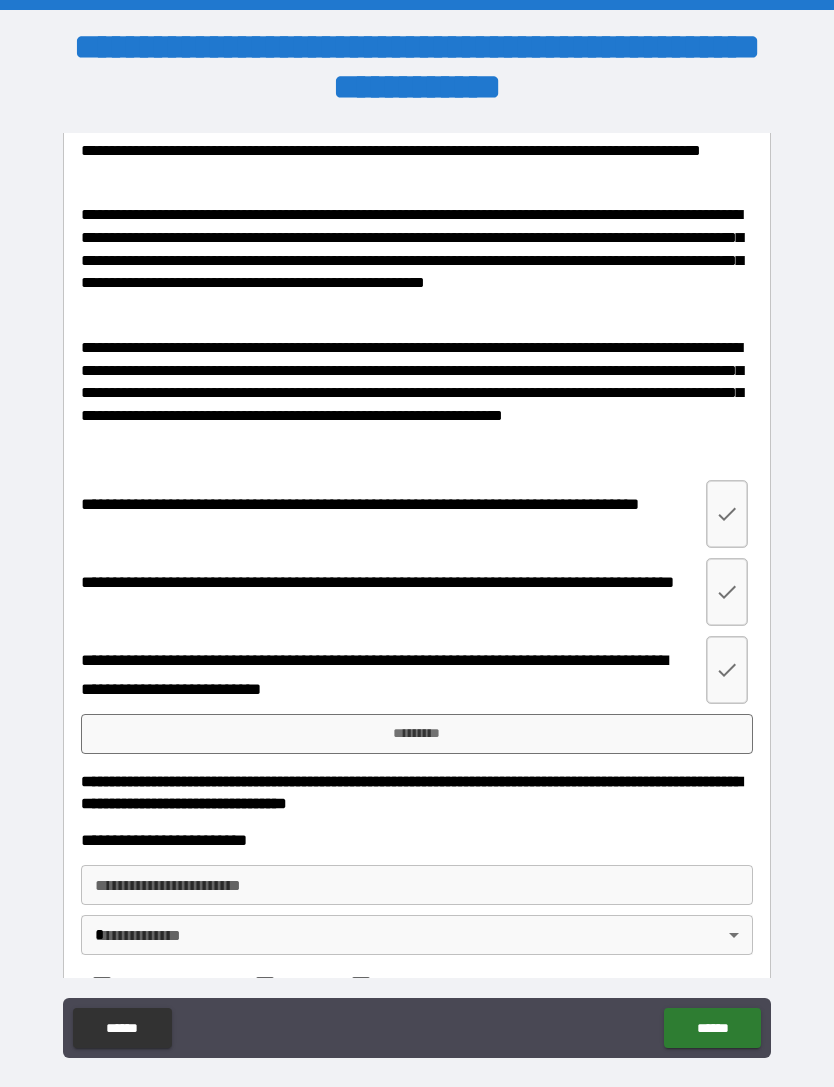 scroll, scrollTop: 2808, scrollLeft: 0, axis: vertical 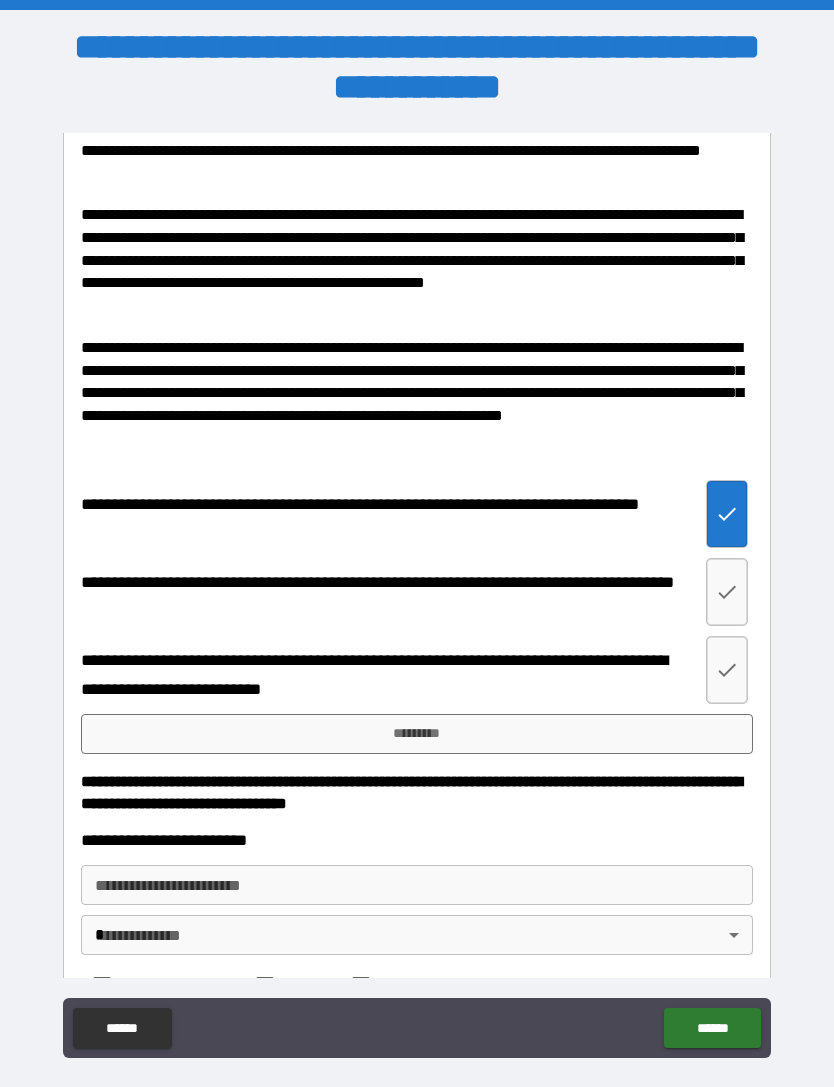 click at bounding box center [727, 592] 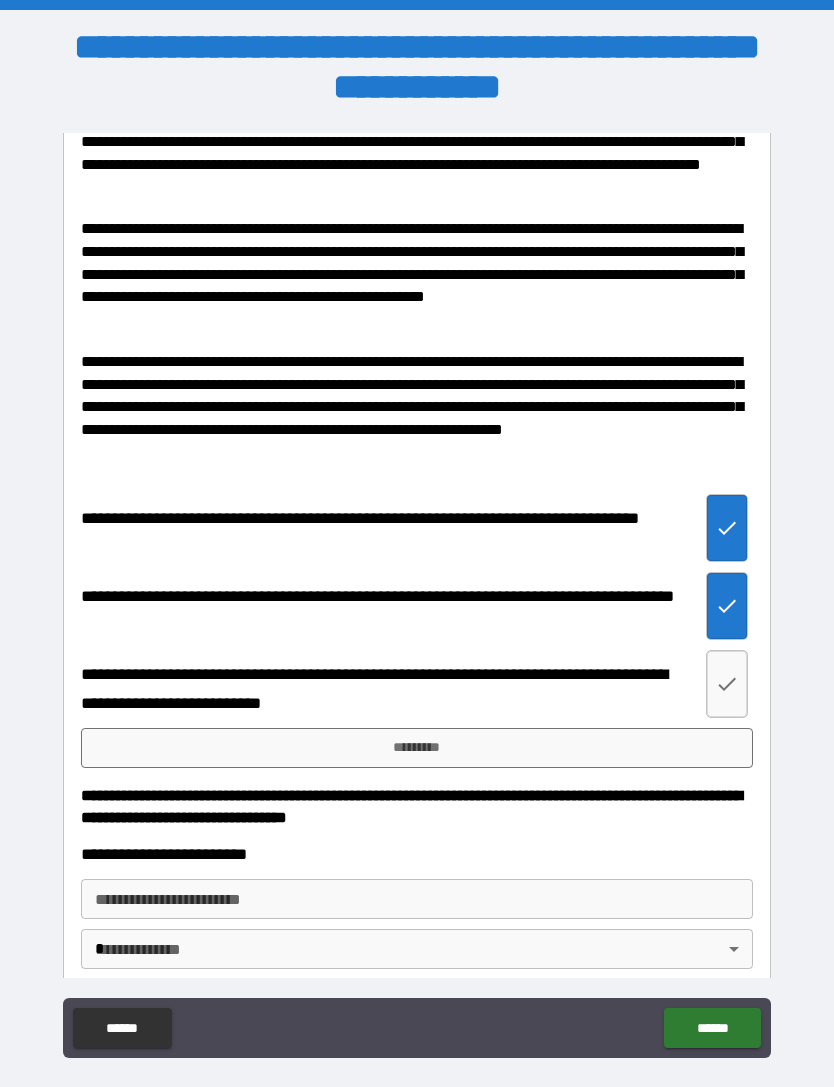 scroll, scrollTop: 2881, scrollLeft: 0, axis: vertical 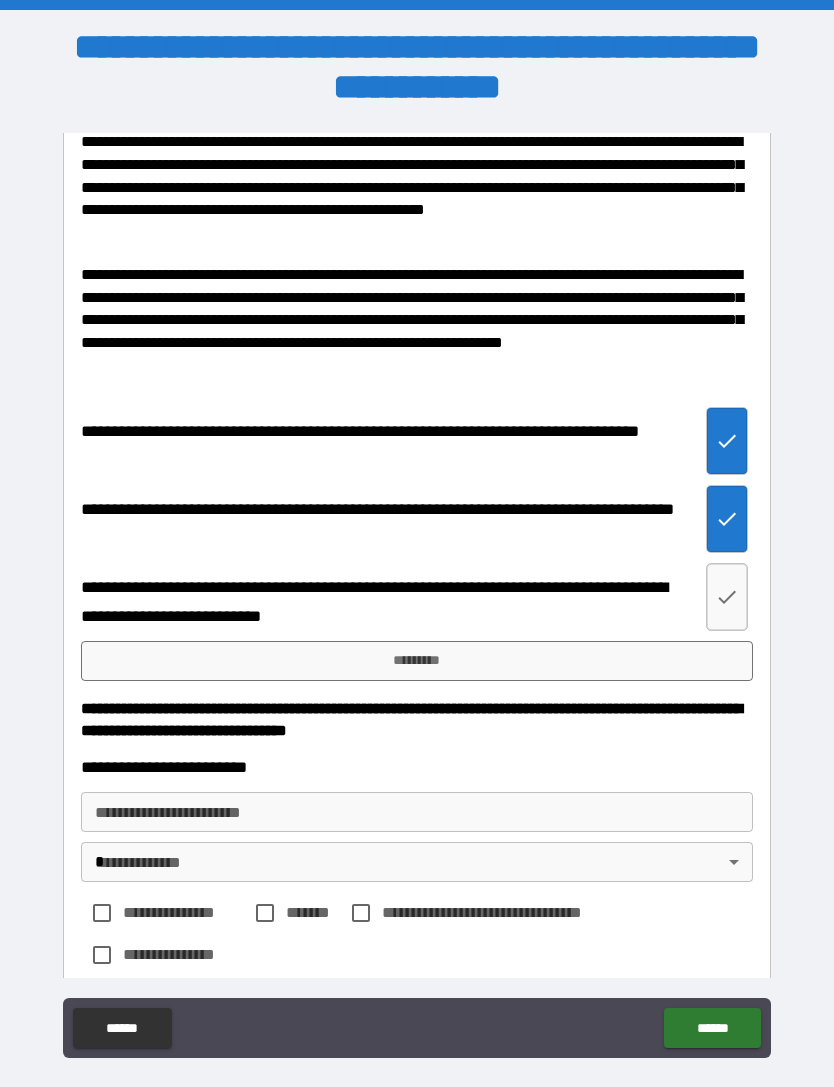 click 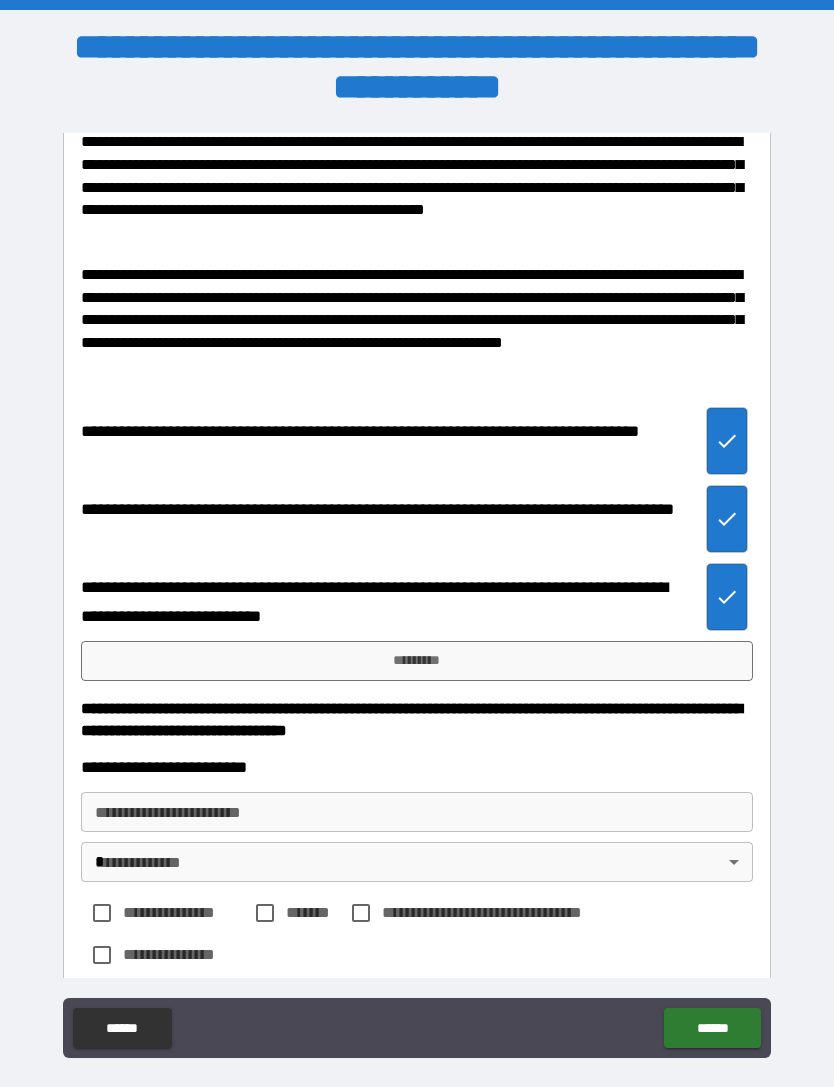 click on "*********" at bounding box center [417, 661] 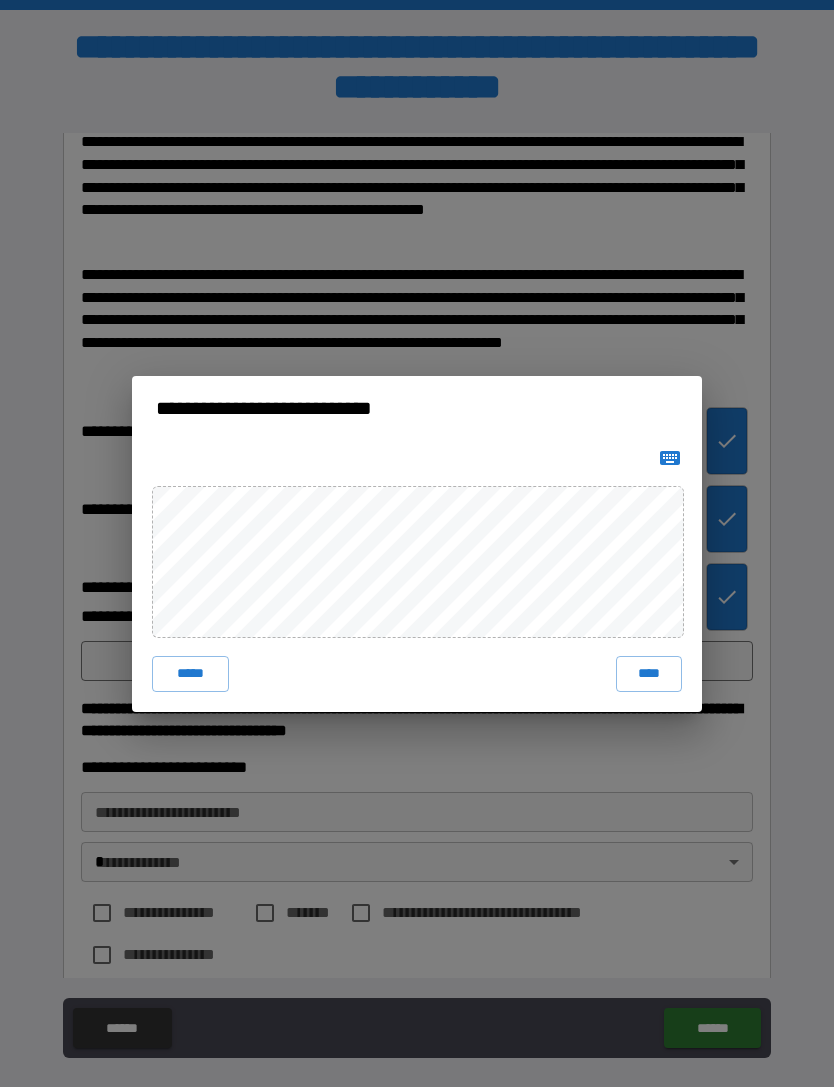 click on "****" at bounding box center [649, 674] 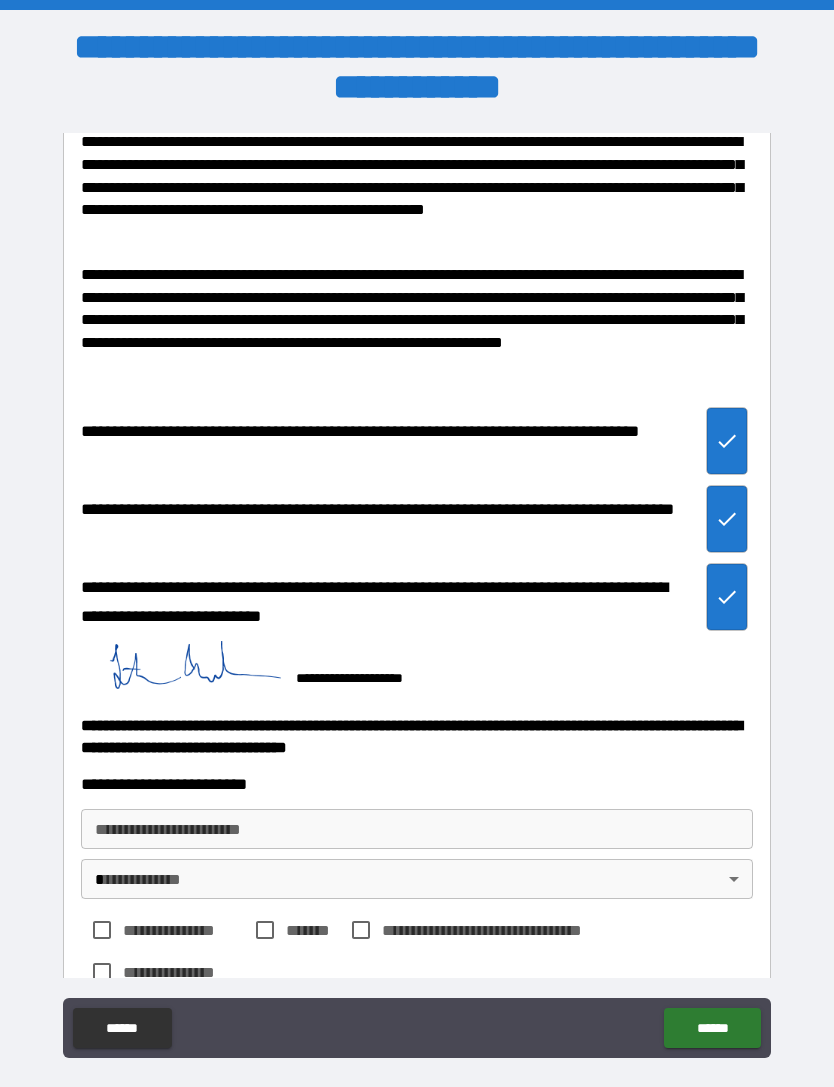 scroll, scrollTop: 2878, scrollLeft: 0, axis: vertical 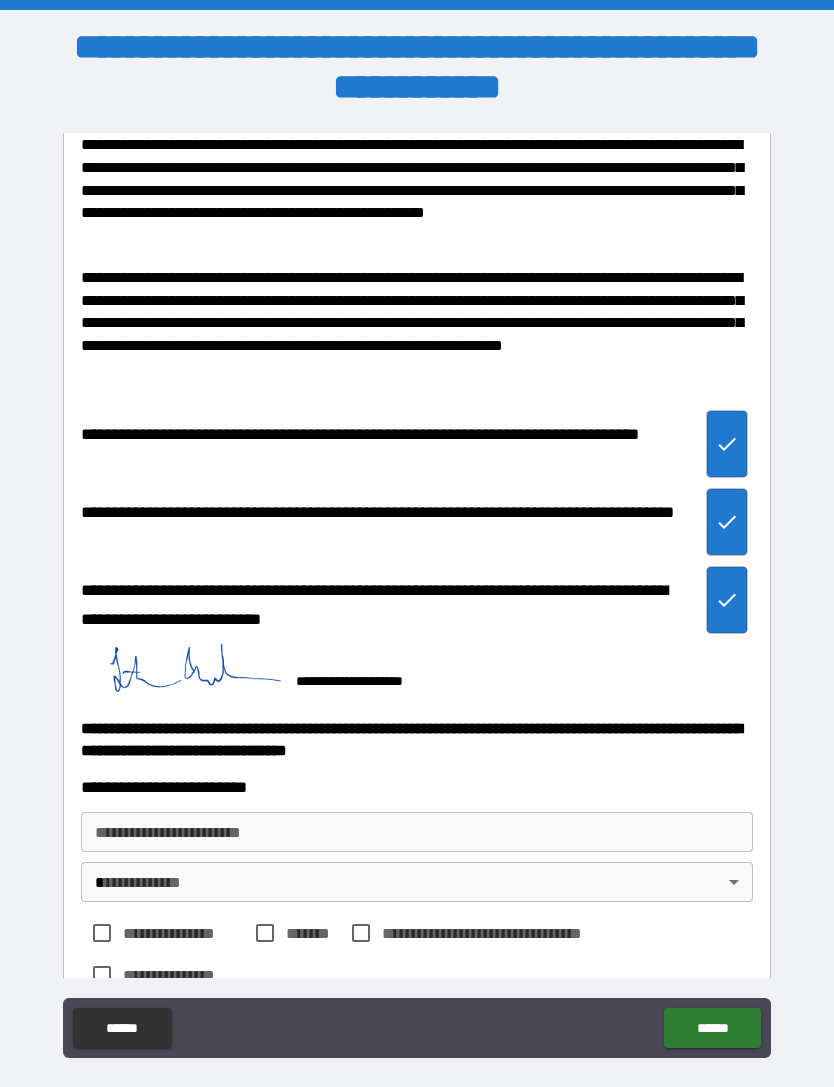 click on "**********" at bounding box center [417, 832] 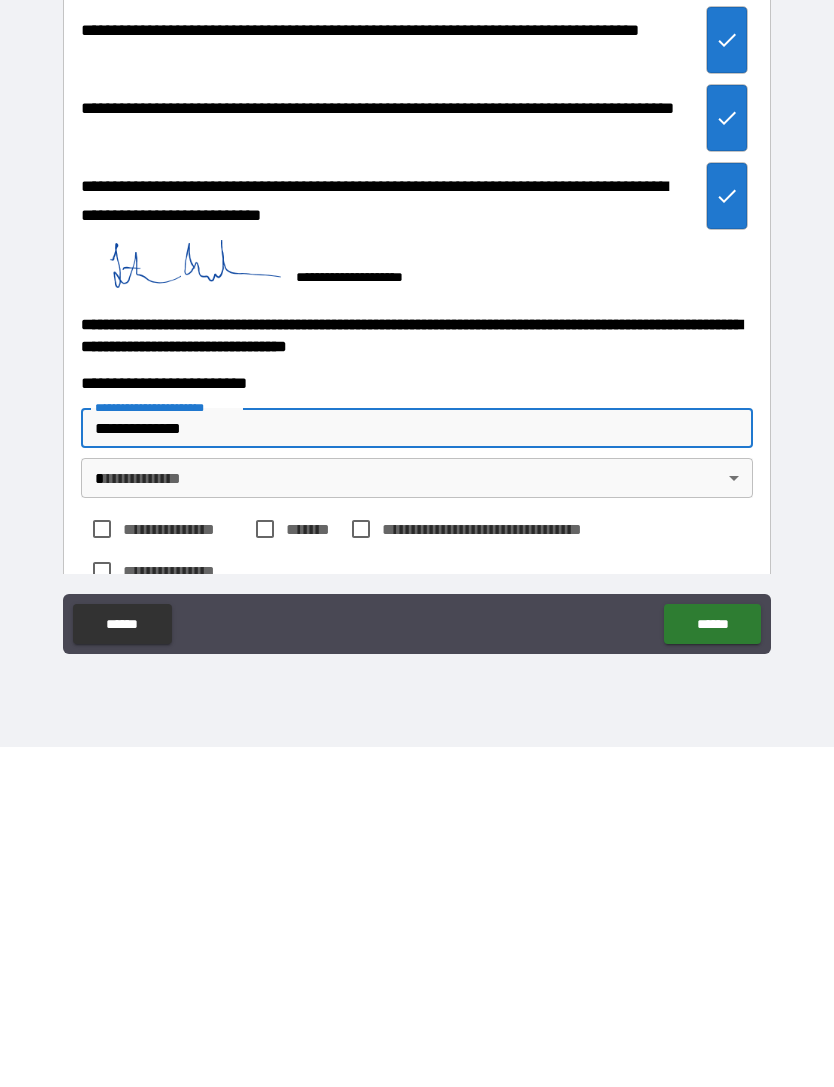type on "**********" 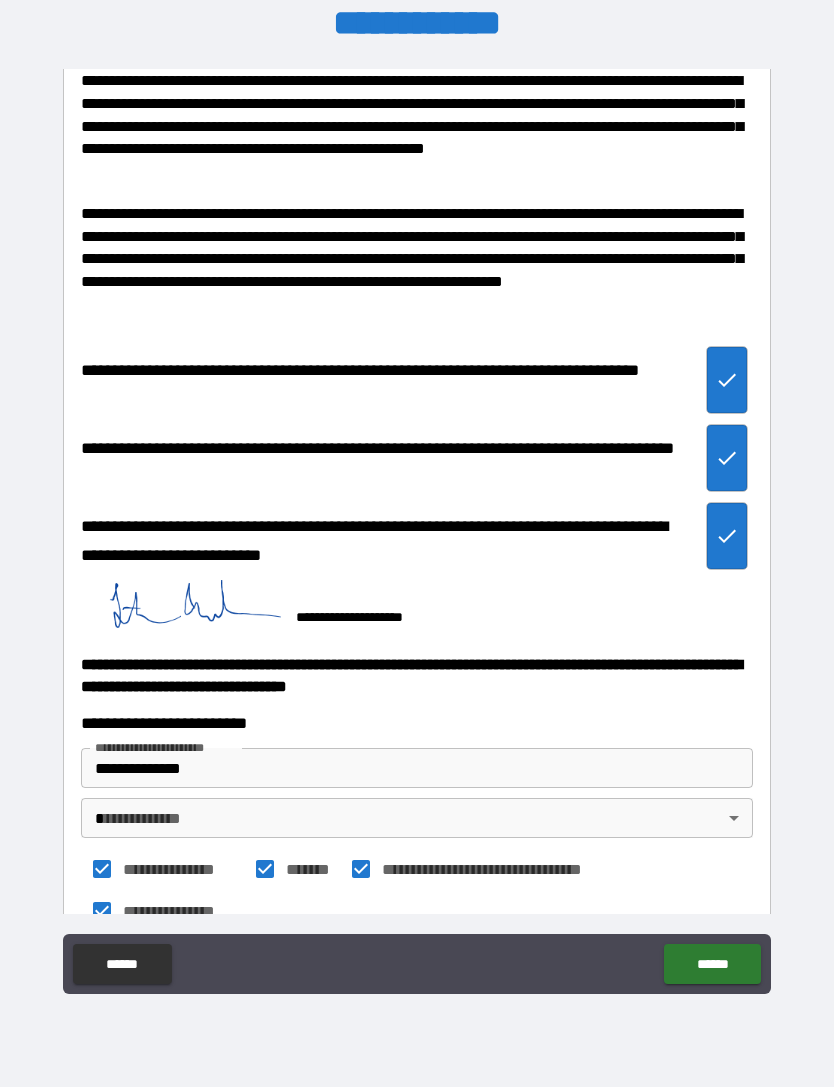 click on "**********" at bounding box center (417, 511) 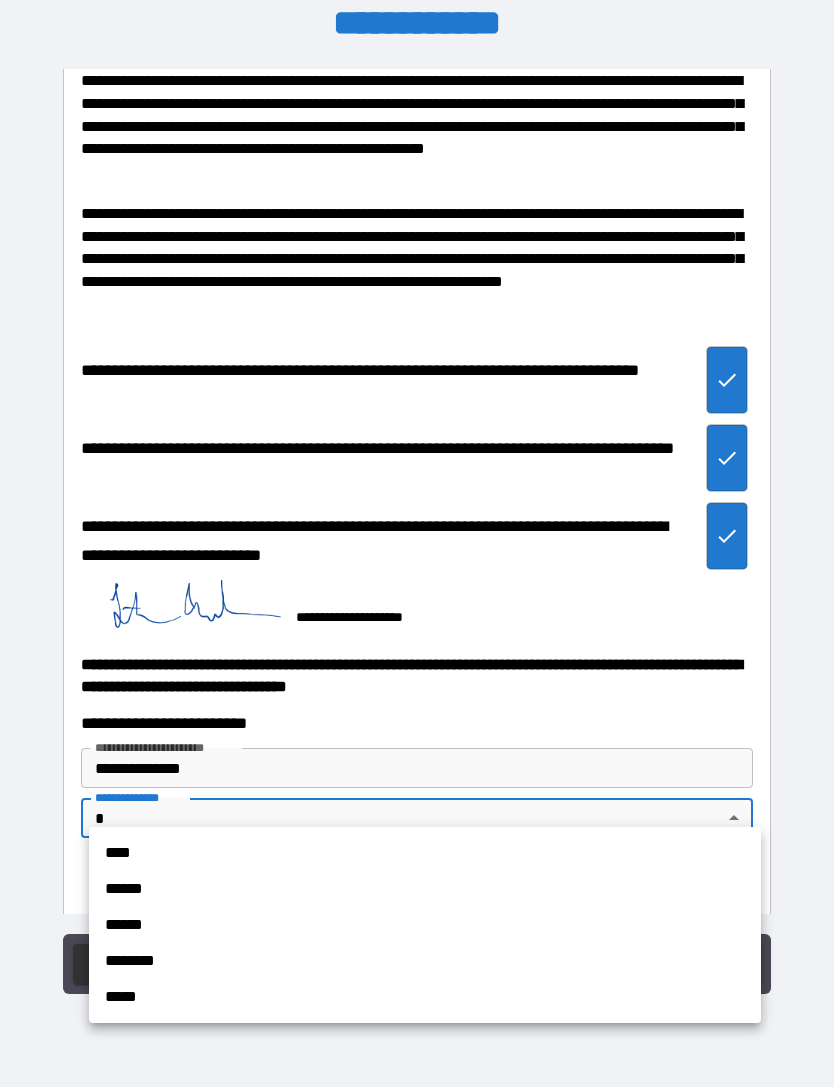 click on "******" at bounding box center (425, 925) 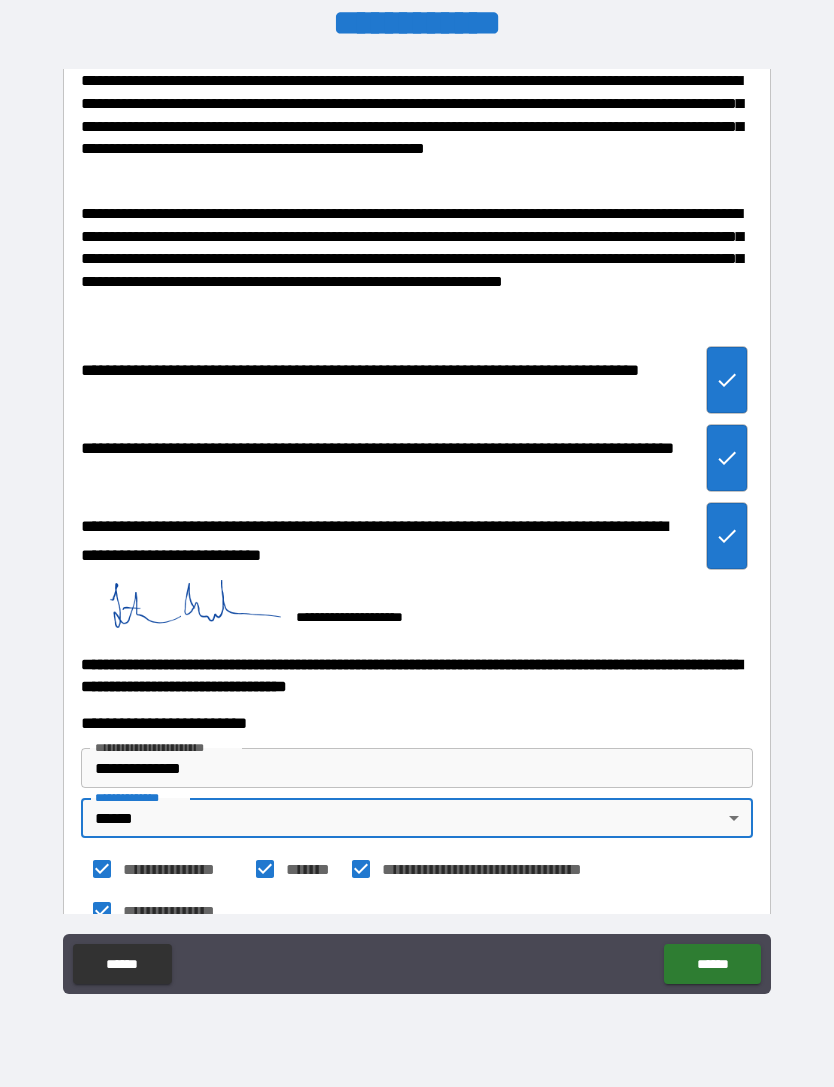 click on "******" at bounding box center [712, 964] 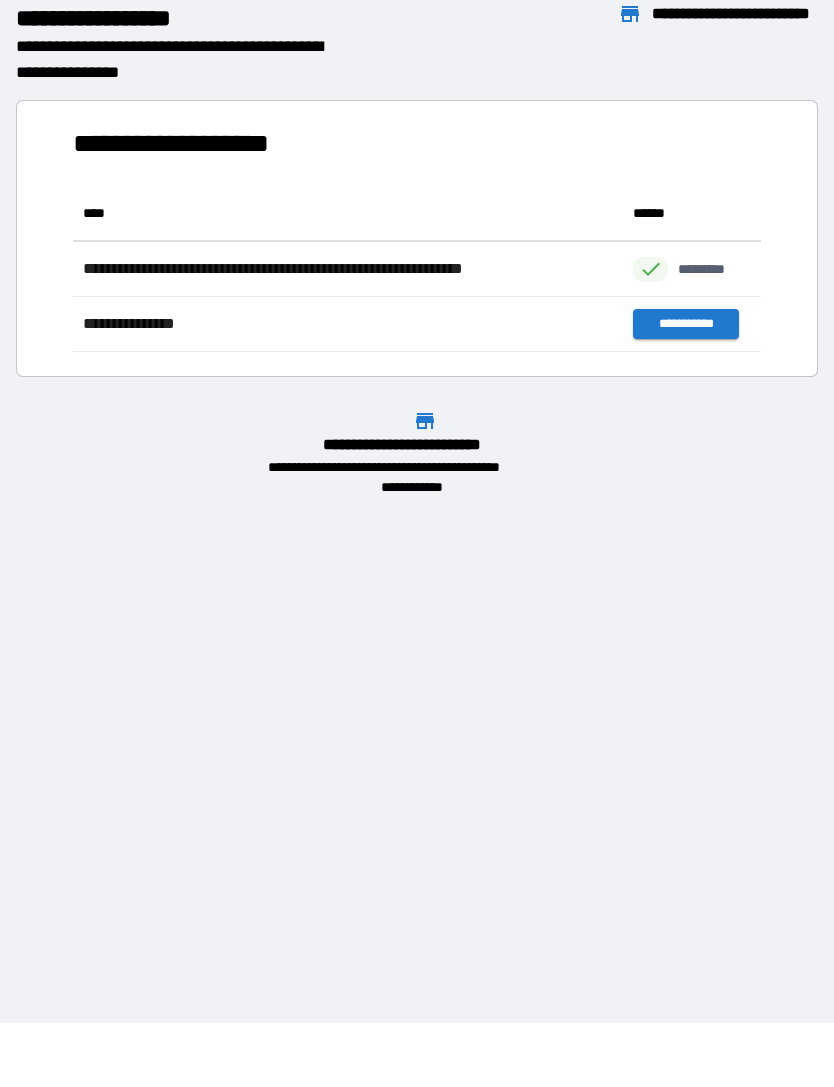 scroll, scrollTop: 1, scrollLeft: 1, axis: both 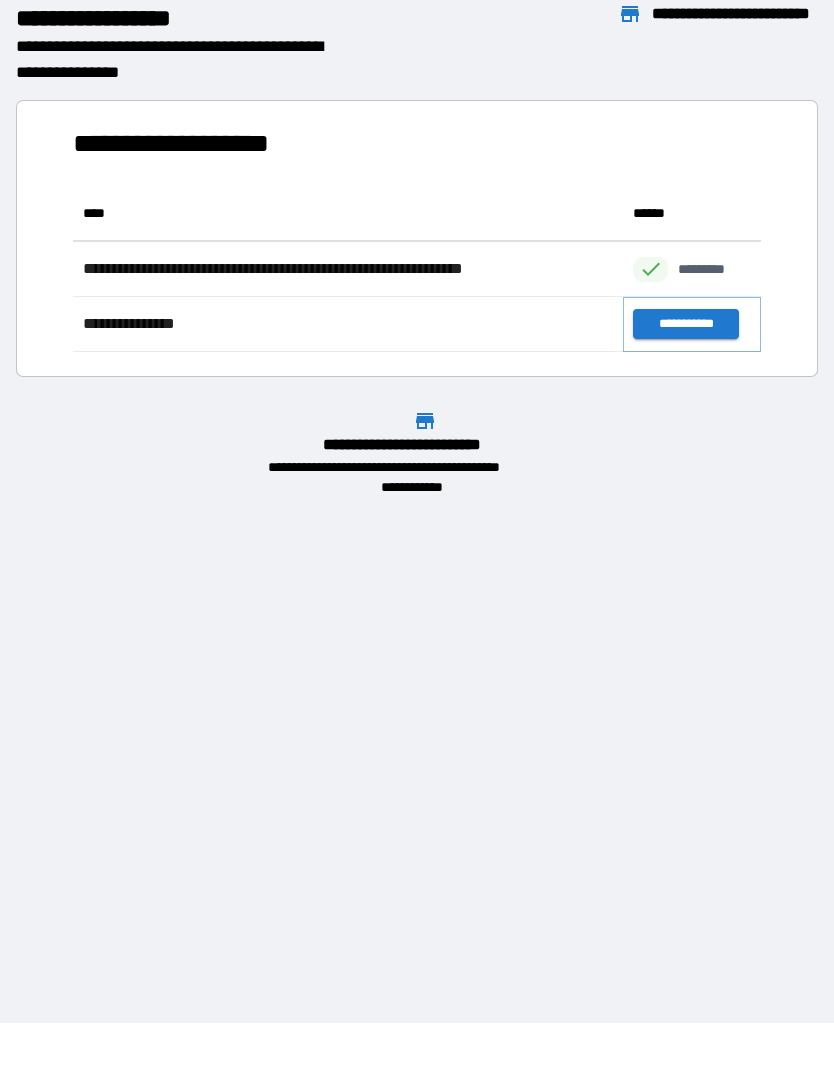 click on "**********" at bounding box center [685, 324] 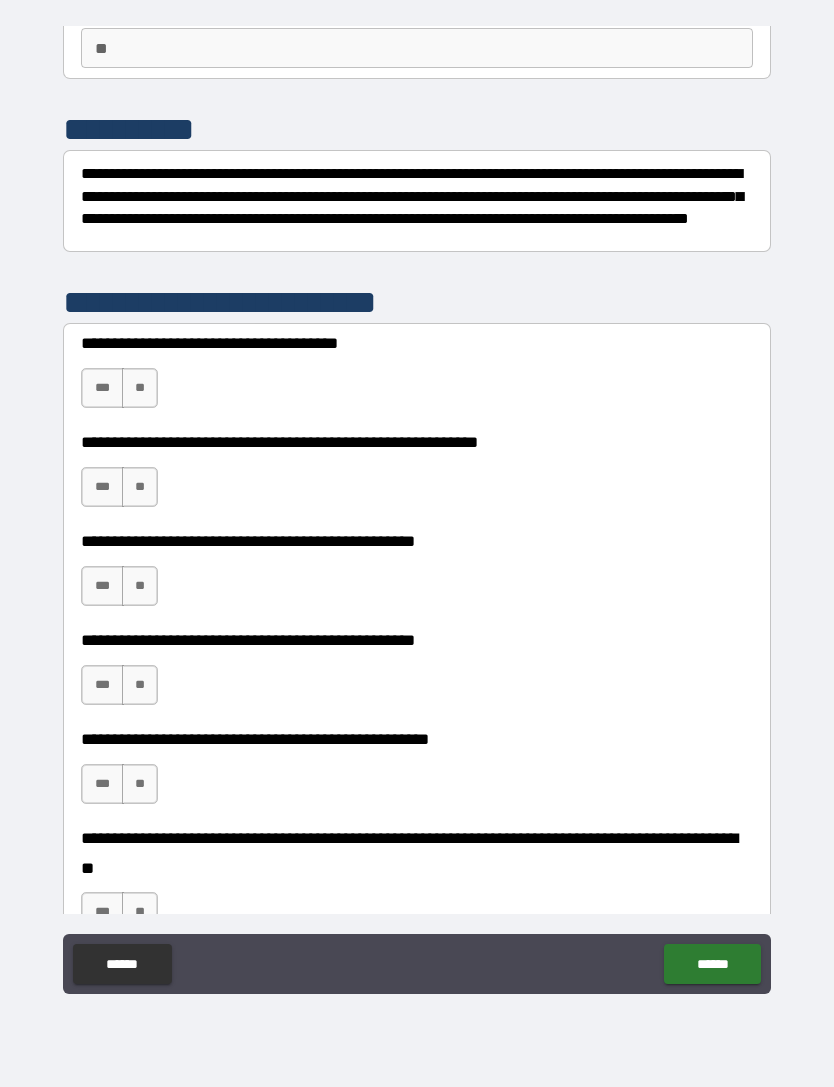 scroll, scrollTop: 227, scrollLeft: 0, axis: vertical 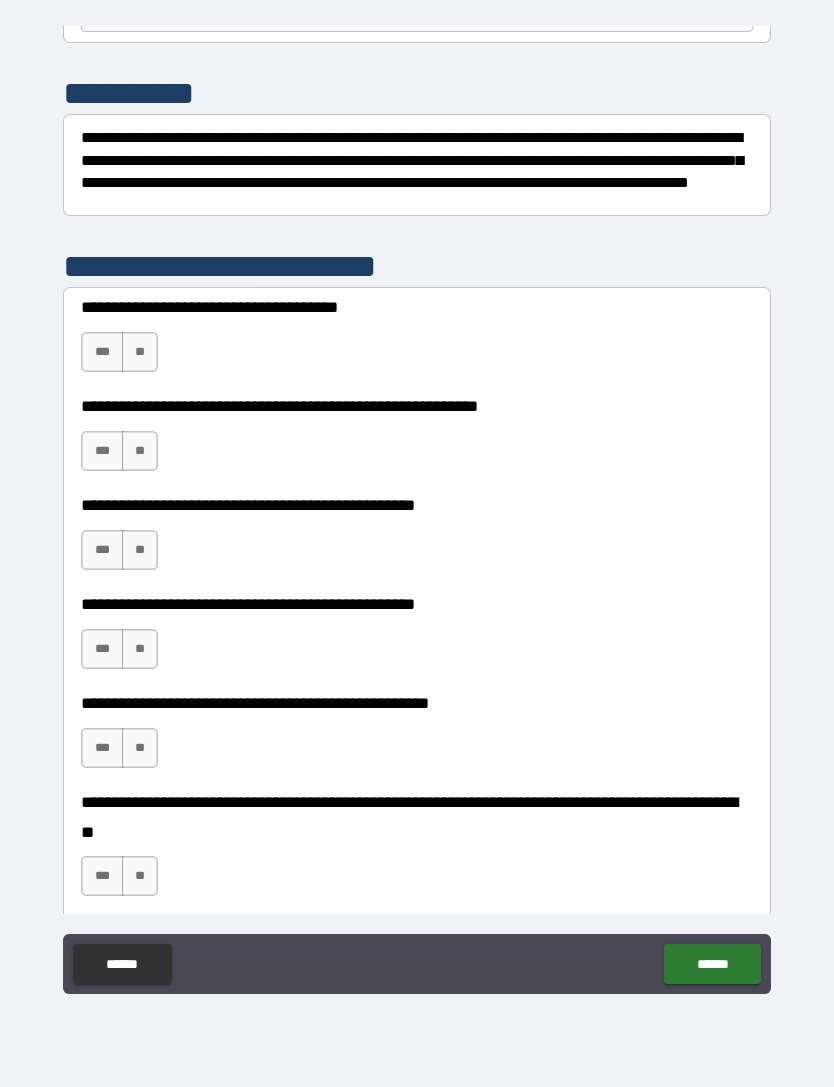 click on "***" at bounding box center (102, 352) 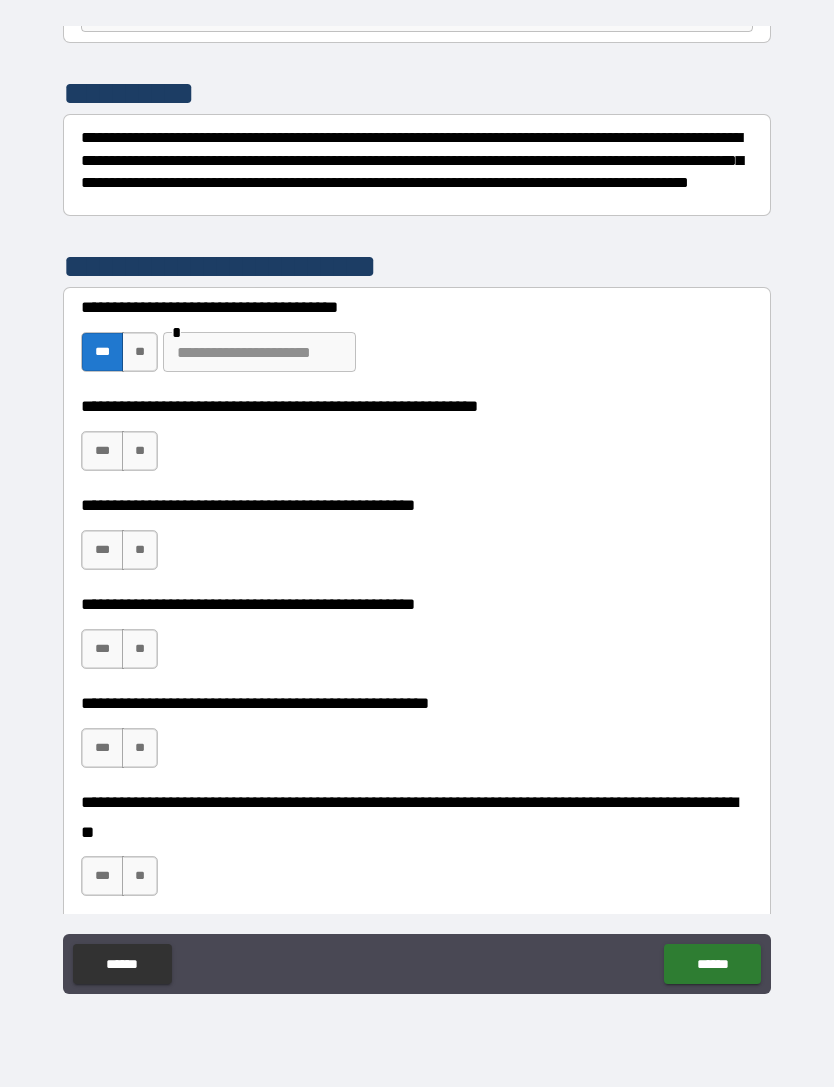 click at bounding box center (259, 352) 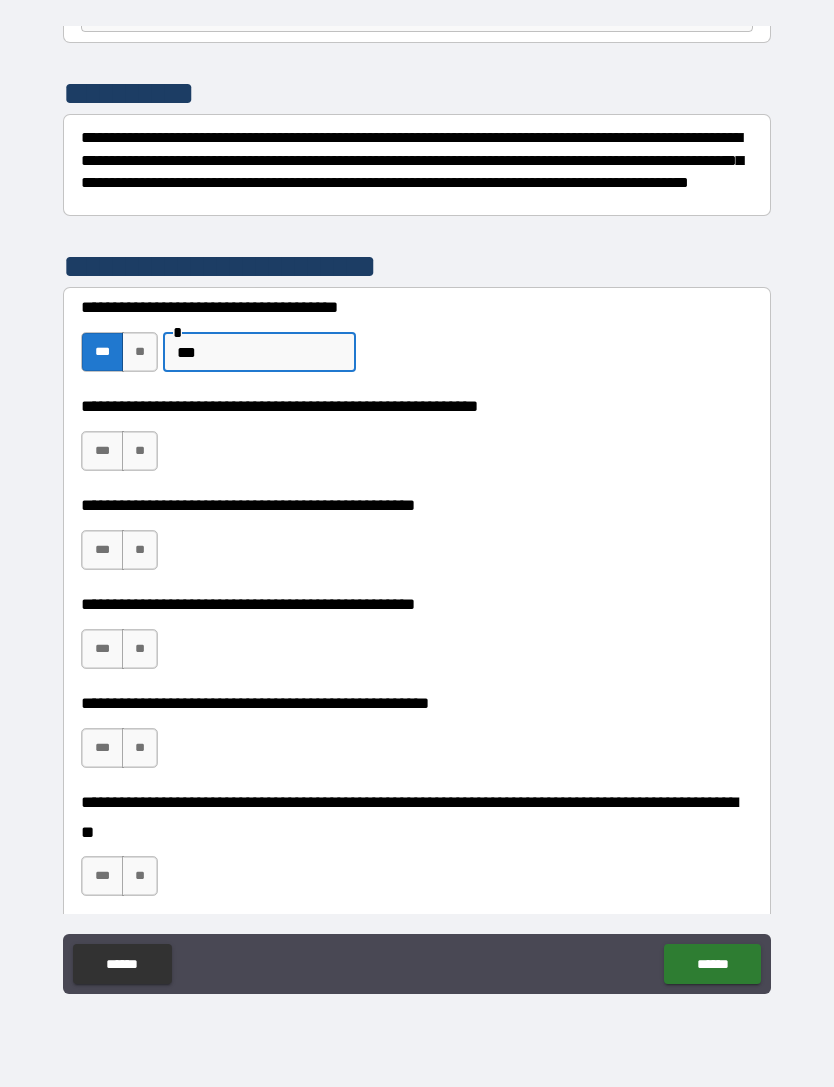 click on "***" at bounding box center [259, 352] 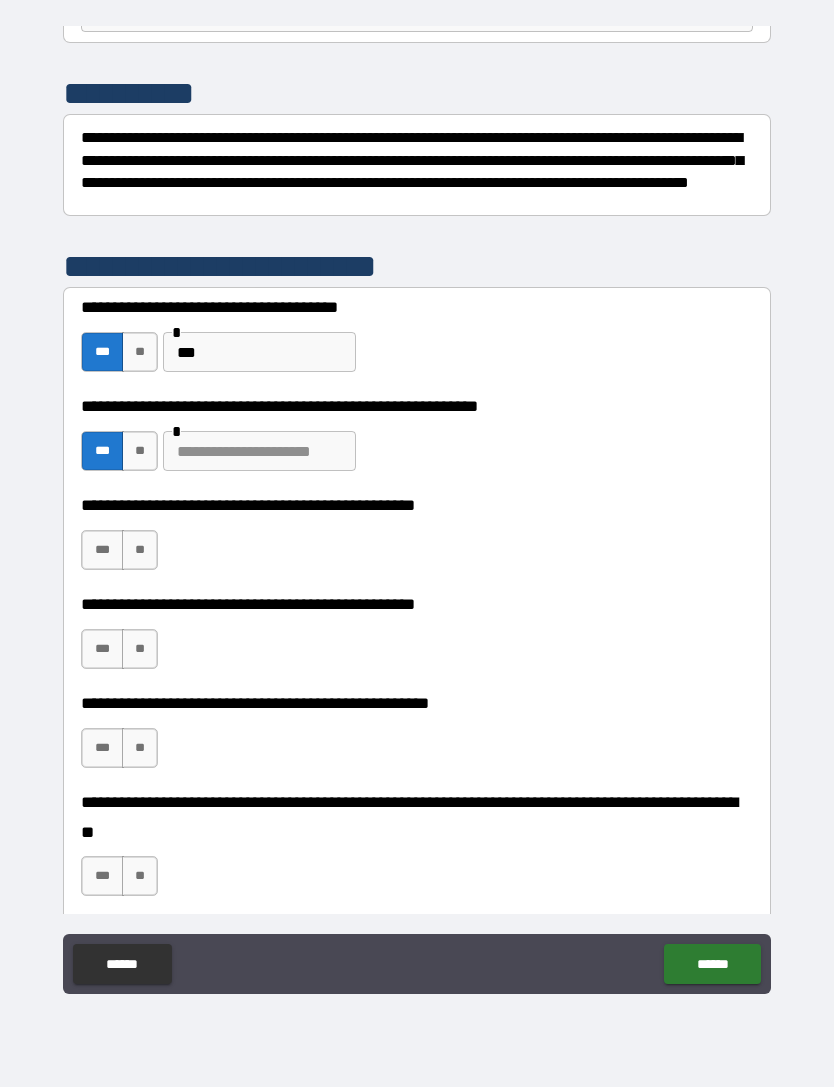 click at bounding box center (259, 451) 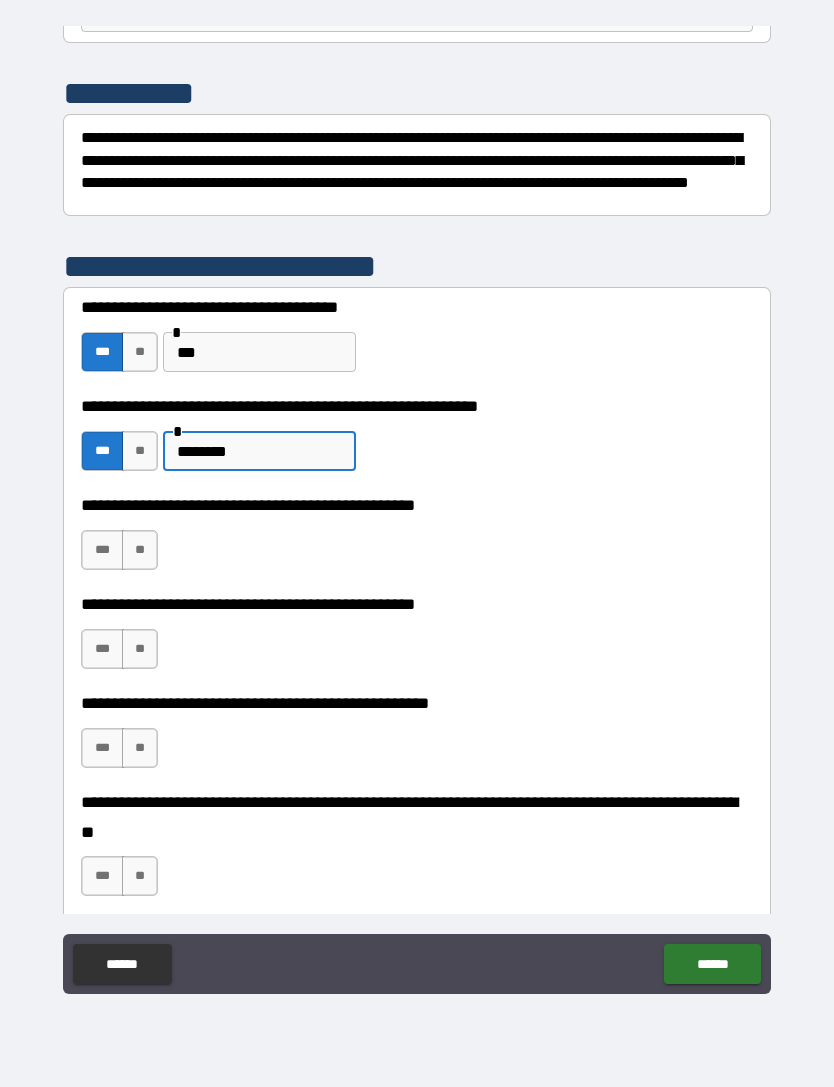 type on "********" 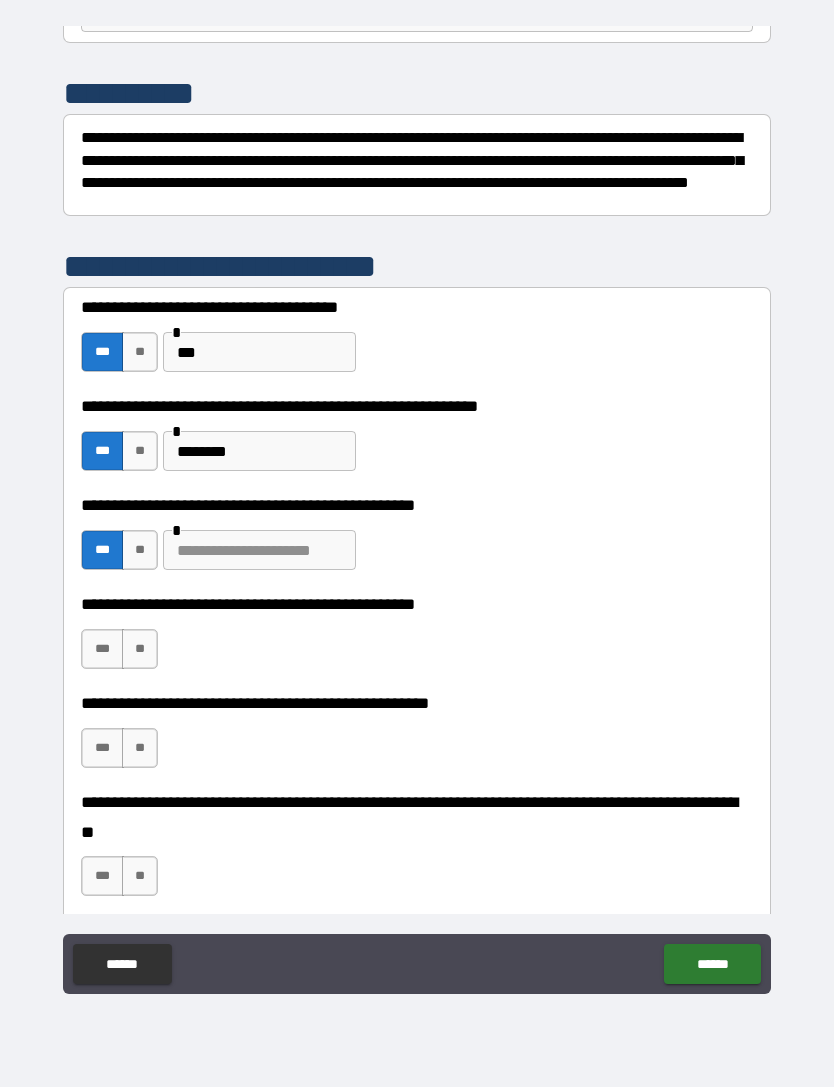 click on "**" at bounding box center (140, 550) 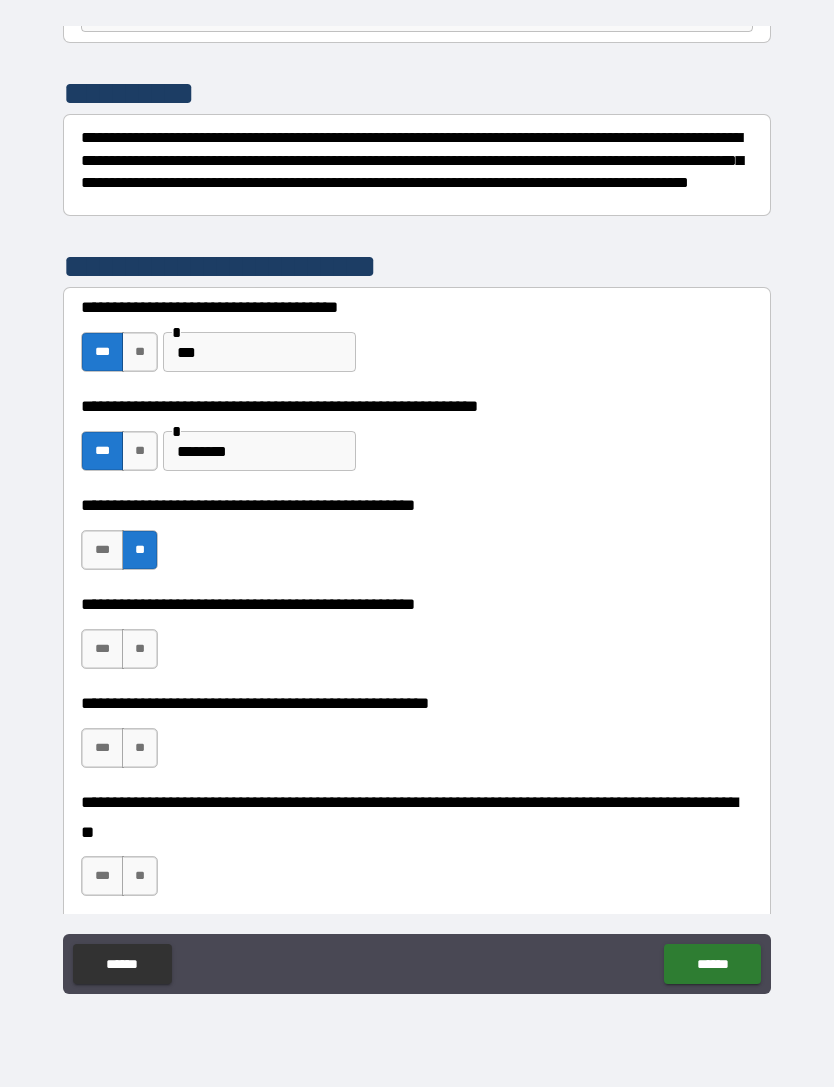 click on "***" at bounding box center [102, 649] 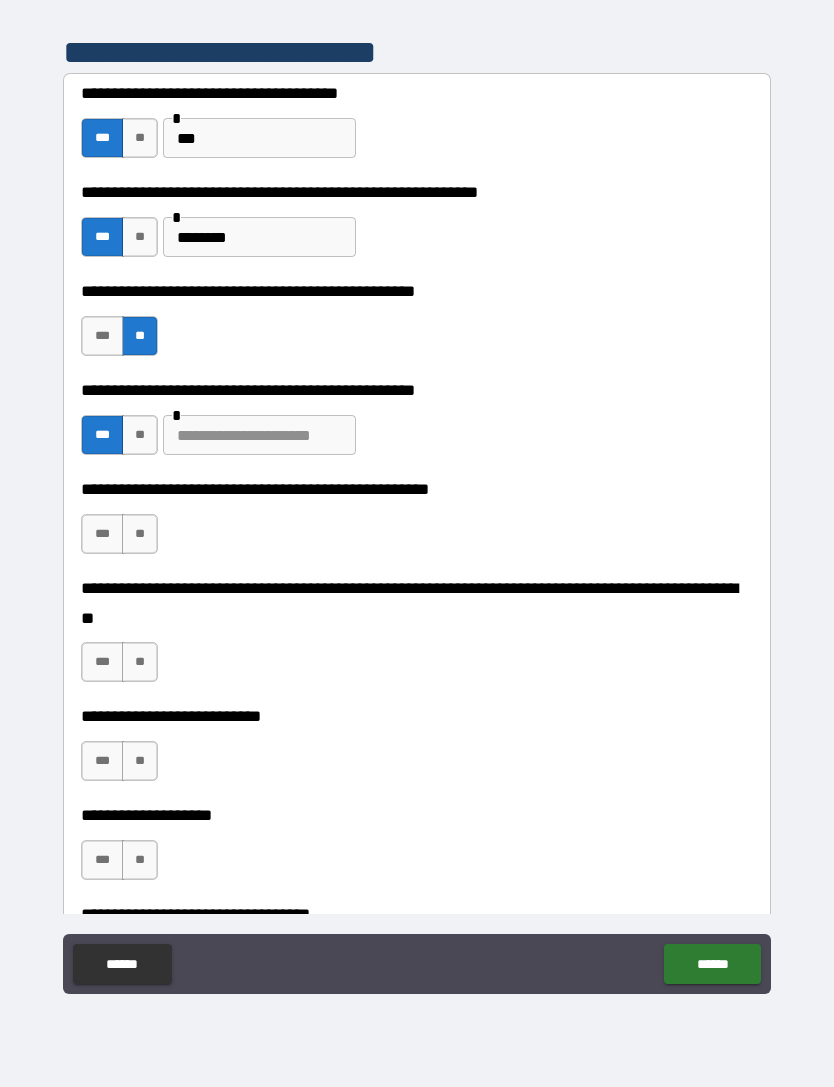 scroll, scrollTop: 459, scrollLeft: 0, axis: vertical 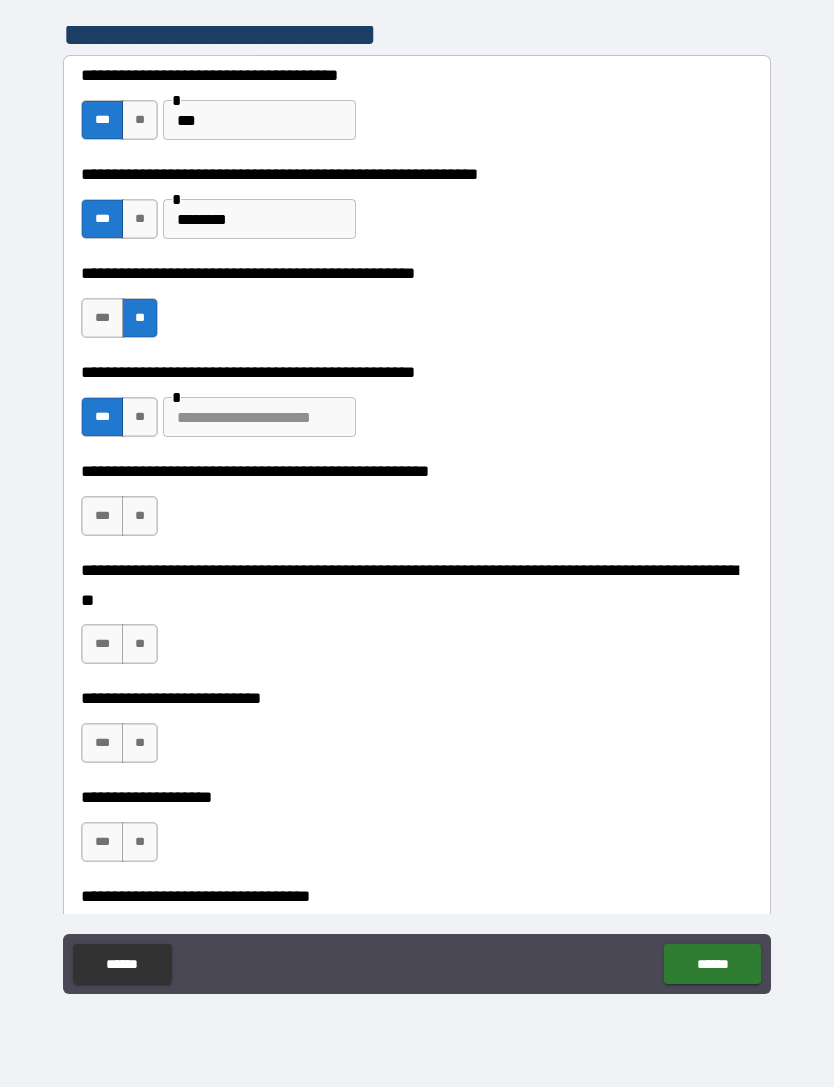 click on "**" at bounding box center [140, 516] 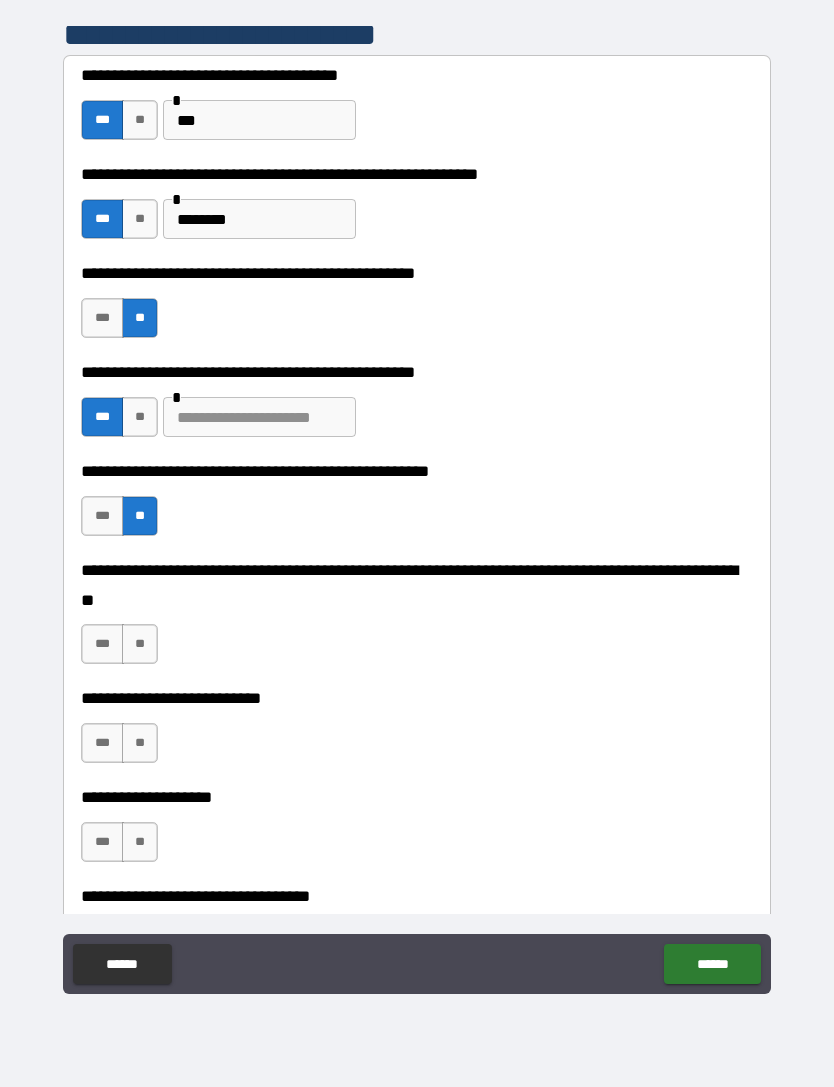 click on "**" at bounding box center (140, 644) 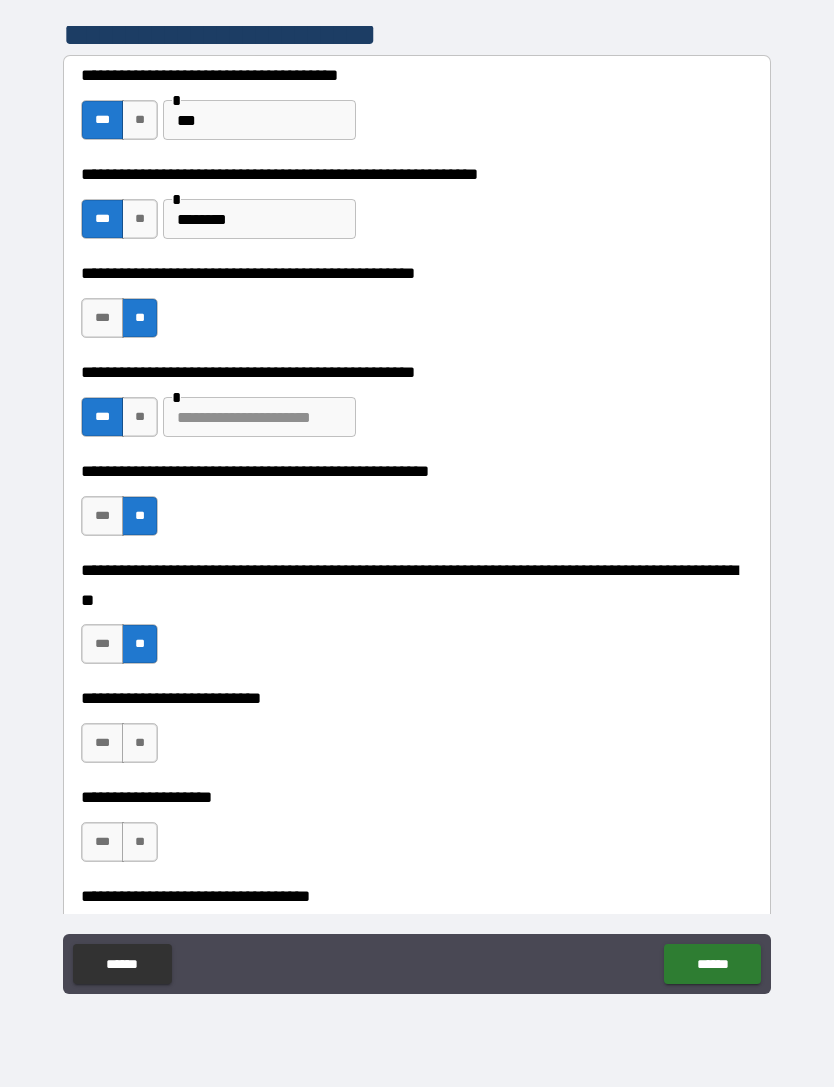 click on "**" at bounding box center (140, 743) 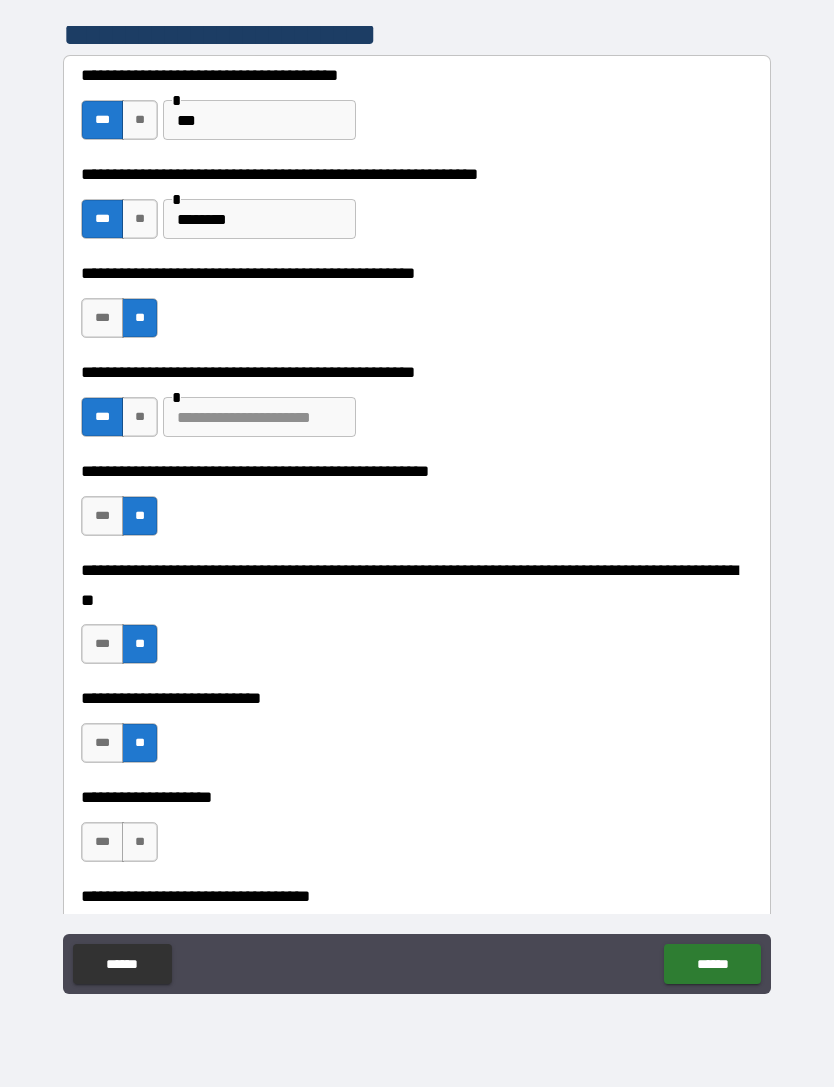 click on "***" at bounding box center [102, 842] 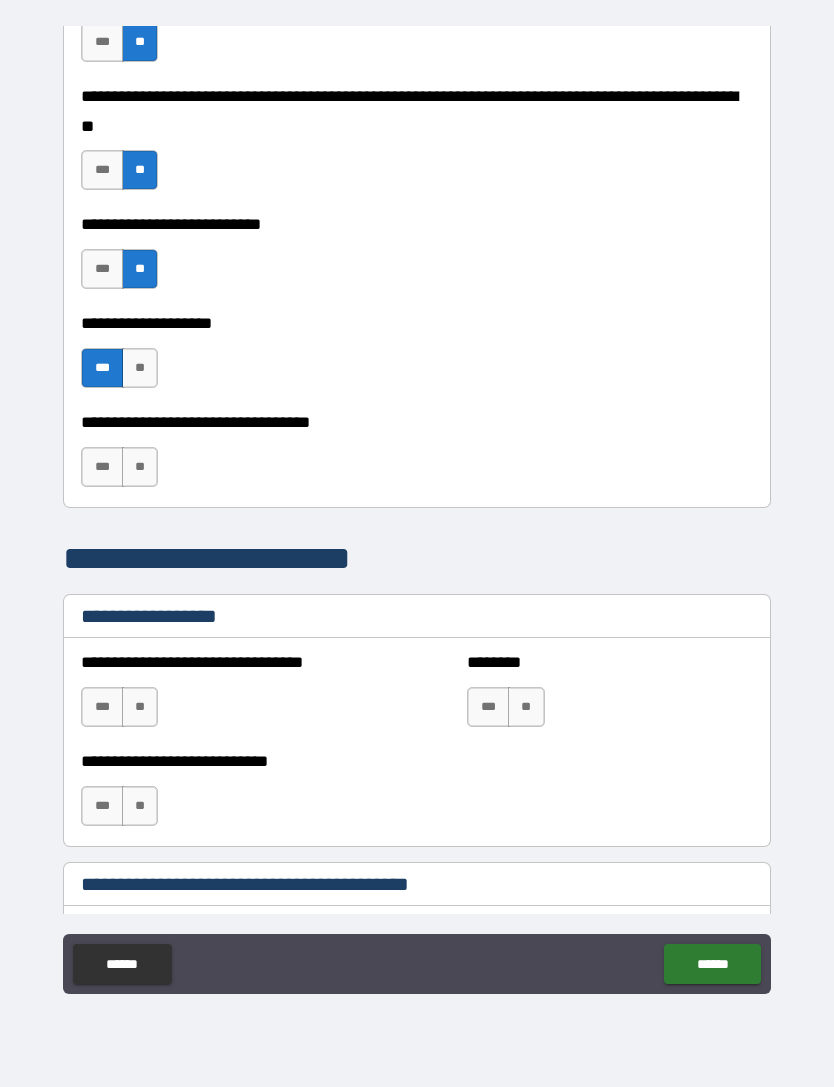 scroll, scrollTop: 937, scrollLeft: 0, axis: vertical 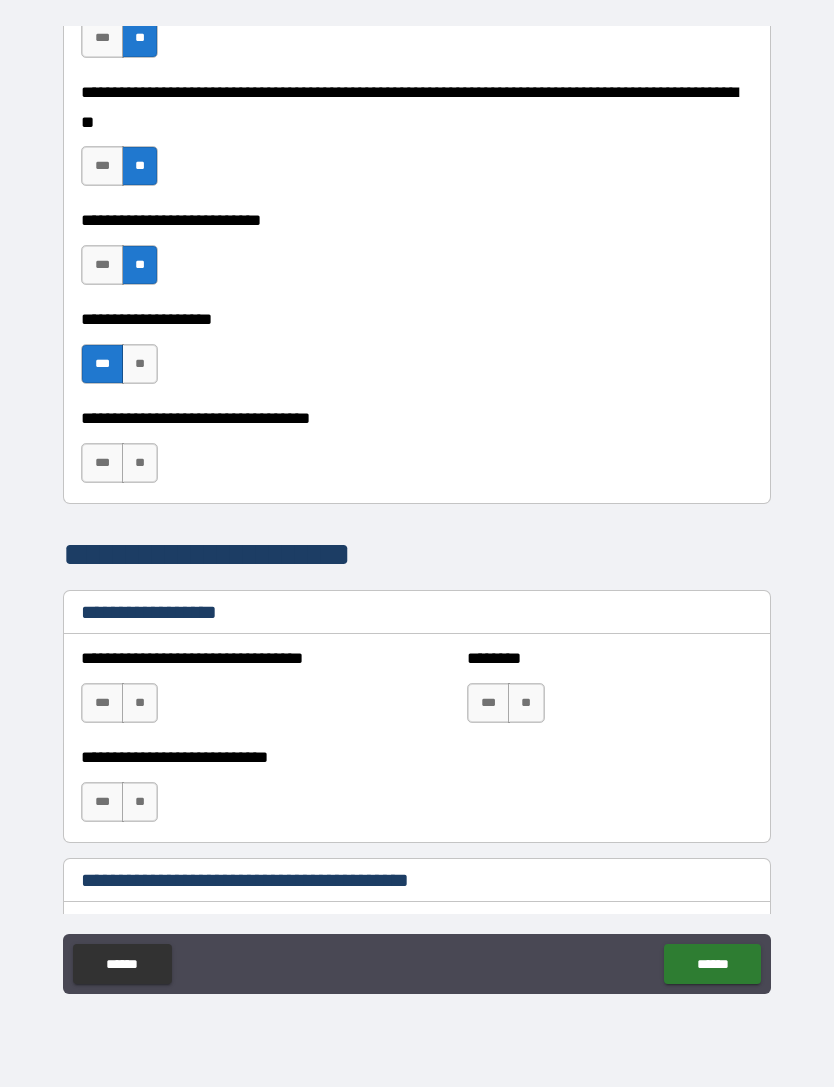 click on "***" at bounding box center (102, 463) 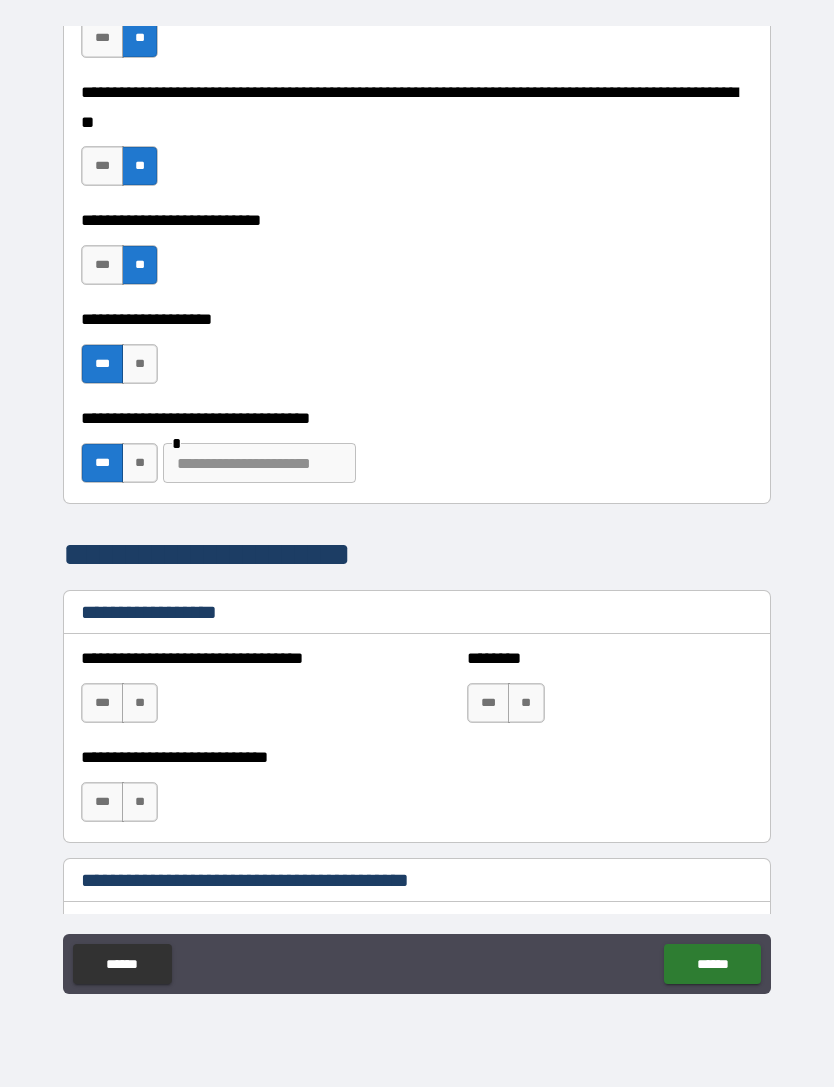 click on "**" at bounding box center (140, 463) 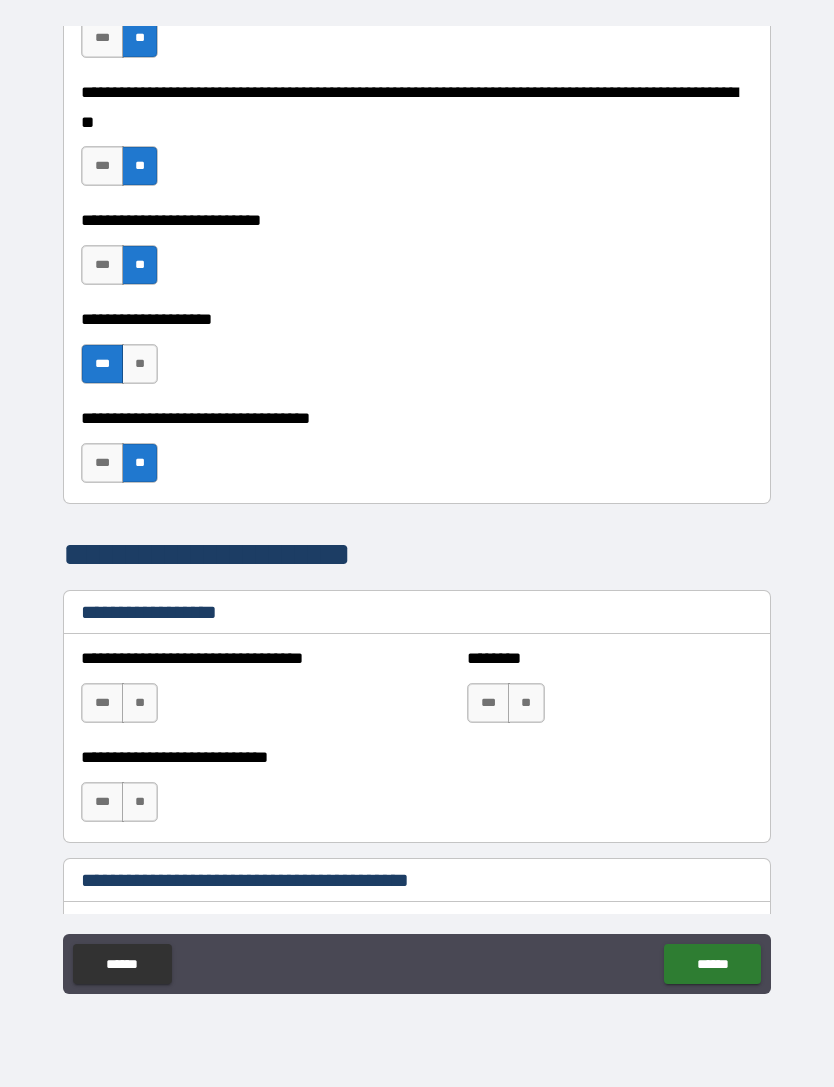 click on "***" at bounding box center (102, 463) 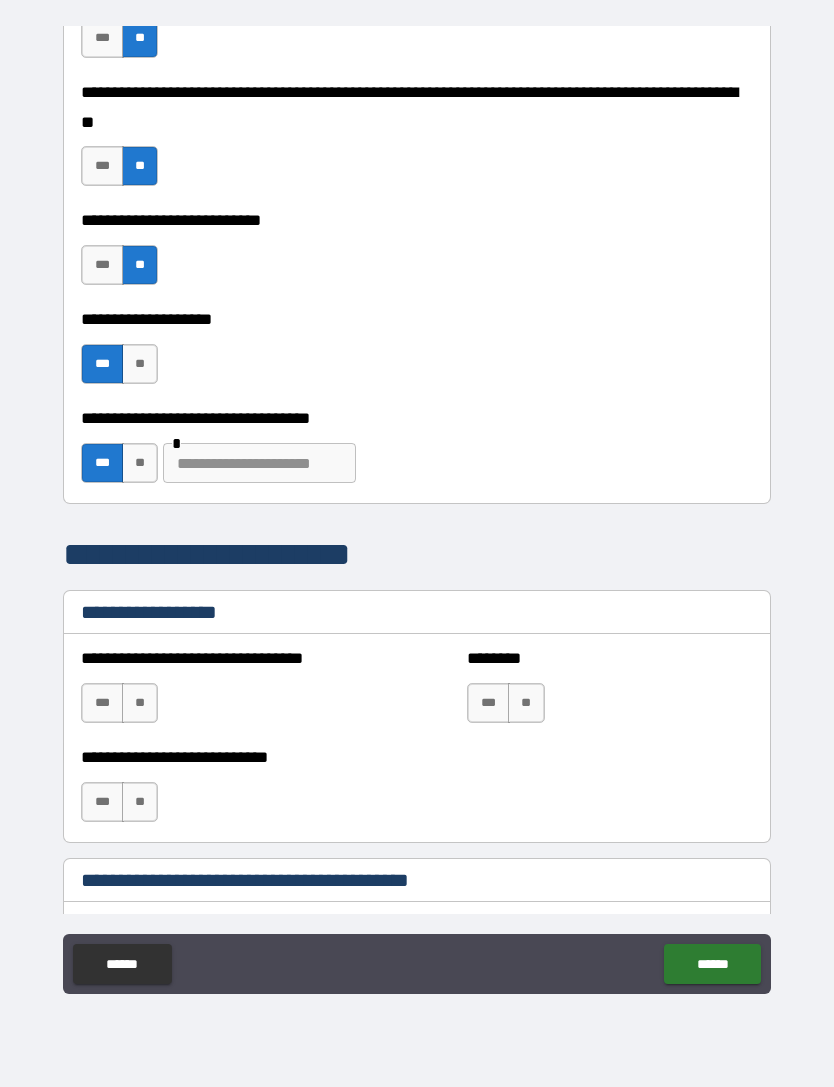 click at bounding box center [259, 463] 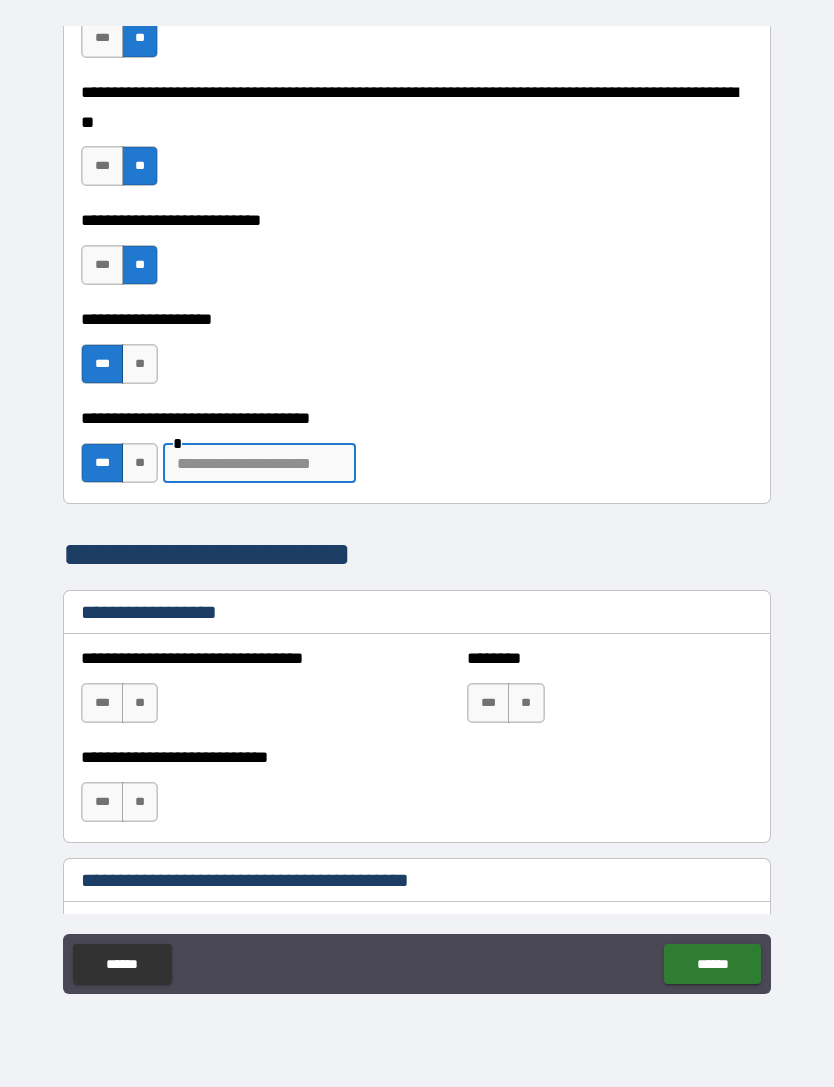 click on "***" at bounding box center [102, 703] 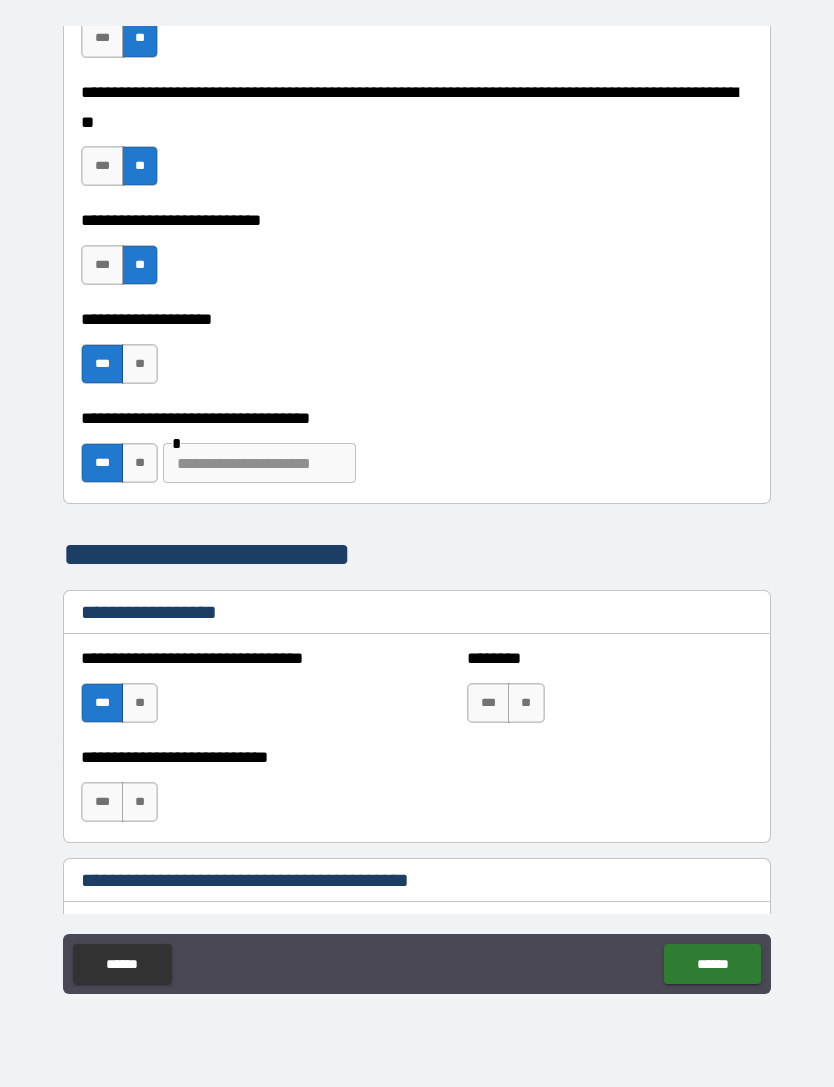 scroll, scrollTop: 939, scrollLeft: 0, axis: vertical 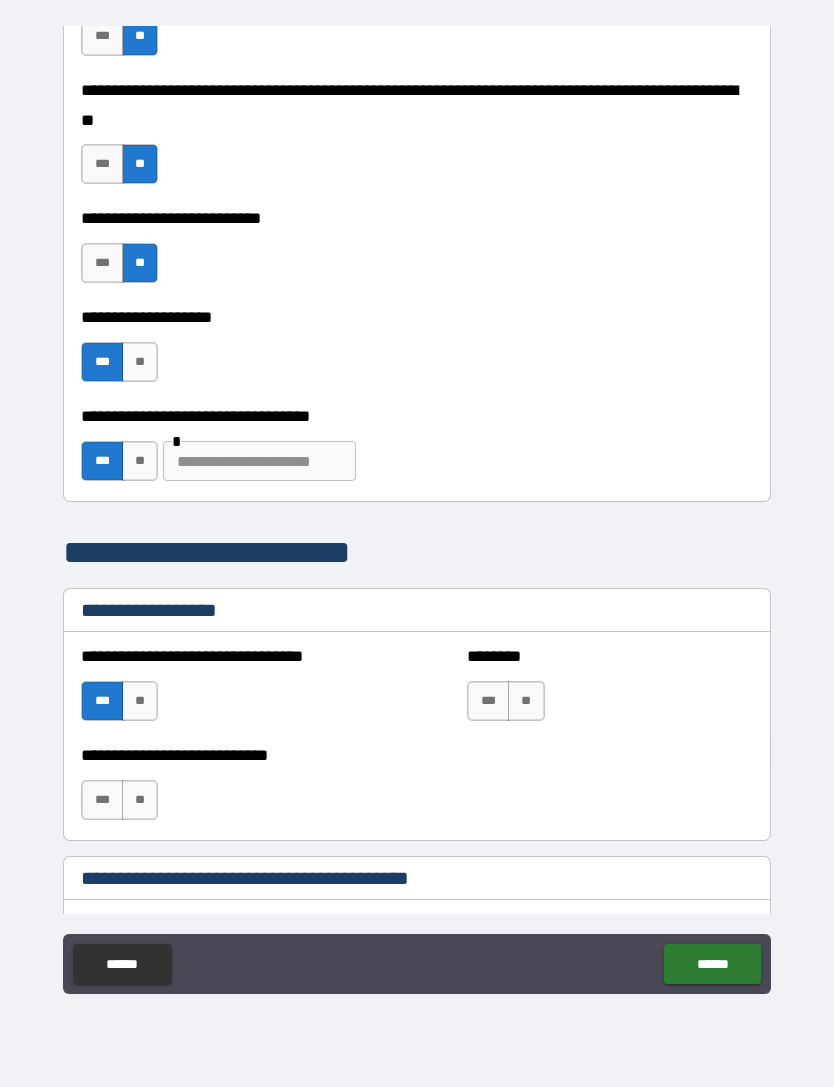 click on "**********" at bounding box center (417, 514) 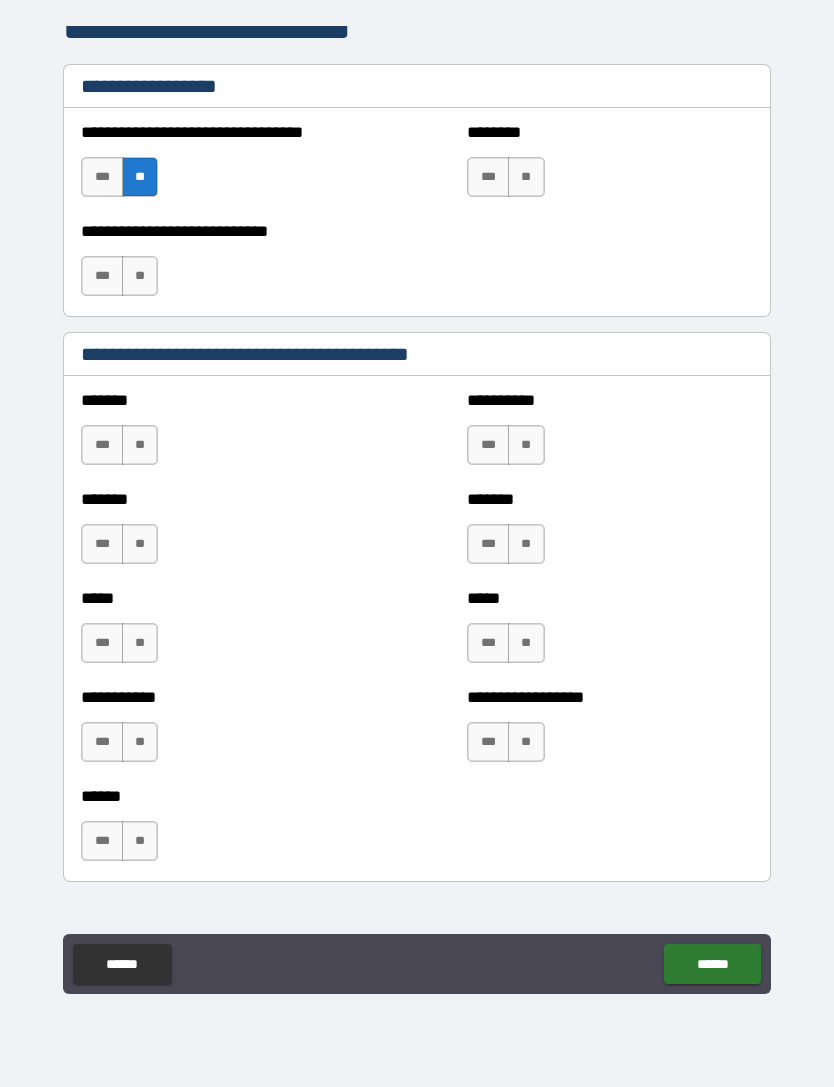 scroll, scrollTop: 1464, scrollLeft: 0, axis: vertical 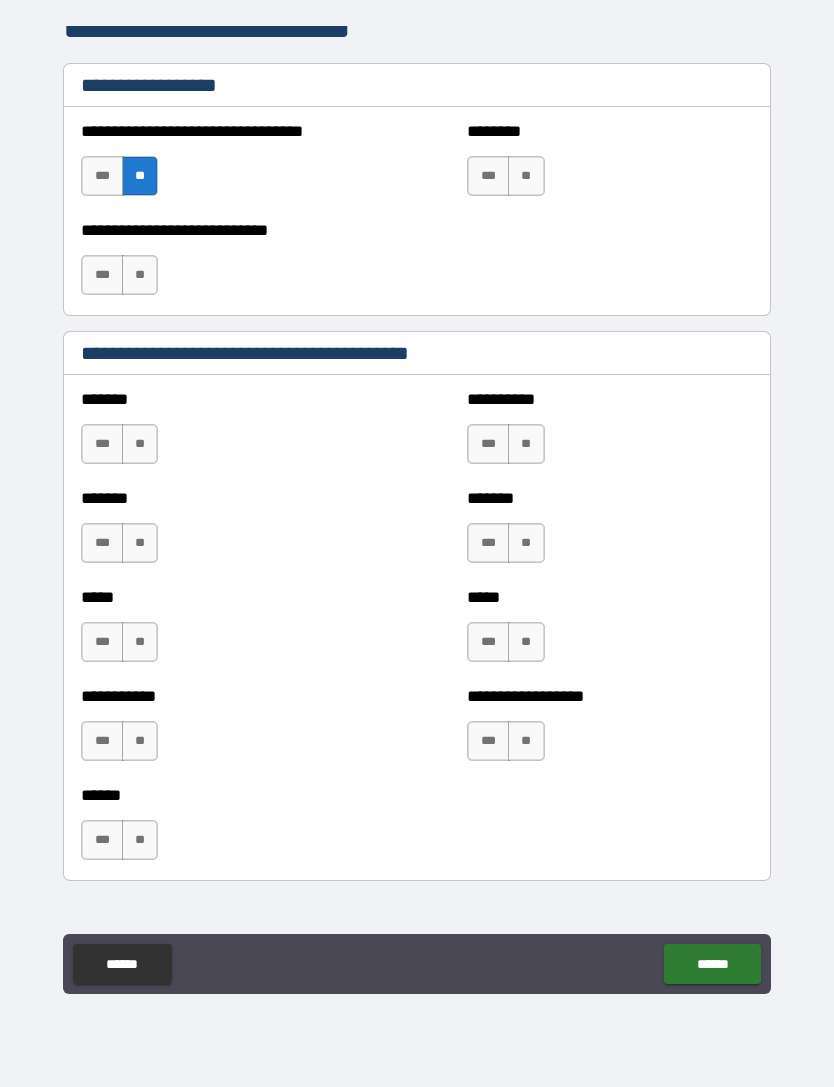 click on "**" at bounding box center (140, 444) 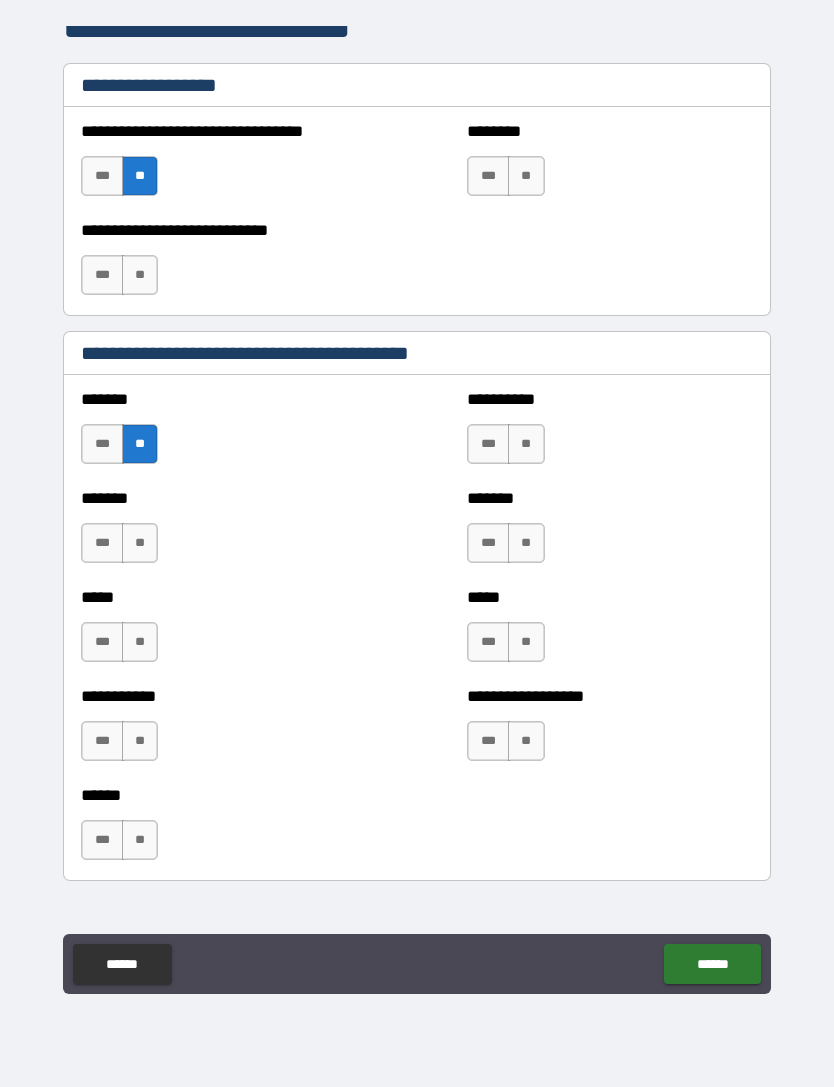 click on "**" at bounding box center [140, 543] 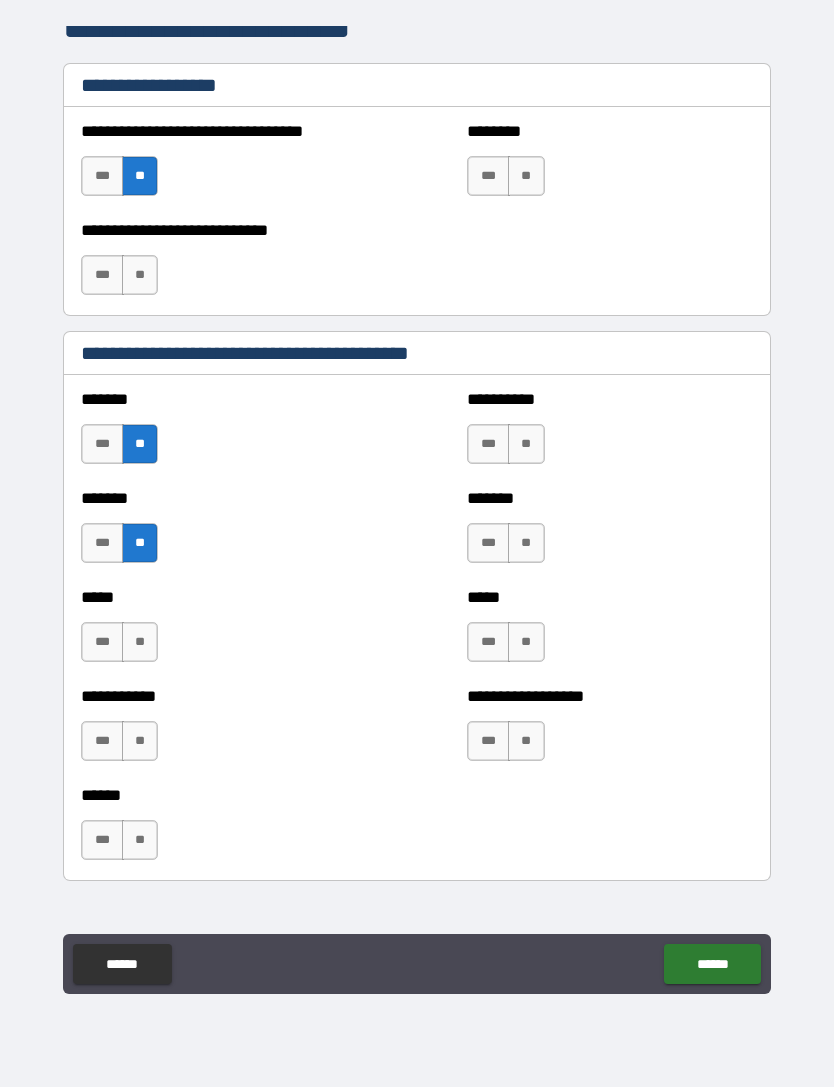 click on "**" at bounding box center (140, 642) 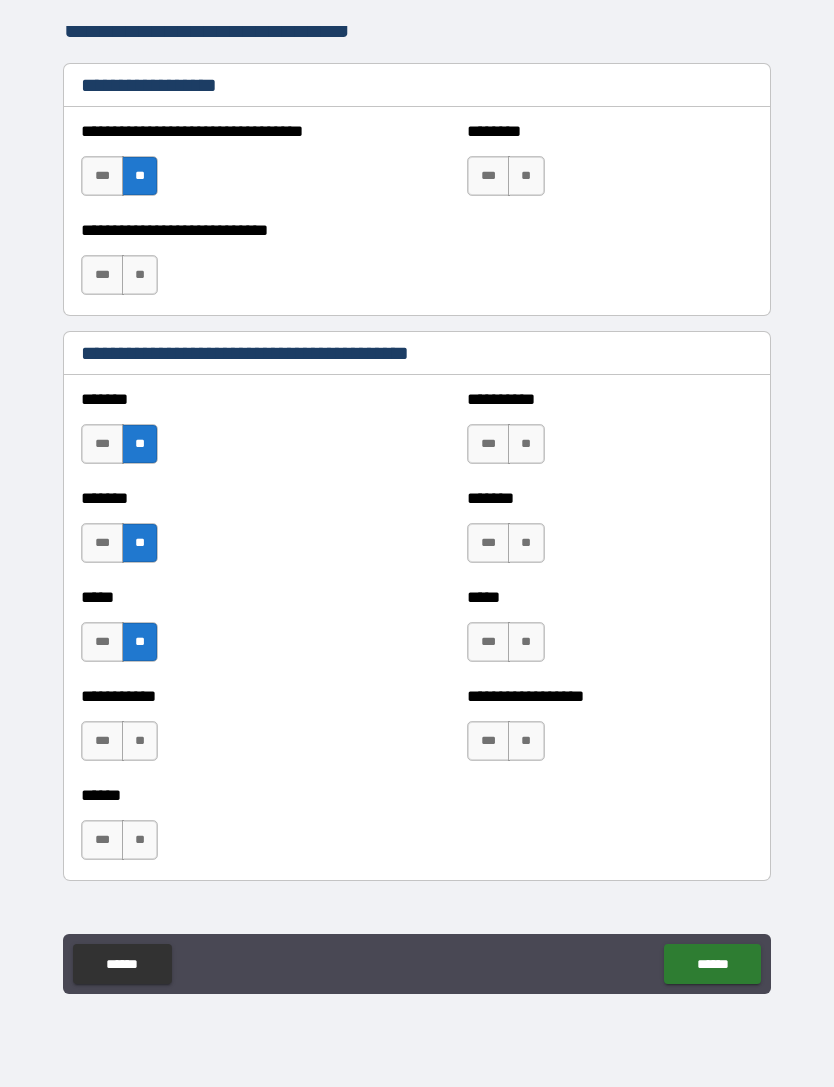 click on "**" at bounding box center [140, 741] 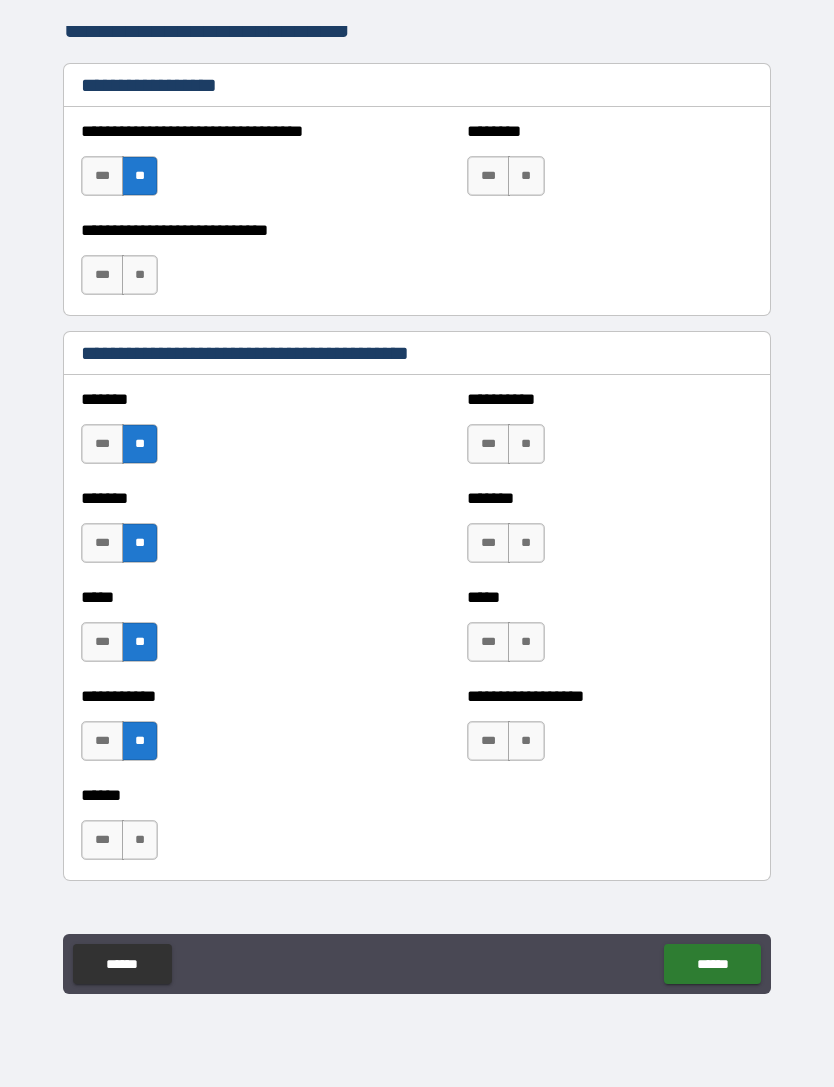 click on "**" at bounding box center [526, 444] 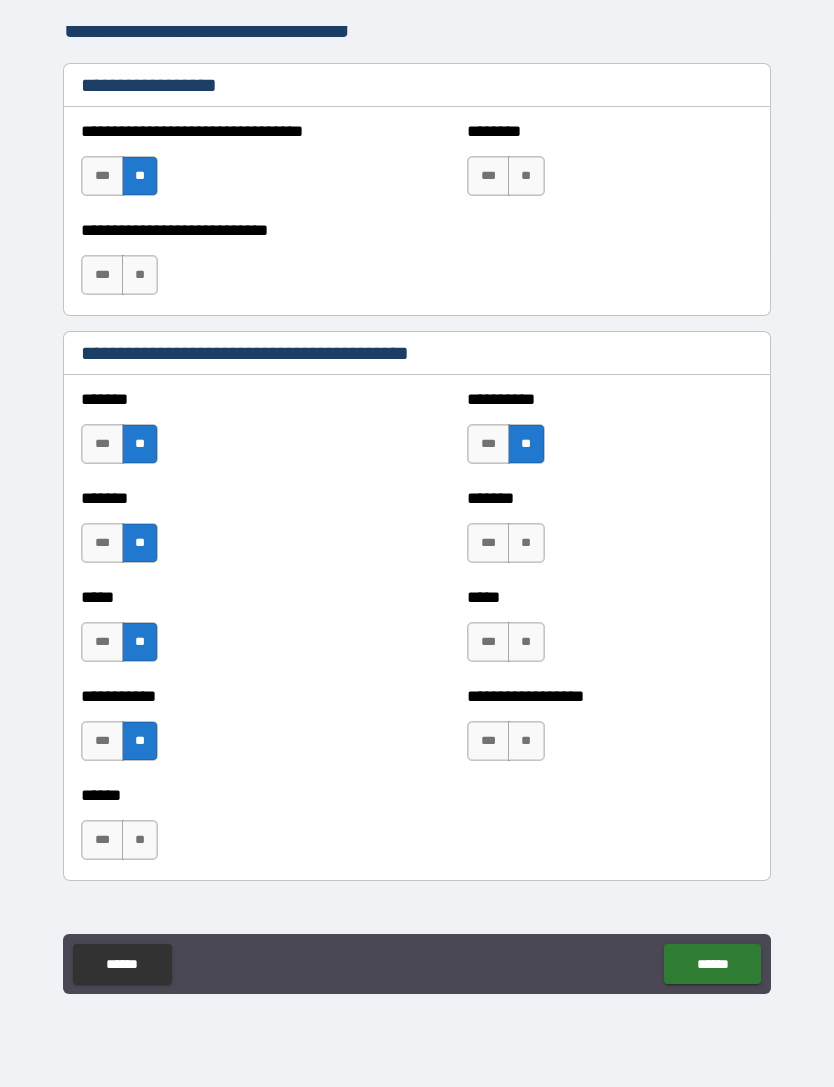 click on "**" at bounding box center [526, 543] 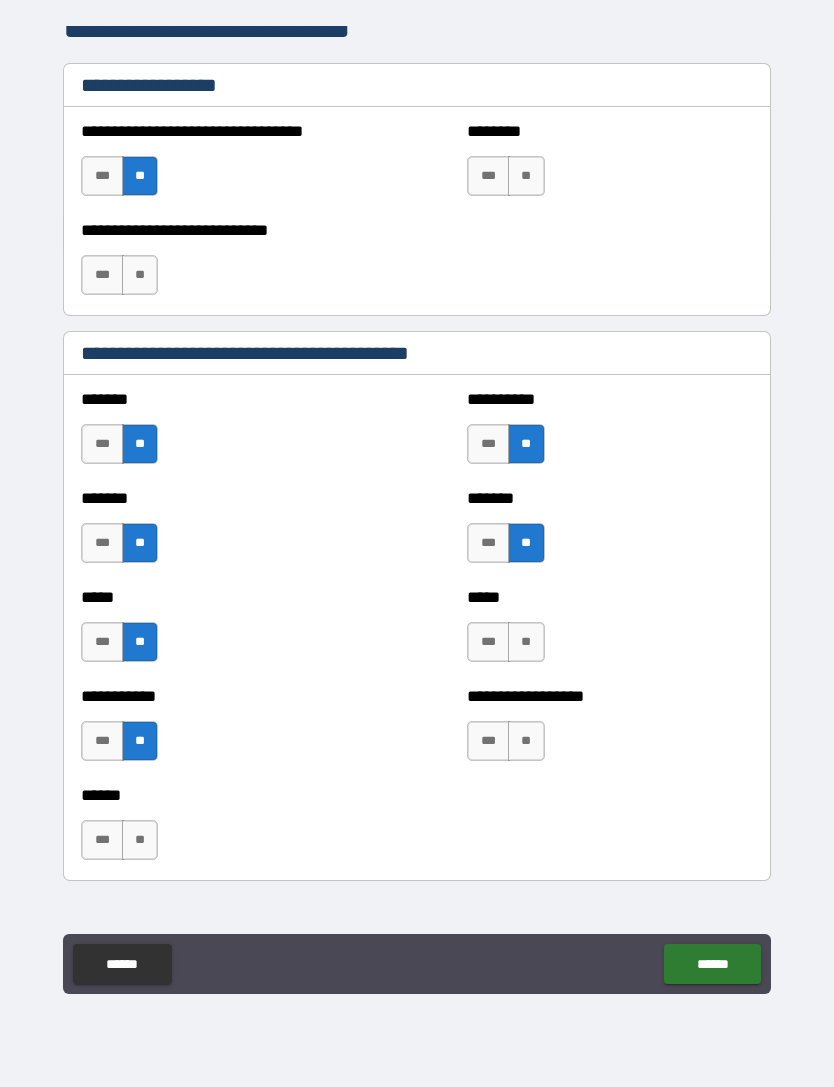 click on "**" at bounding box center [526, 642] 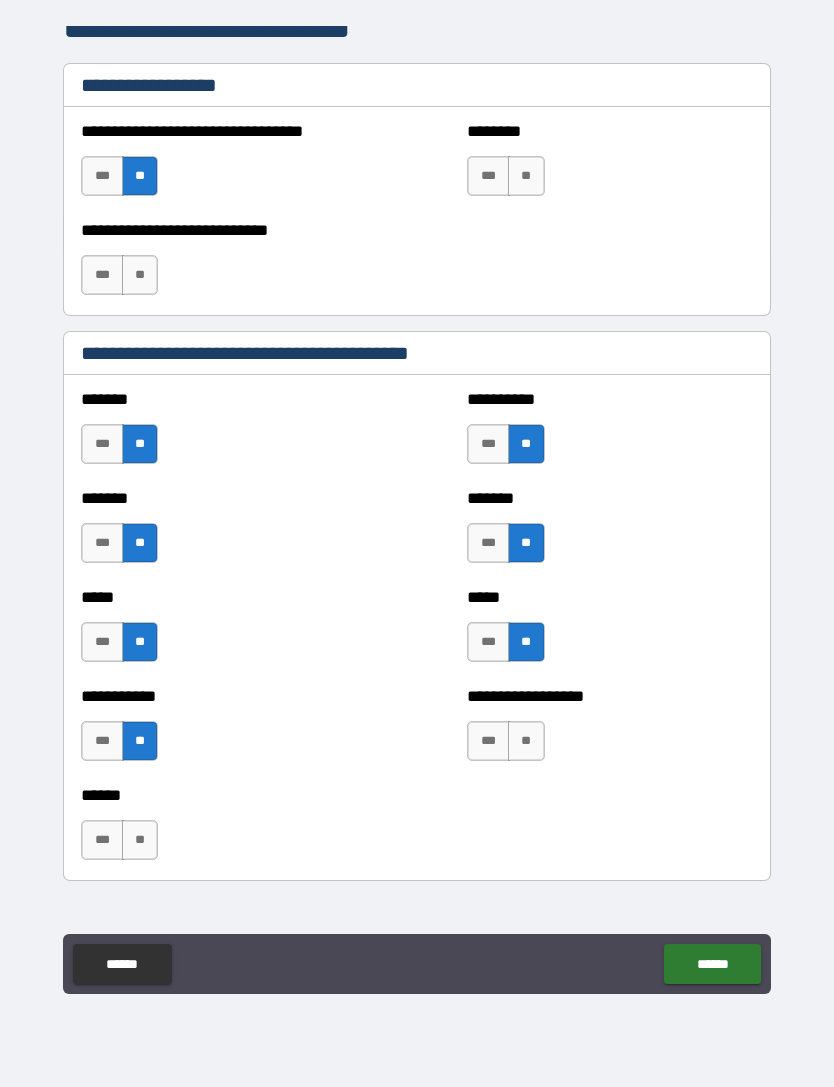 click on "**" at bounding box center (526, 741) 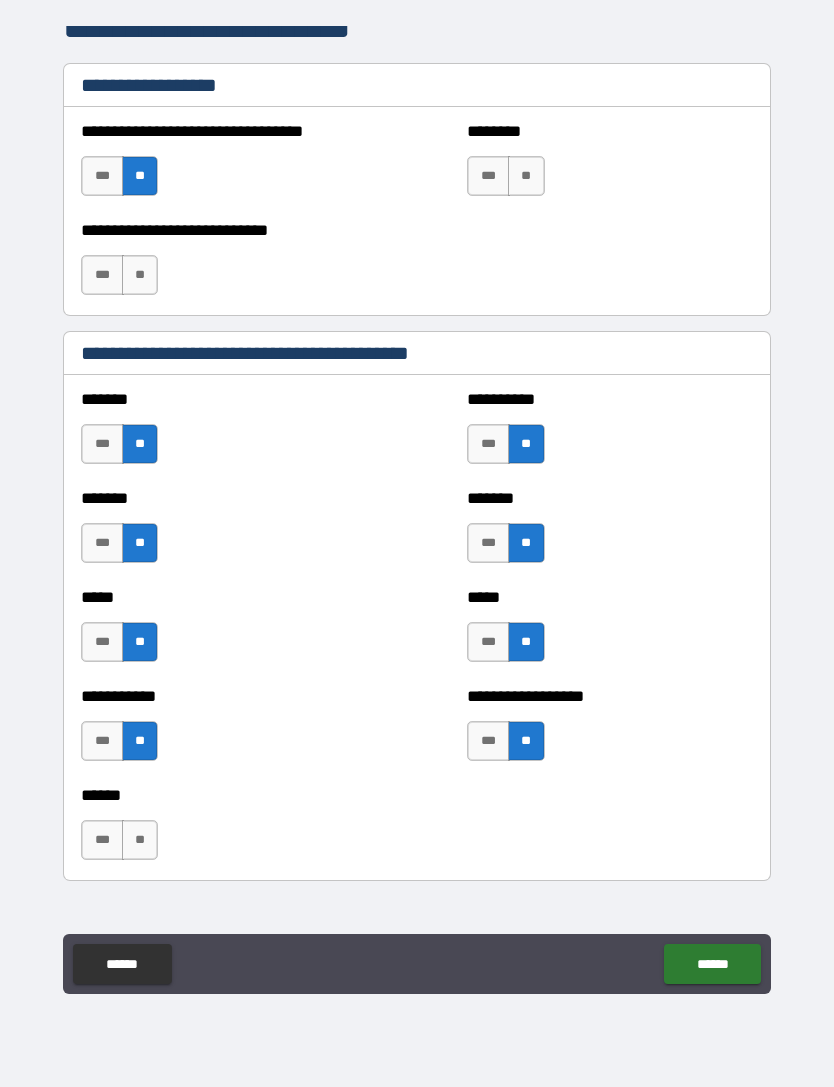 click on "**" at bounding box center (140, 840) 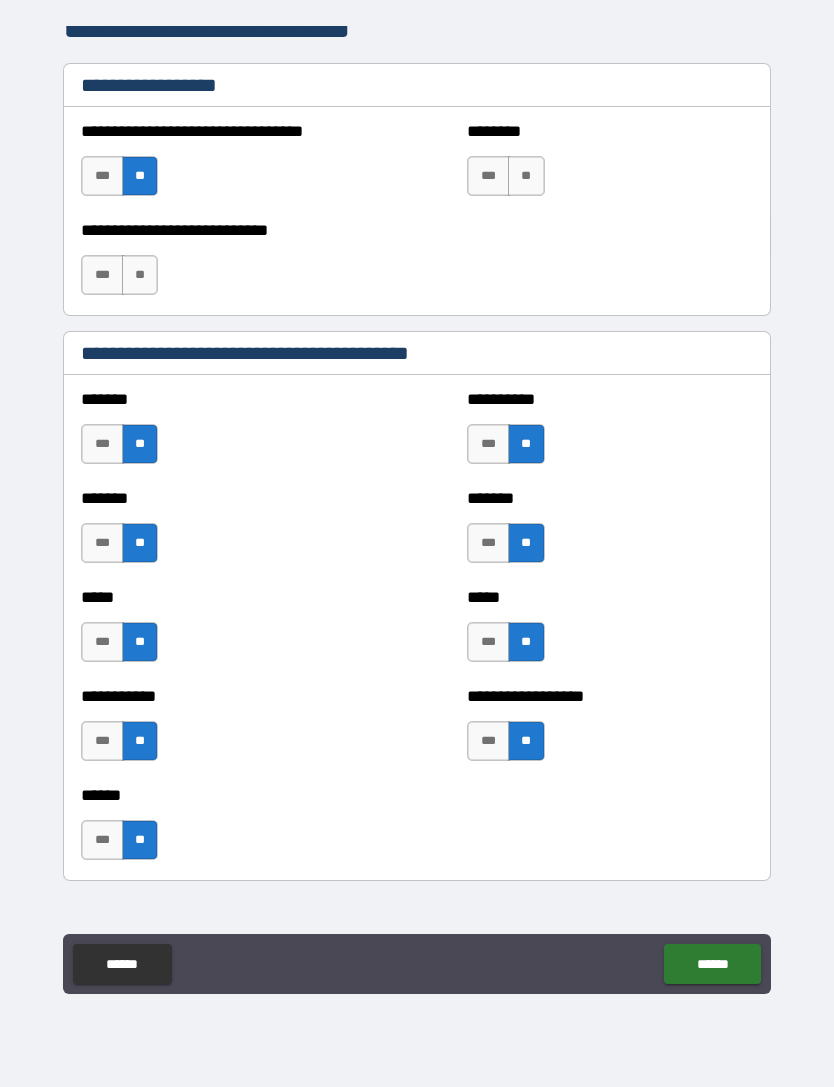 click on "******" at bounding box center (712, 964) 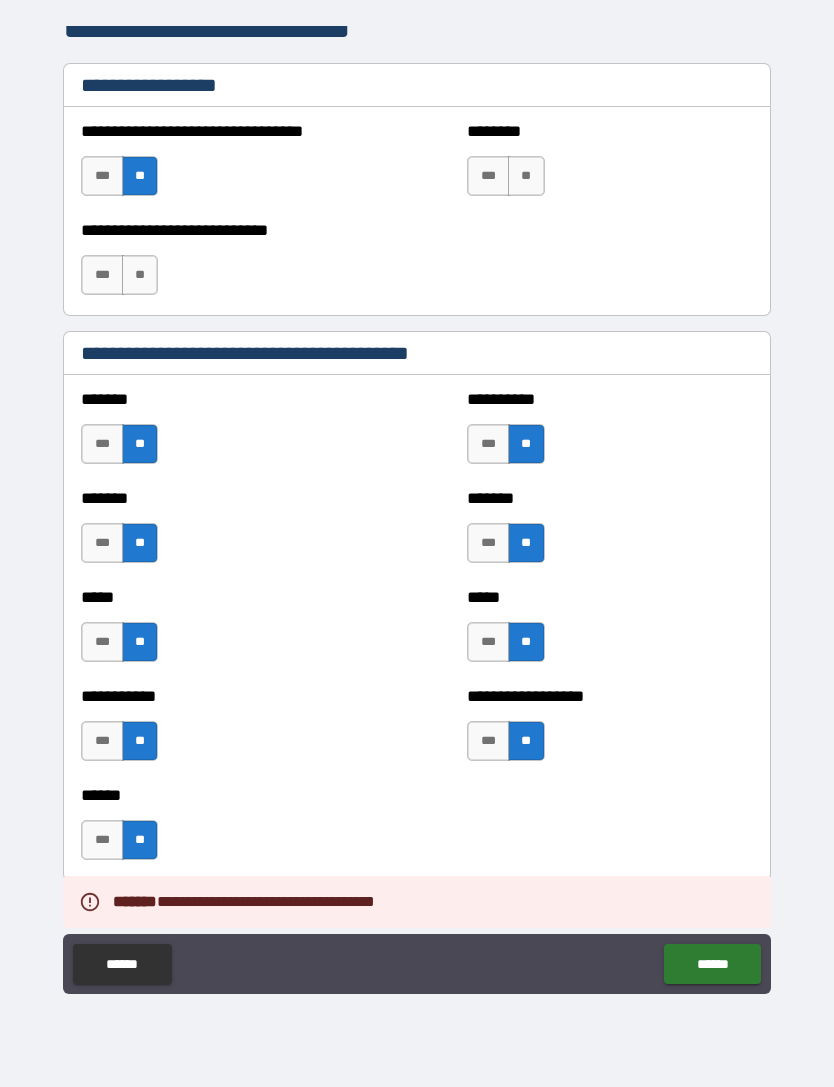click on "******" at bounding box center [712, 964] 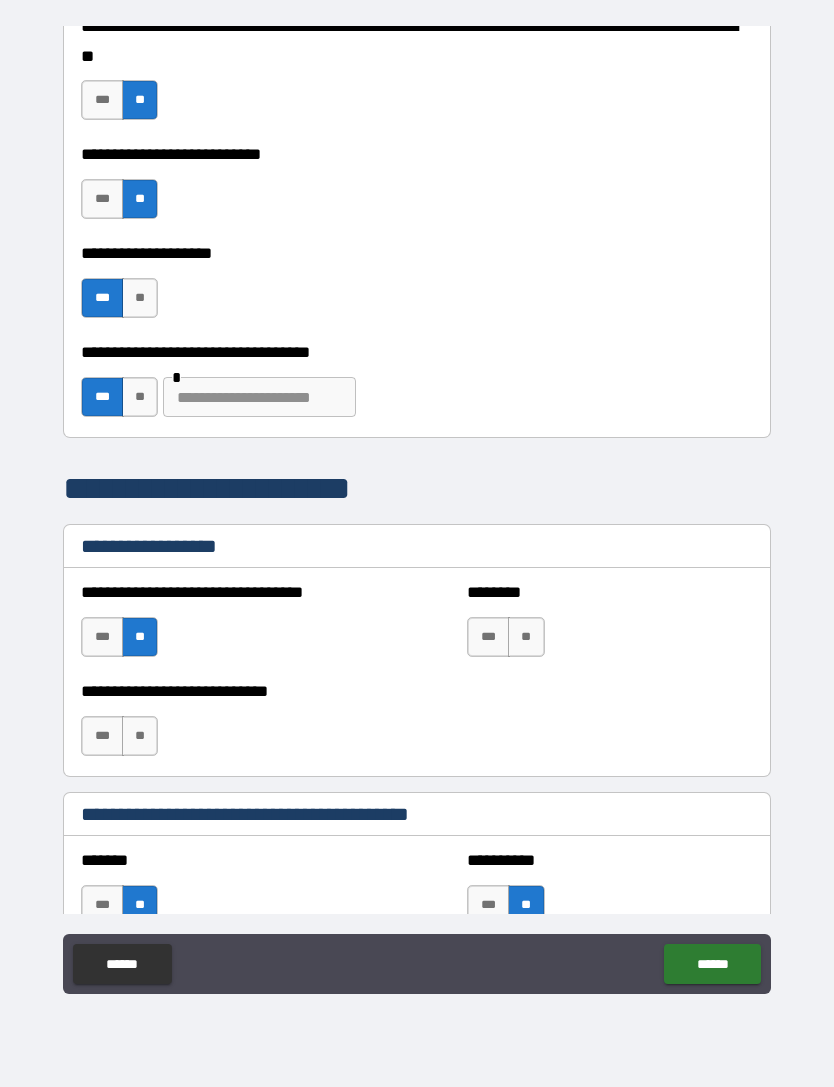 scroll, scrollTop: 1002, scrollLeft: 0, axis: vertical 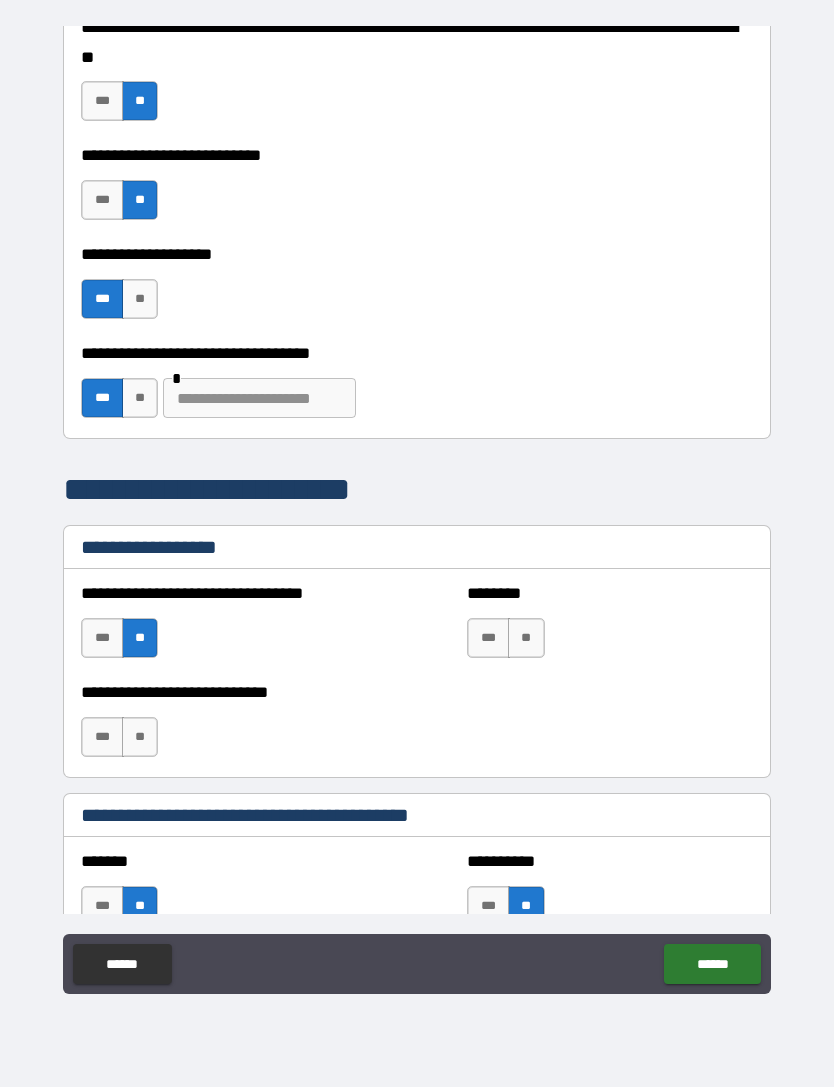 click at bounding box center [259, 398] 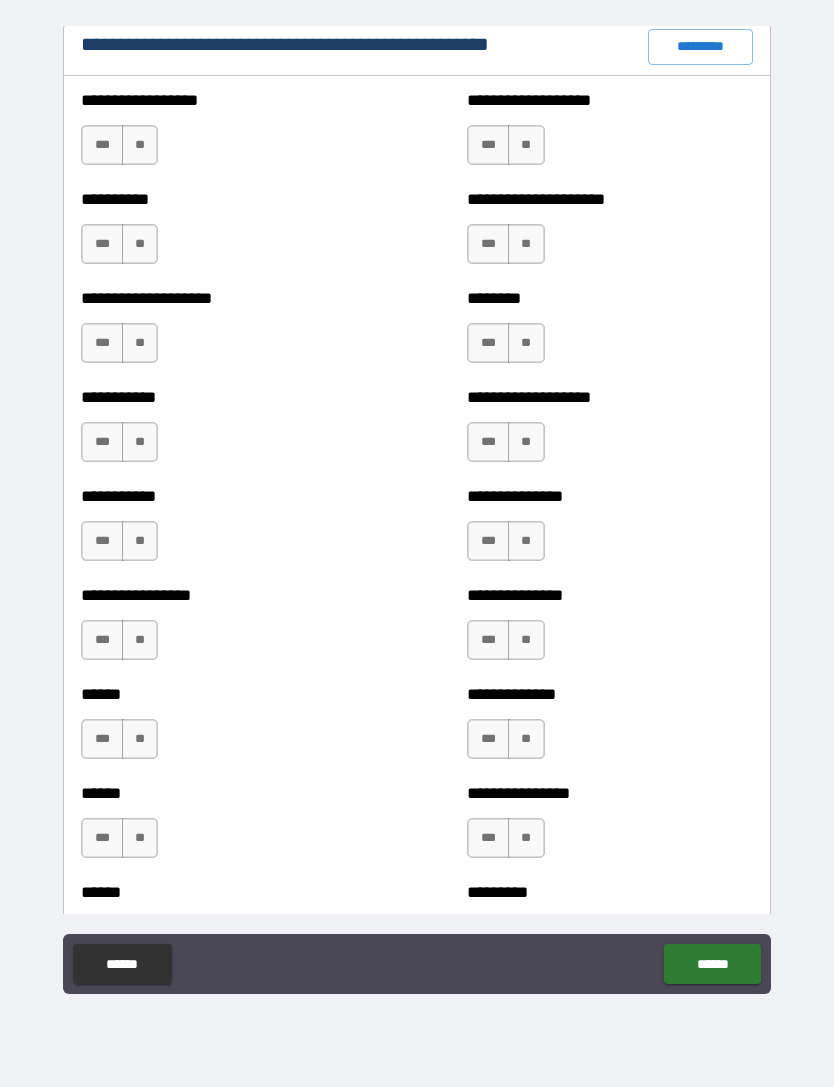 scroll, scrollTop: 2430, scrollLeft: 0, axis: vertical 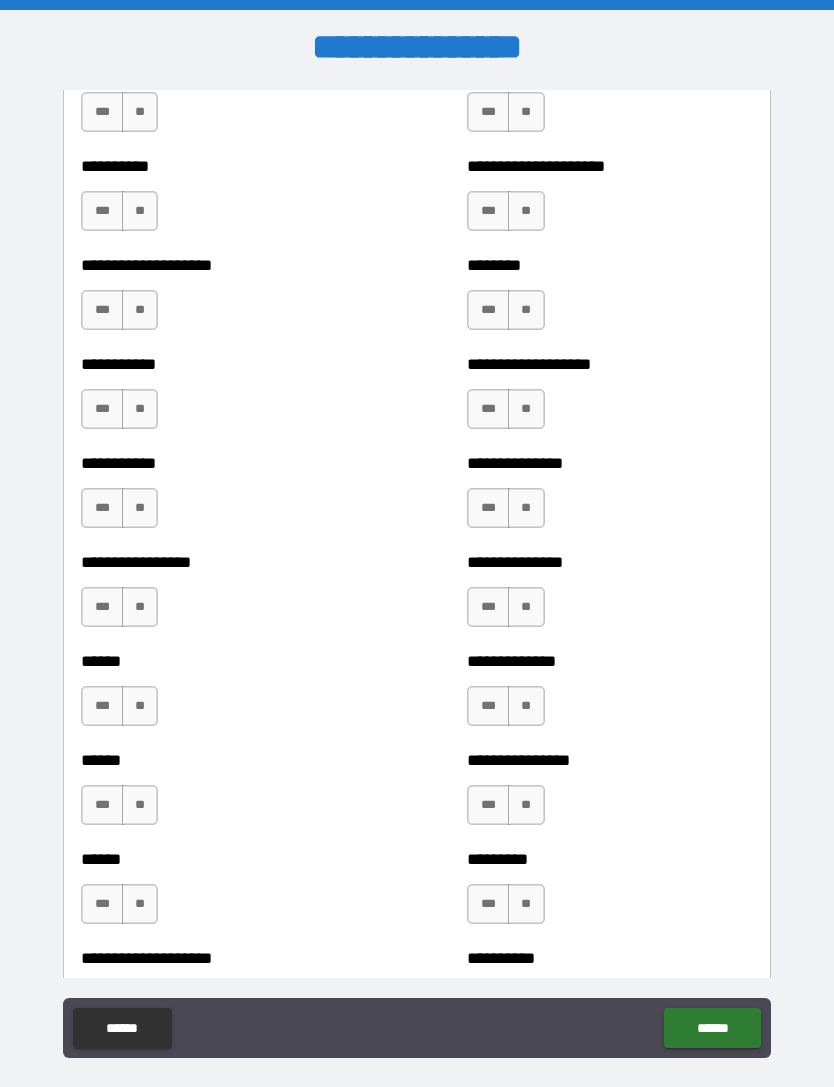 type on "**********" 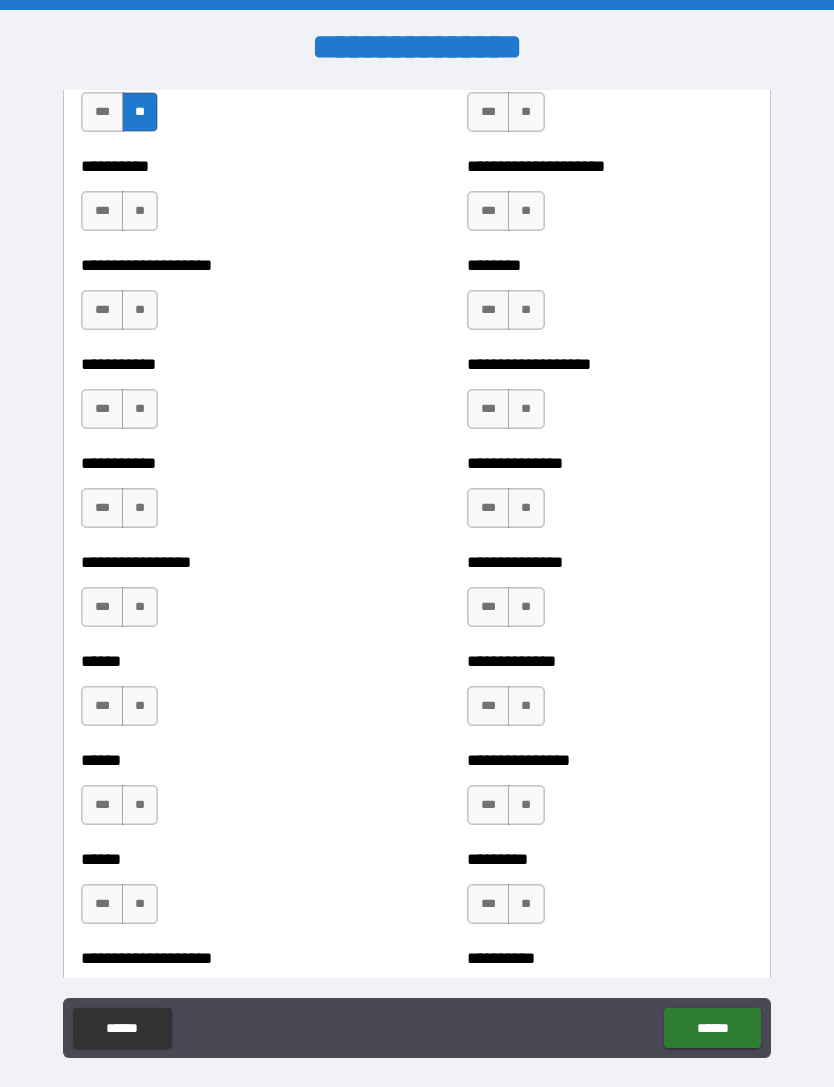 click on "**" at bounding box center [140, 211] 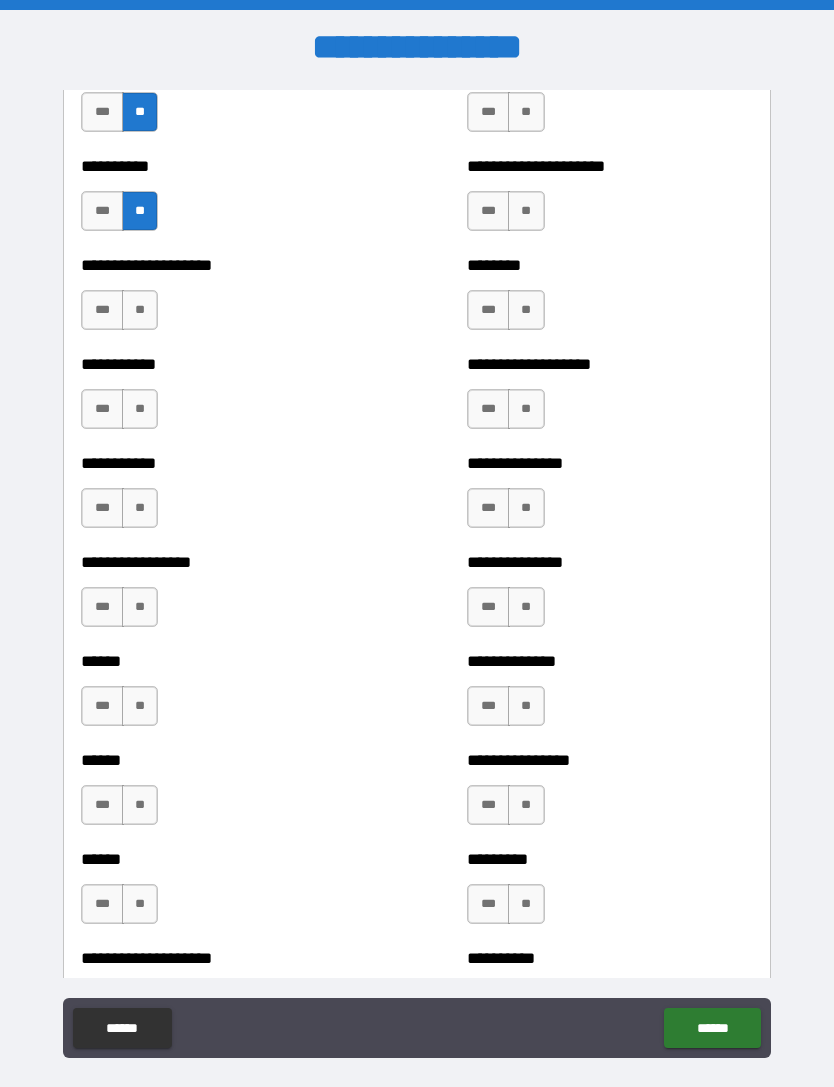 click on "**" at bounding box center (140, 310) 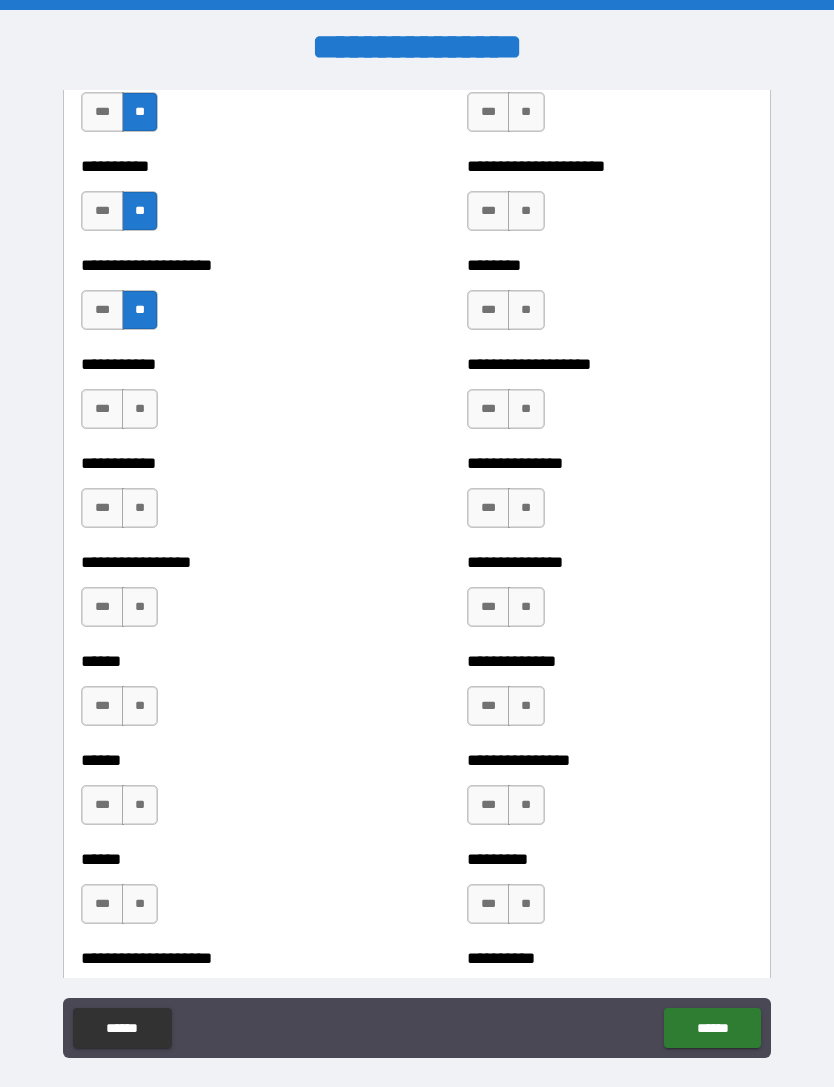 click on "**" at bounding box center [140, 409] 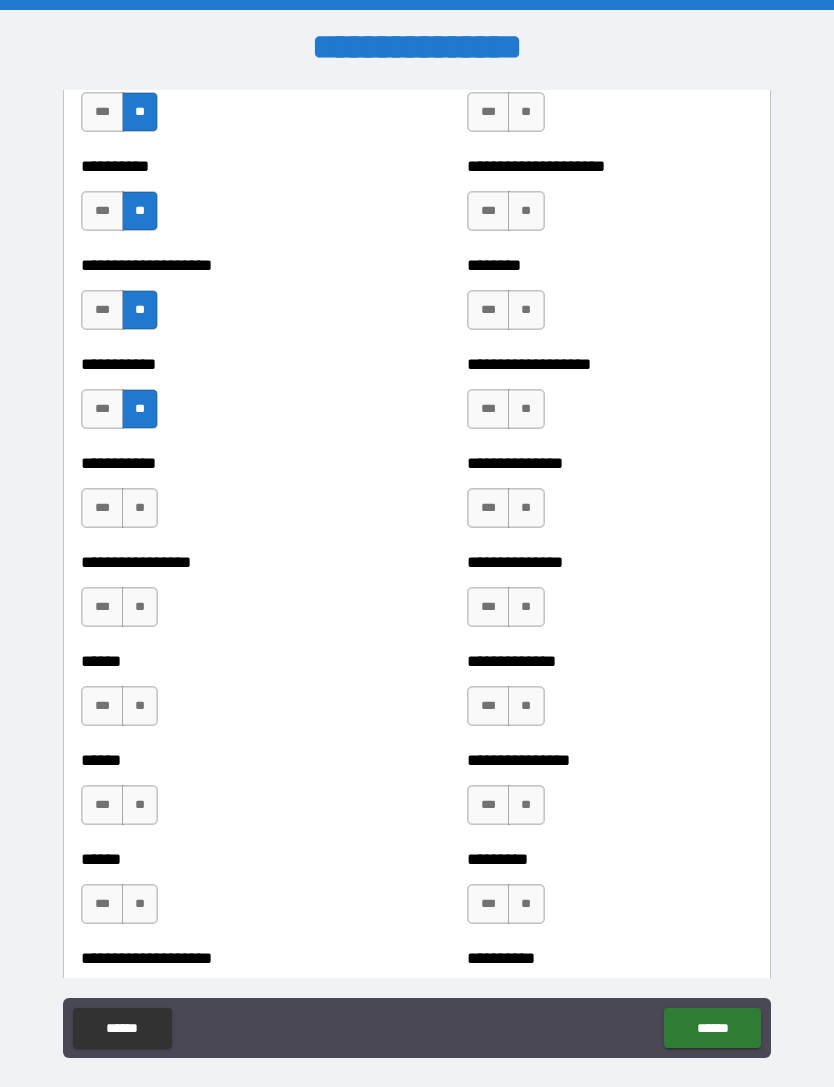 click on "**" at bounding box center [140, 508] 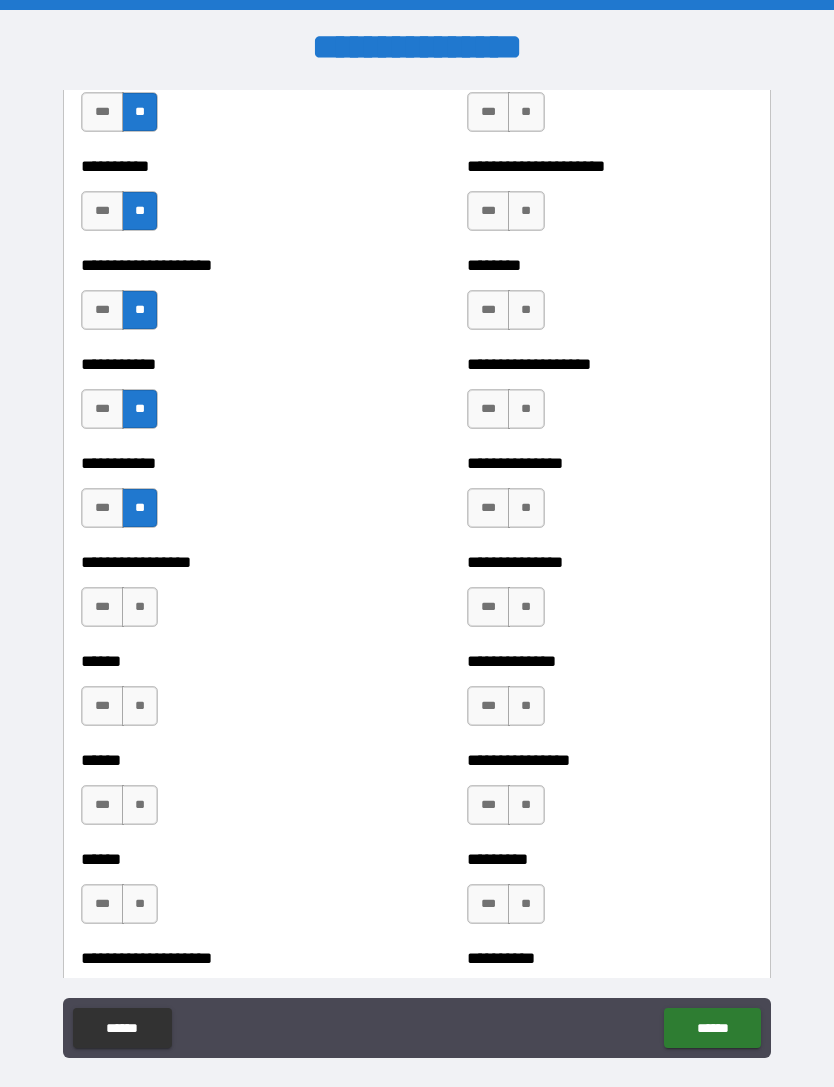 click on "**" at bounding box center (140, 607) 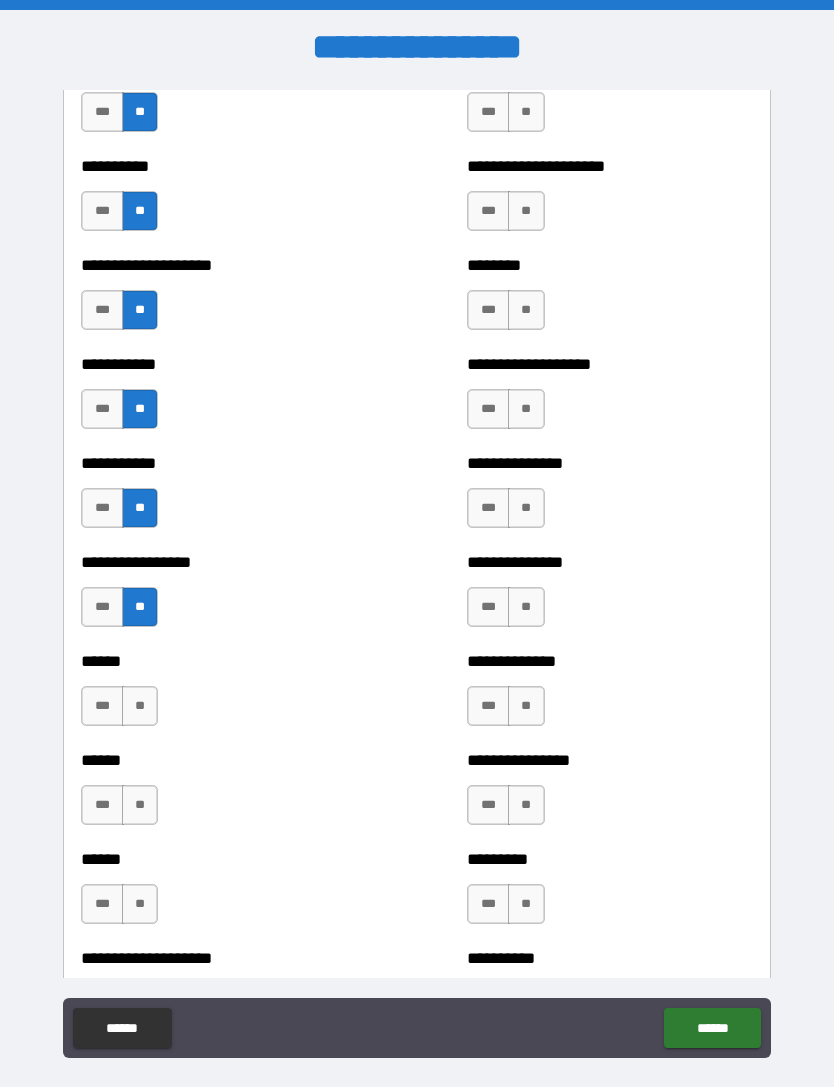 click on "**" at bounding box center (140, 706) 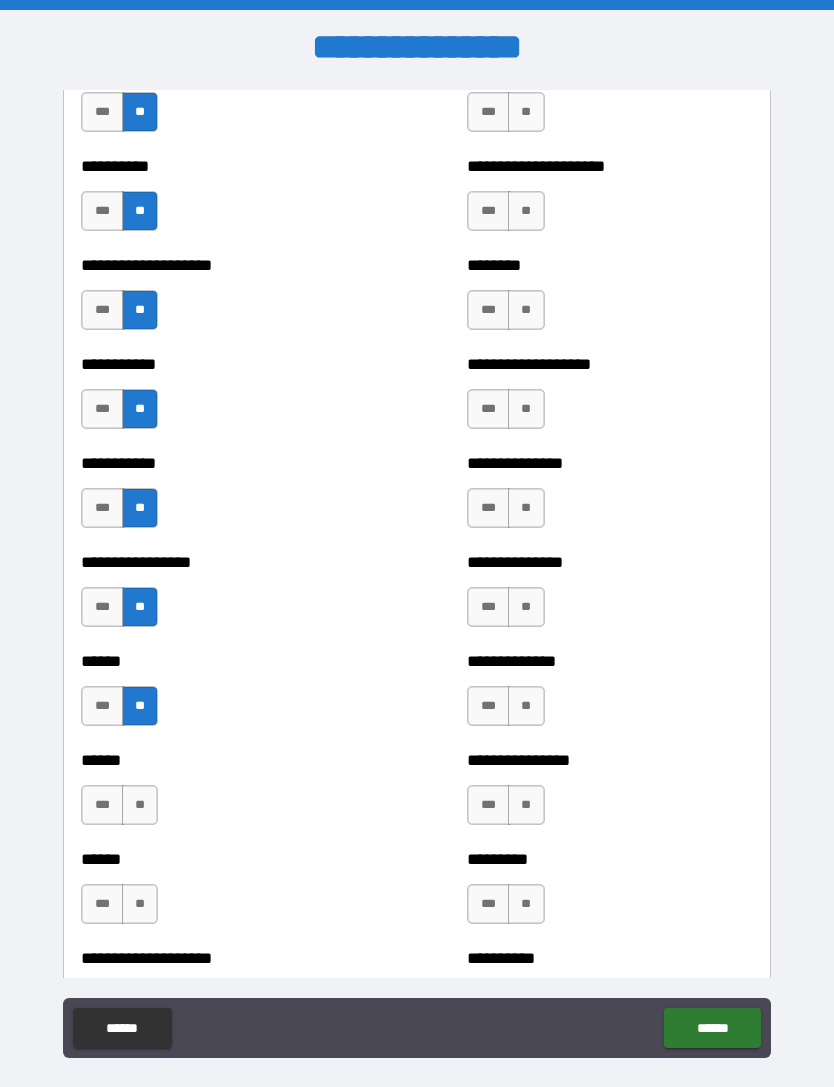 click on "**" at bounding box center (140, 805) 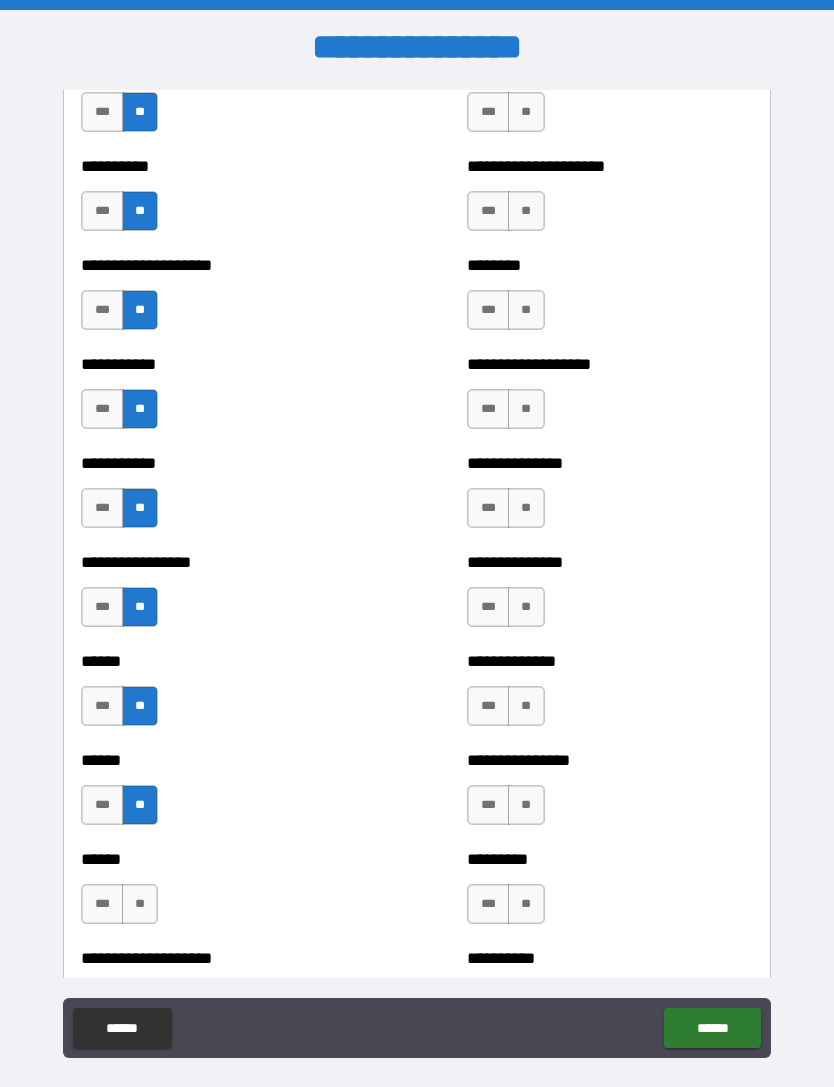 click on "**" at bounding box center (140, 904) 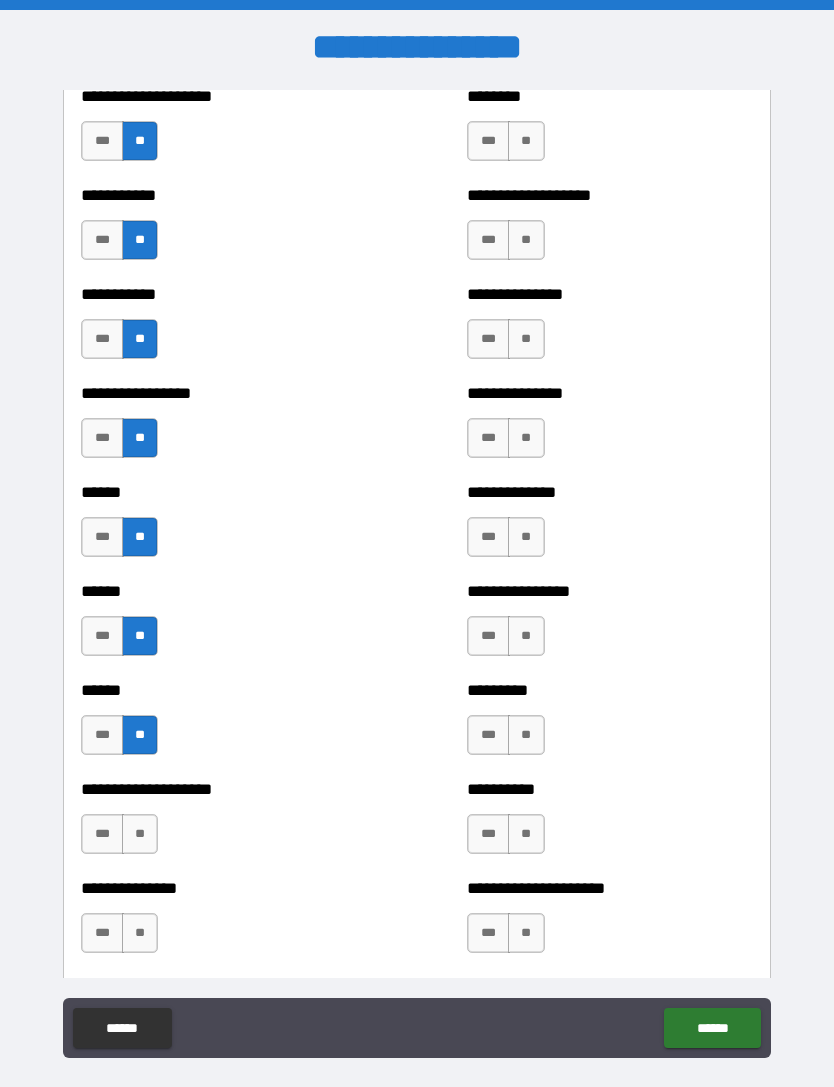 scroll, scrollTop: 2676, scrollLeft: 0, axis: vertical 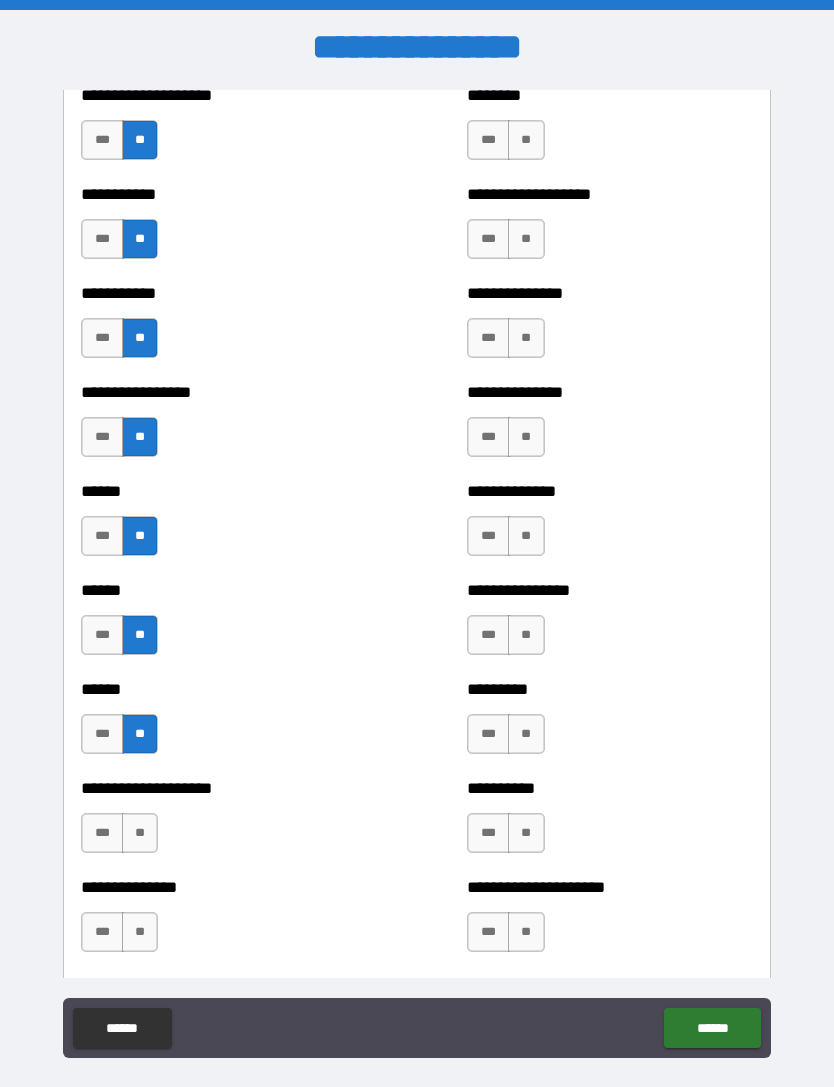 click on "***" at bounding box center (102, 833) 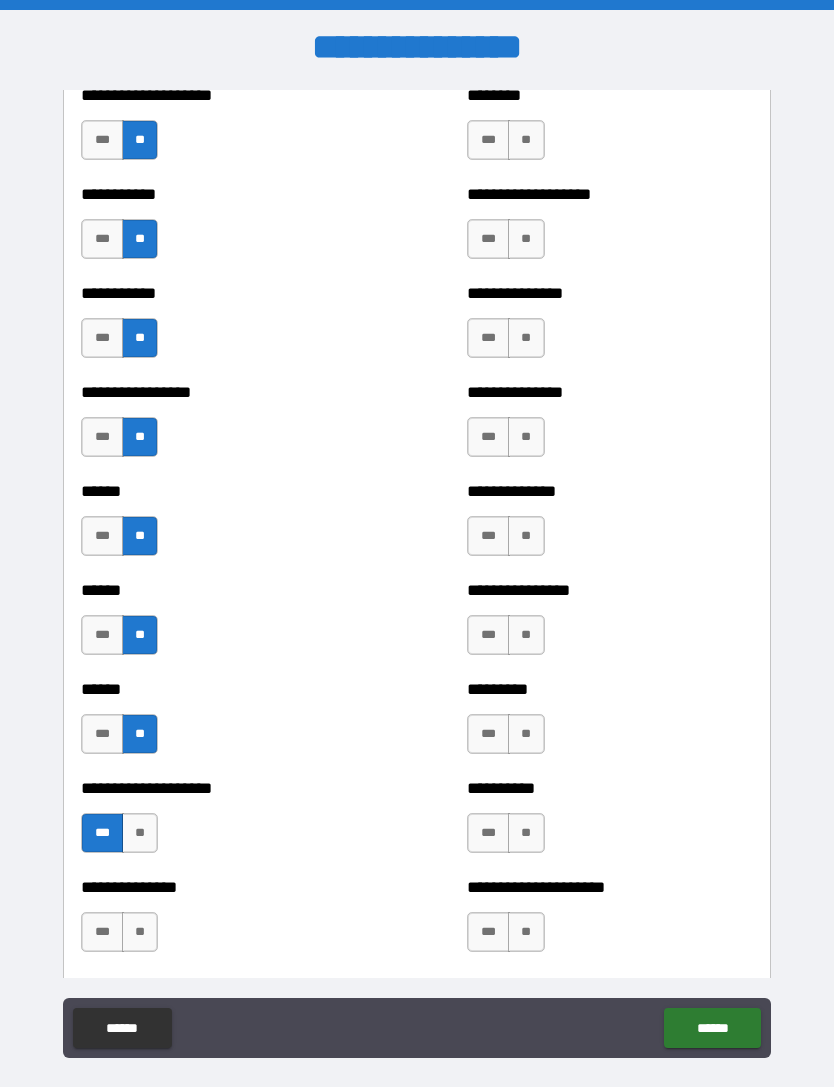 click on "***" at bounding box center [102, 932] 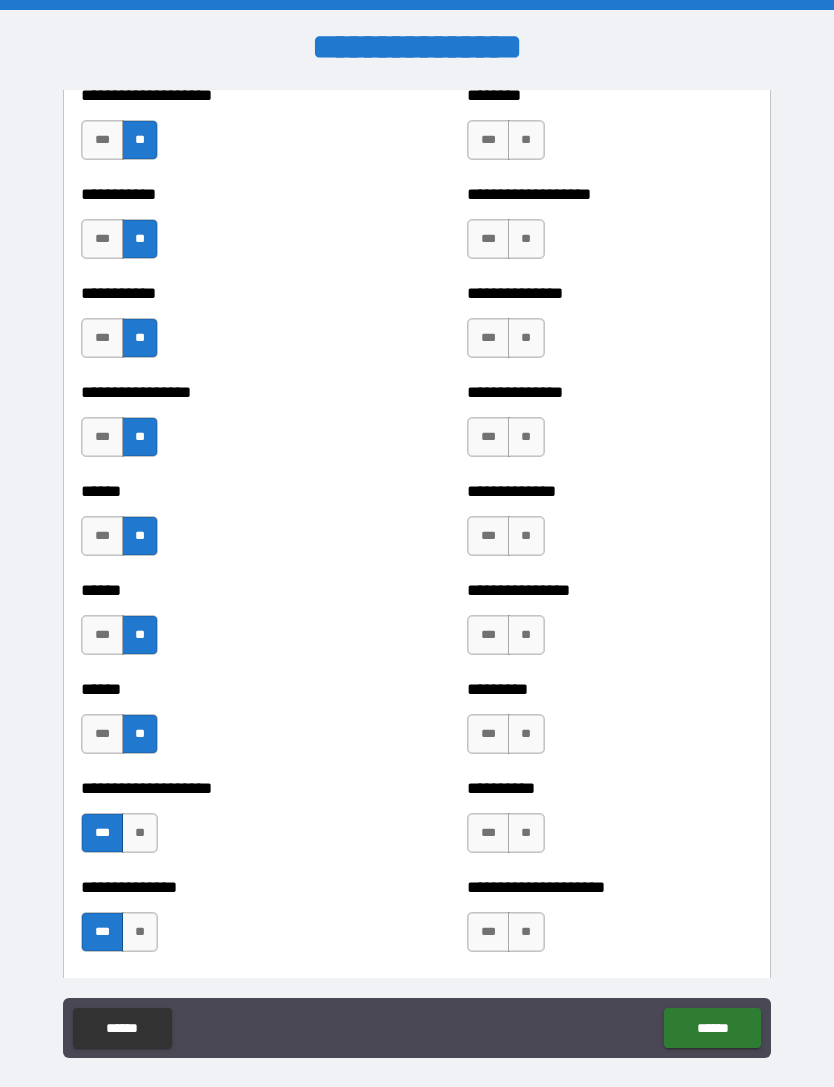 click on "**" at bounding box center [526, 140] 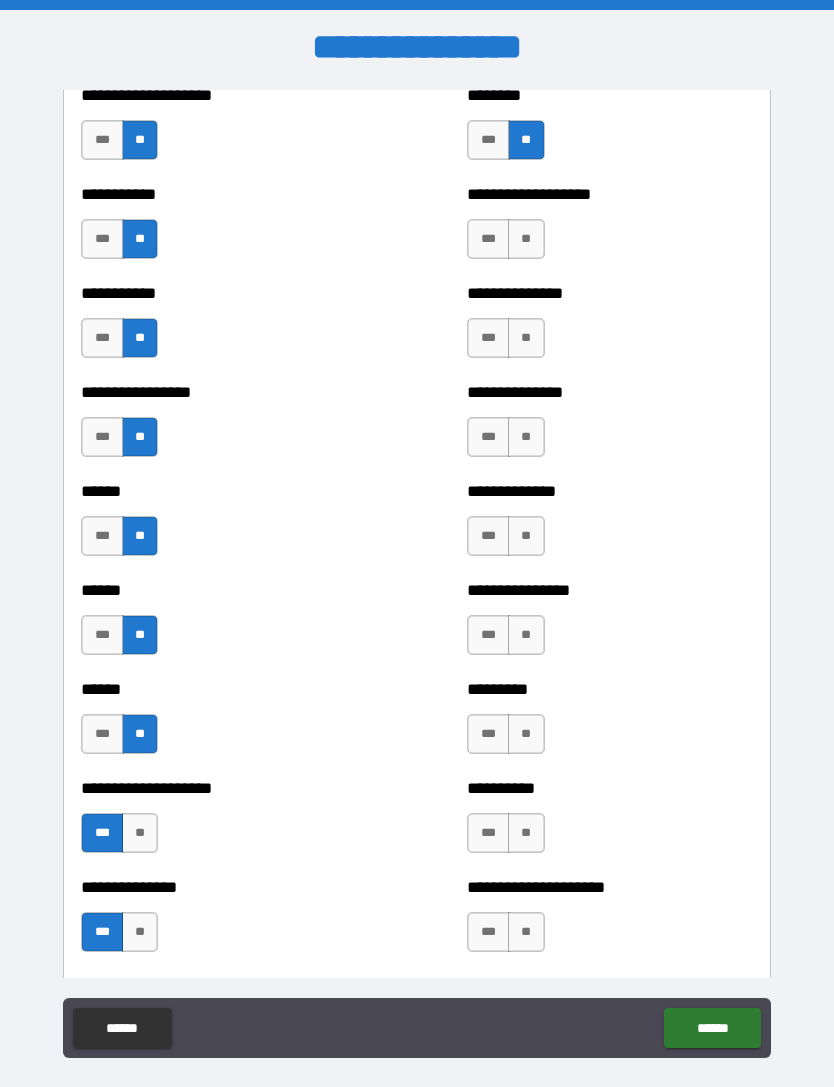 click on "**" at bounding box center (526, 239) 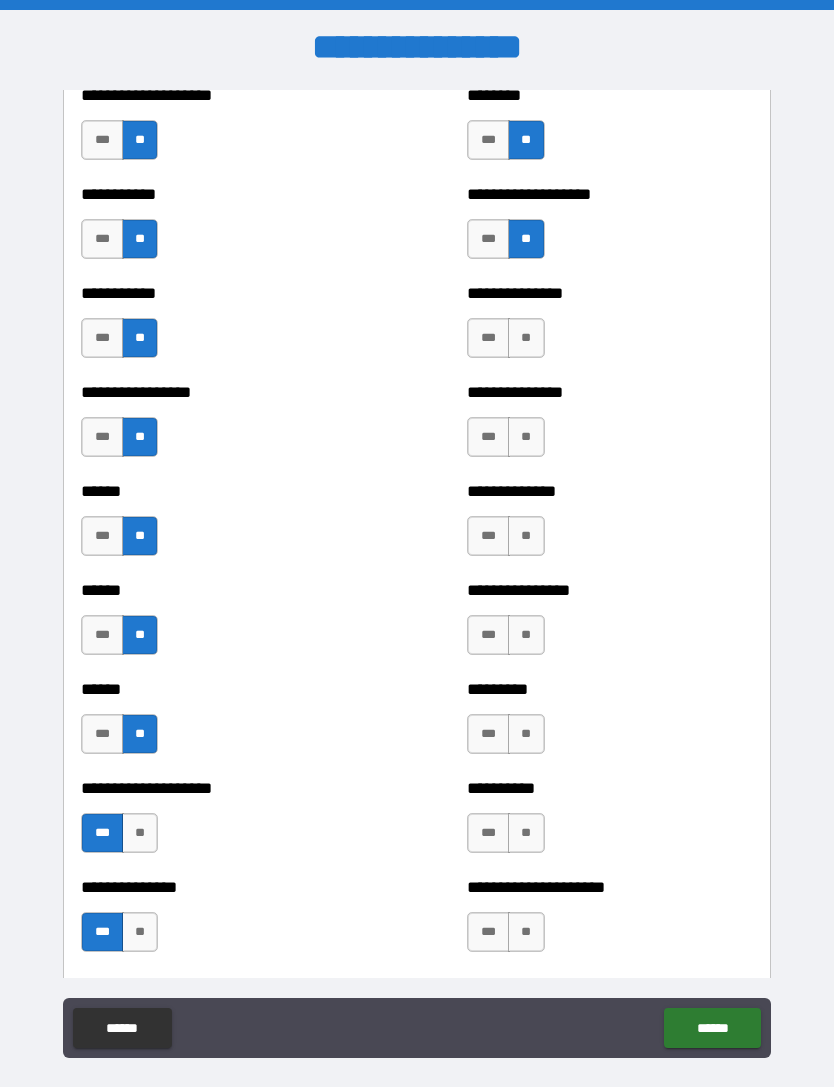 click on "**" at bounding box center [526, 338] 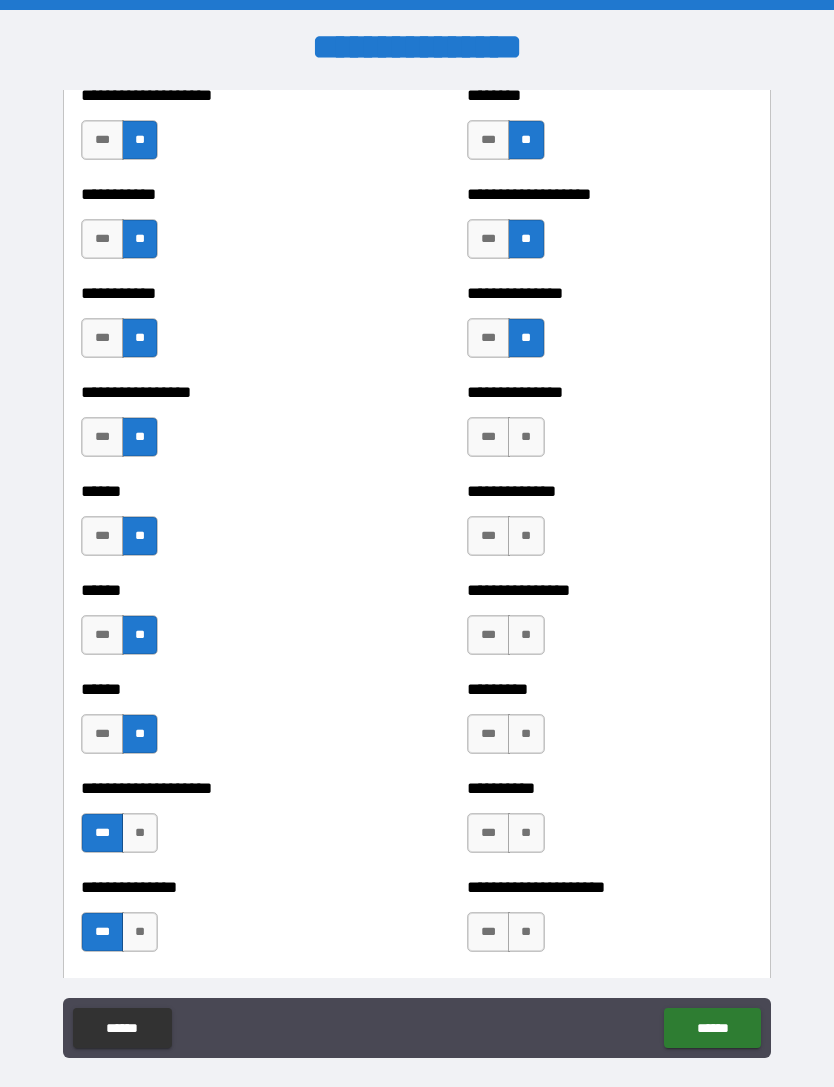 click on "**" at bounding box center [526, 437] 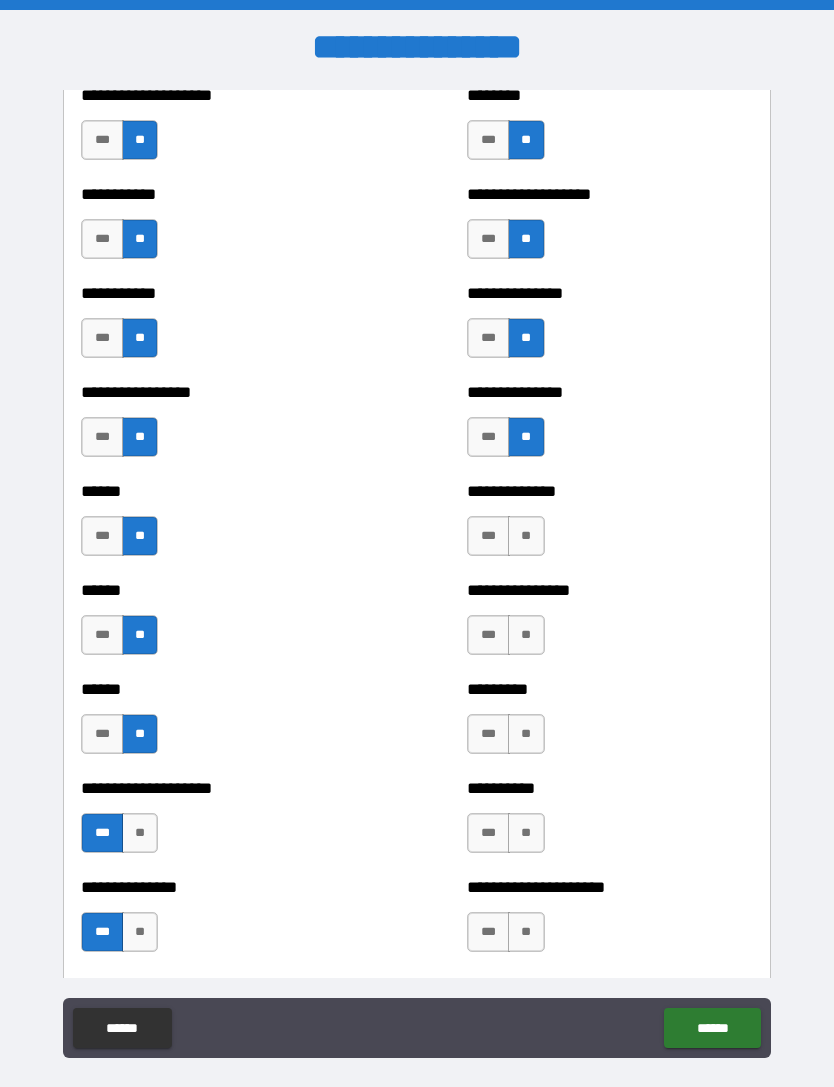 click on "**" at bounding box center (526, 536) 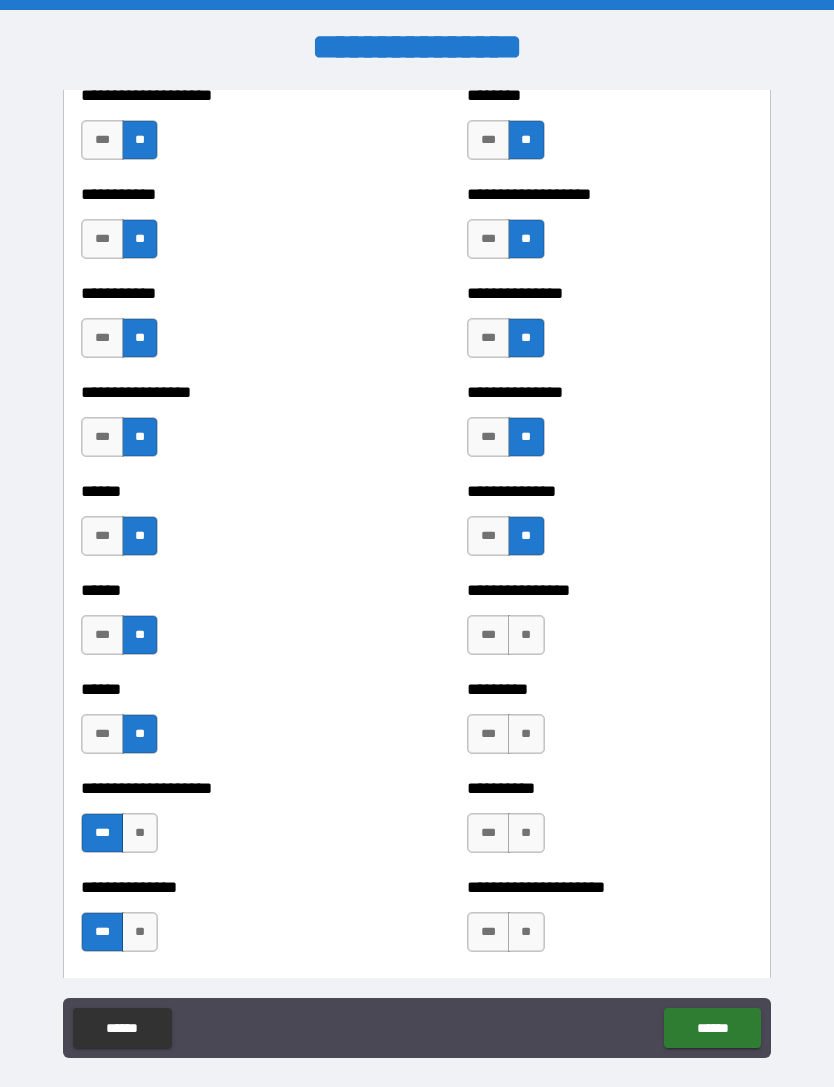 click on "**" at bounding box center (526, 635) 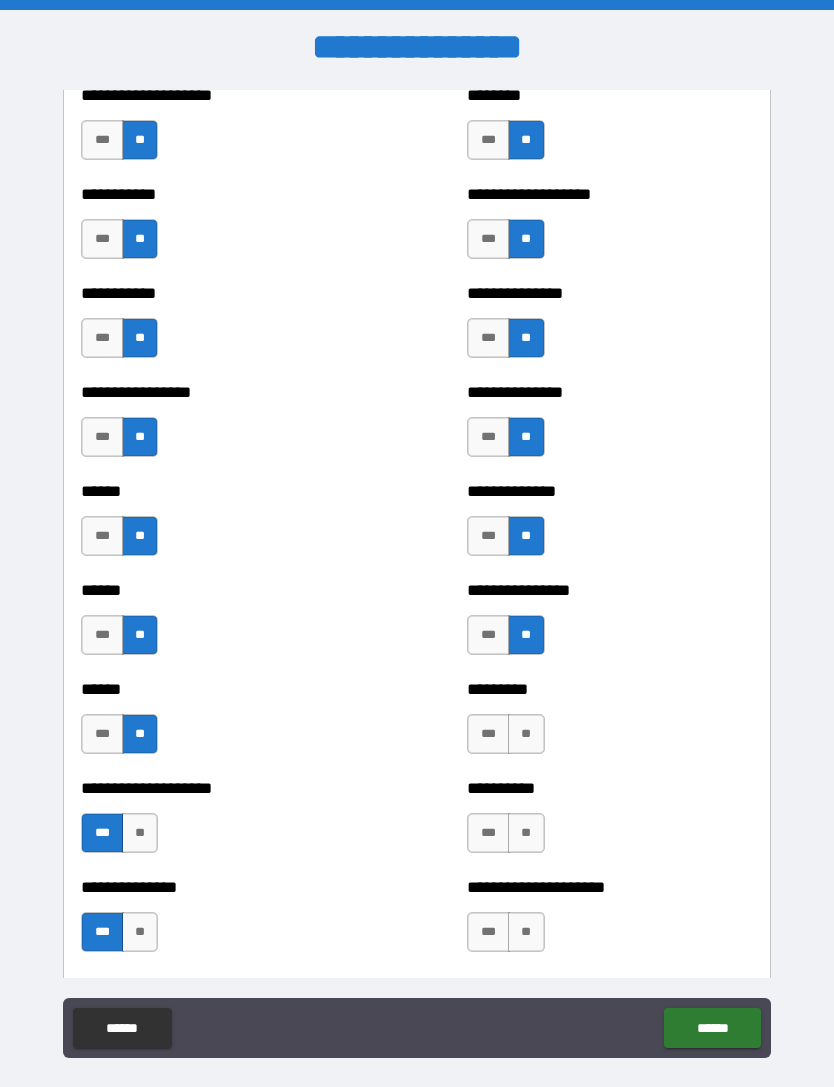 click on "**" at bounding box center (526, 734) 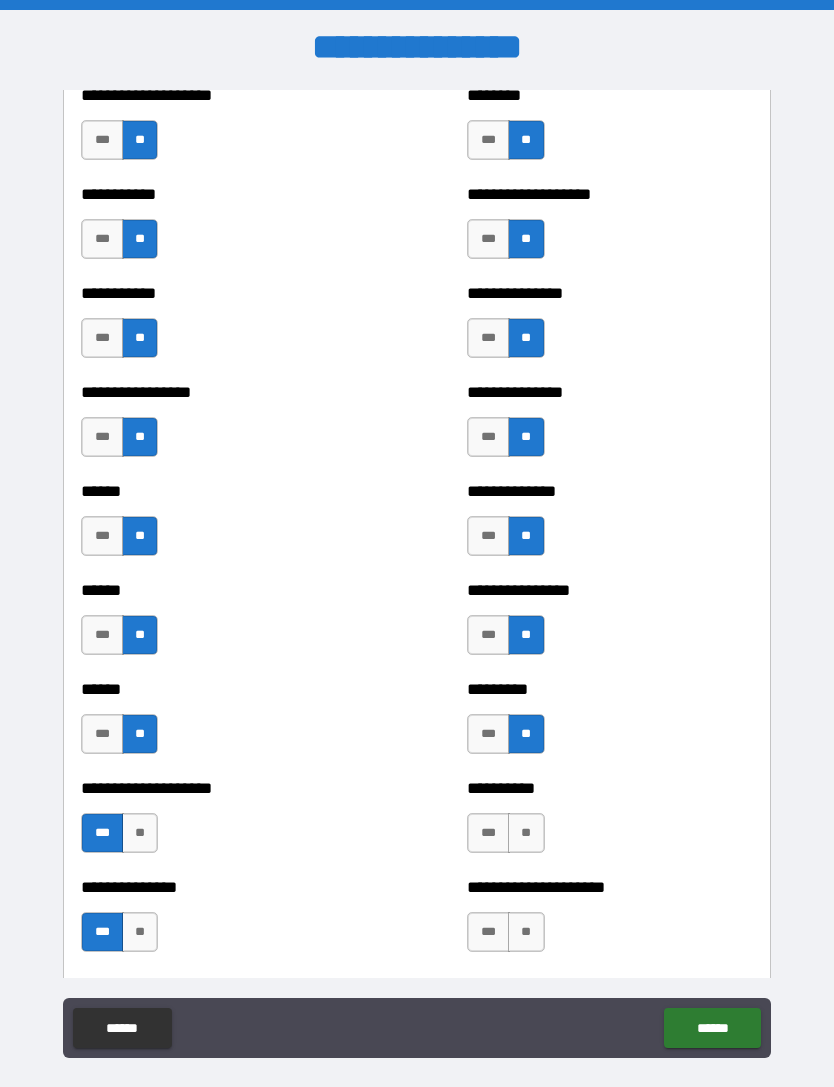 click on "**" at bounding box center (526, 833) 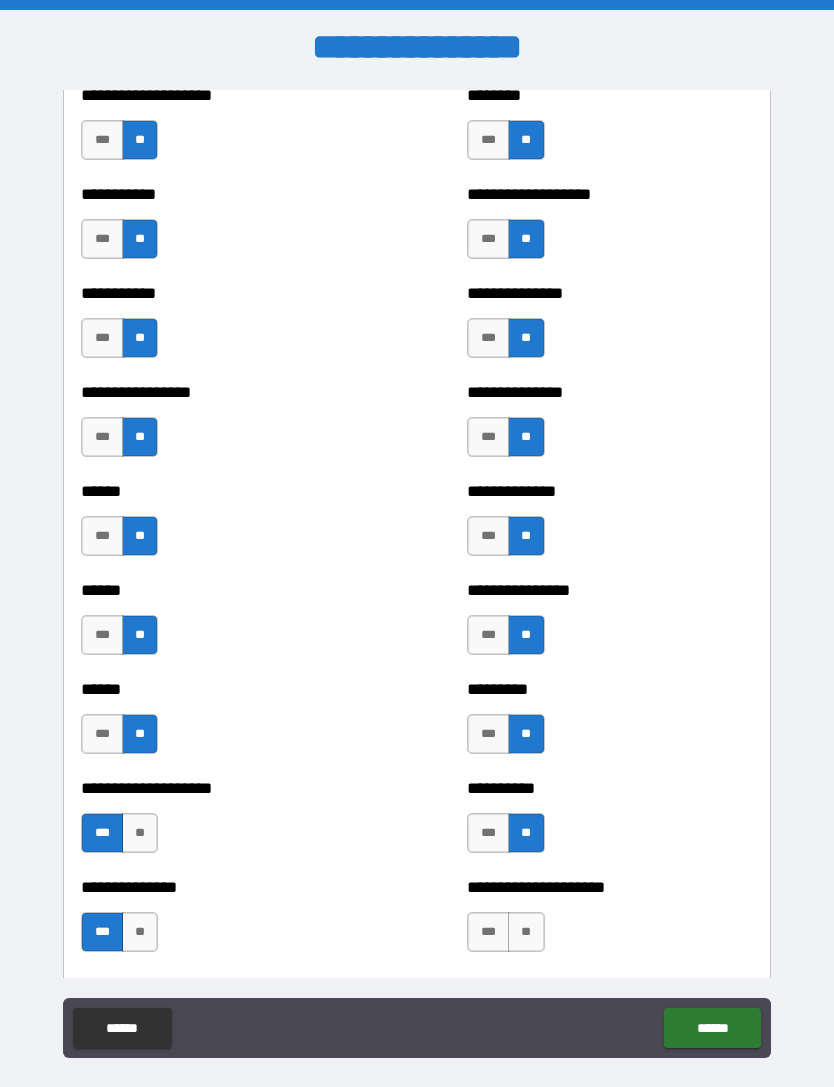 click on "**" at bounding box center (526, 932) 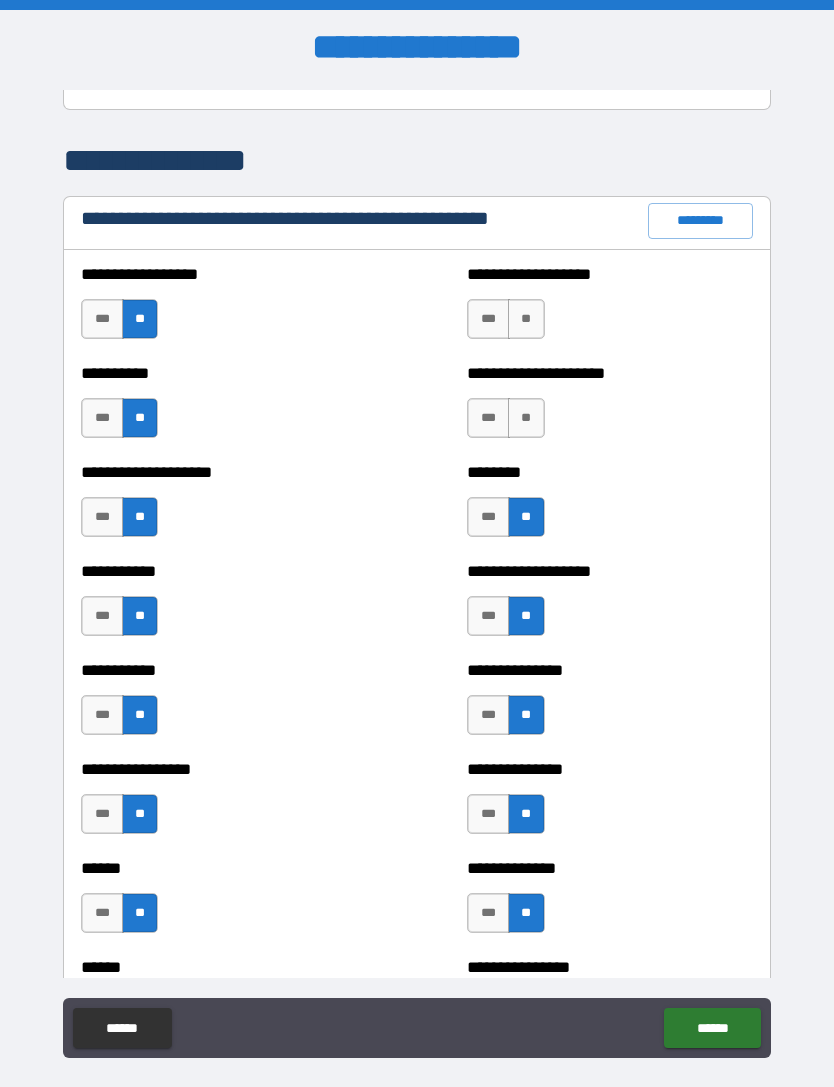 scroll, scrollTop: 2297, scrollLeft: 0, axis: vertical 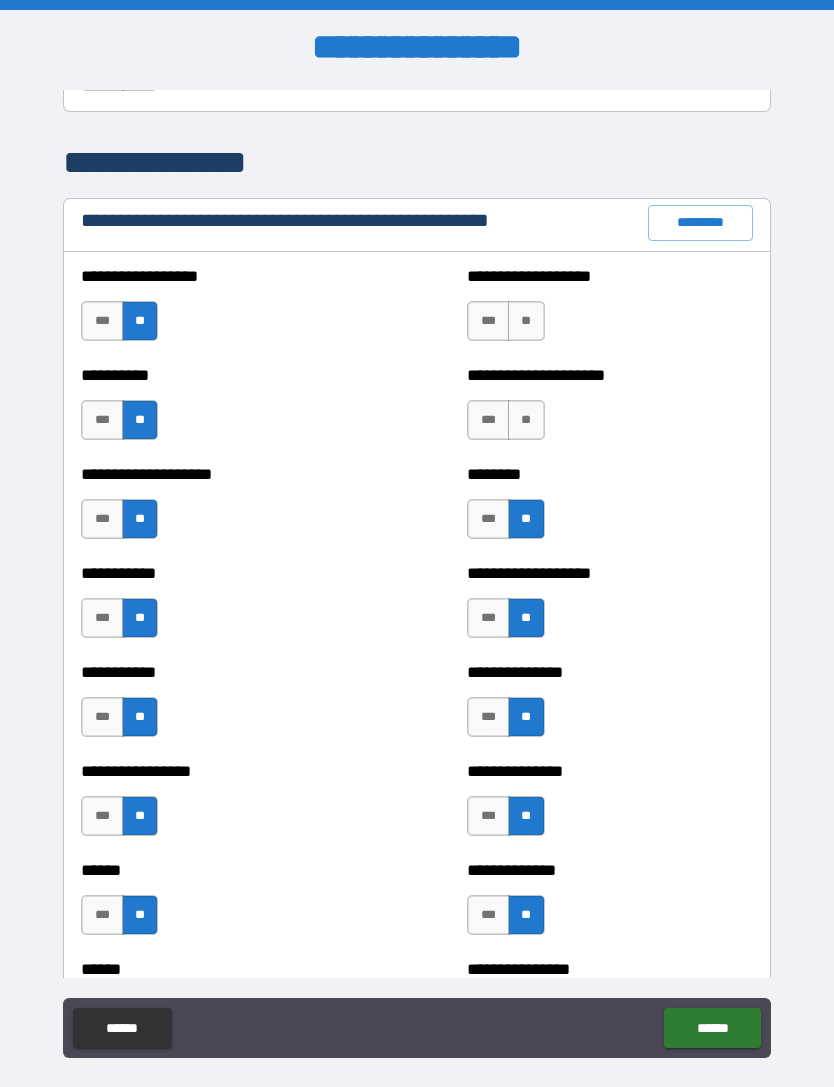 click on "**" at bounding box center (526, 321) 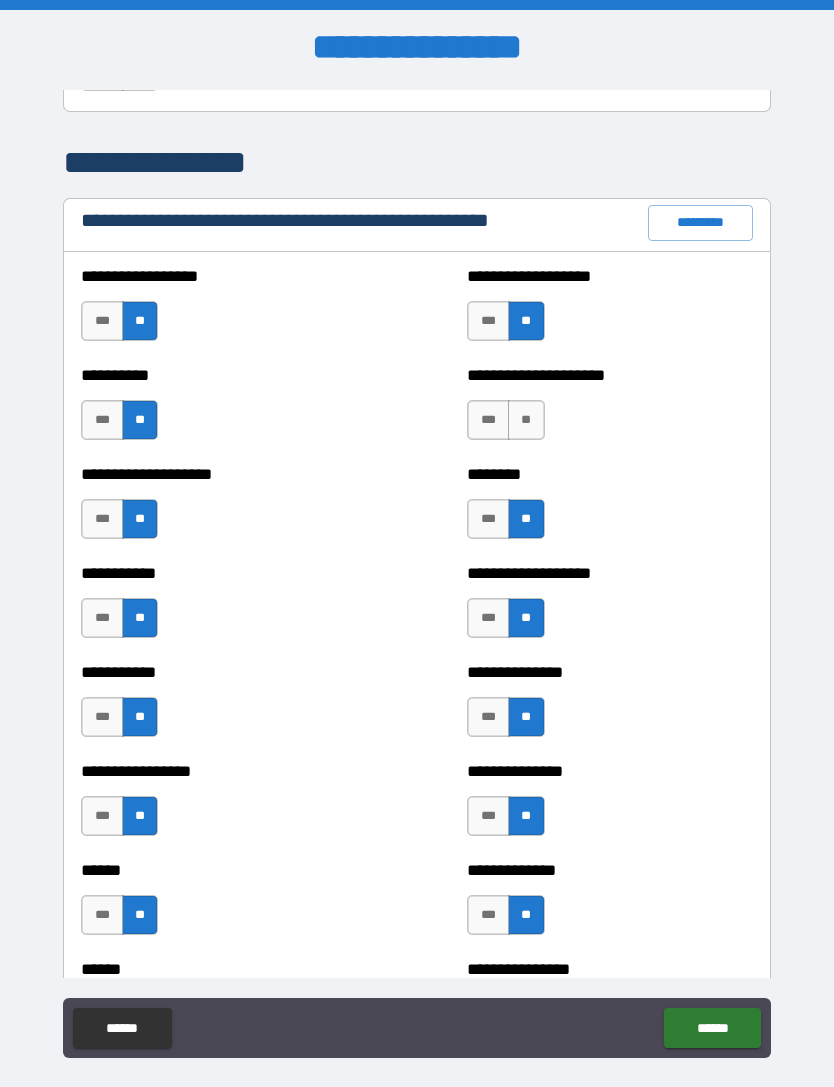 click on "**" at bounding box center (526, 420) 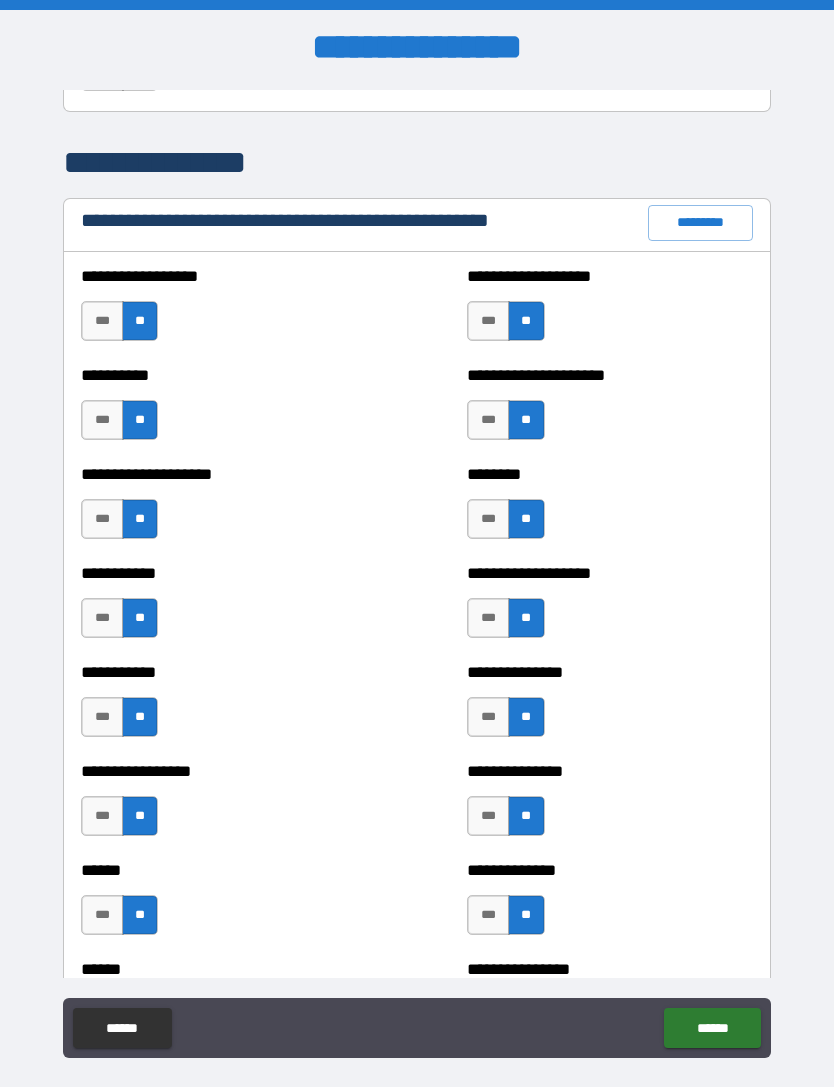 click on "******" at bounding box center (712, 1028) 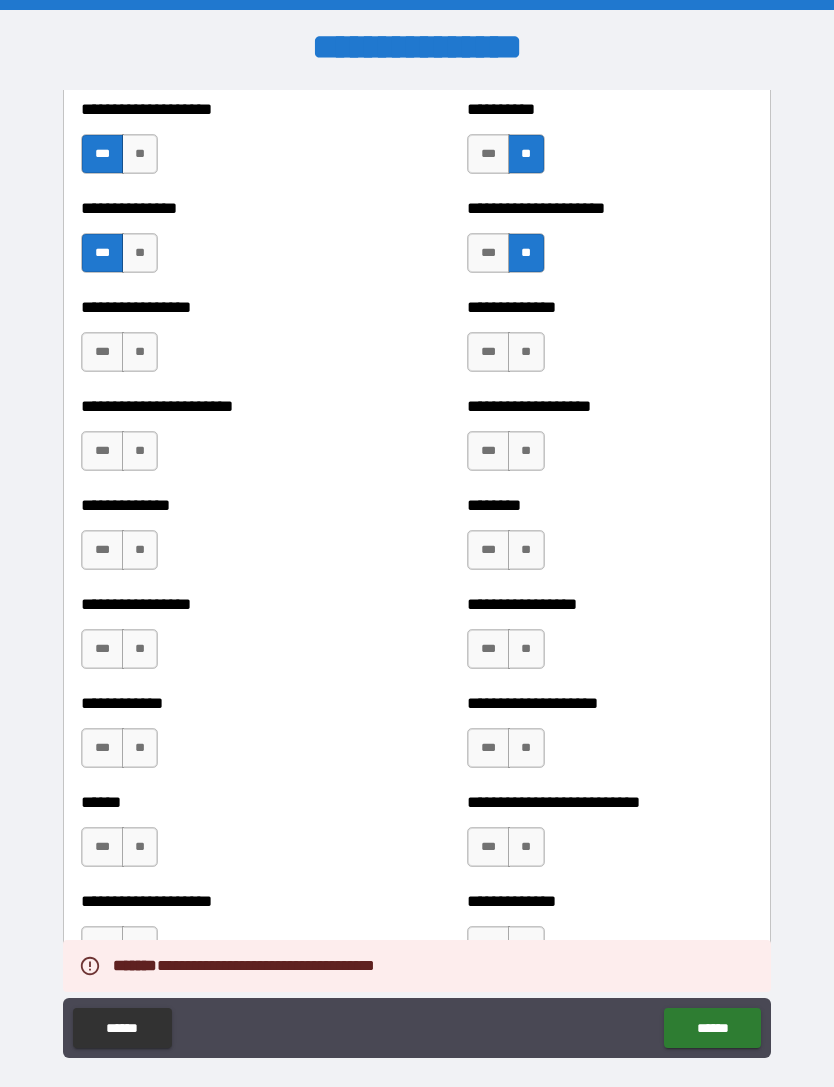 scroll, scrollTop: 3356, scrollLeft: 0, axis: vertical 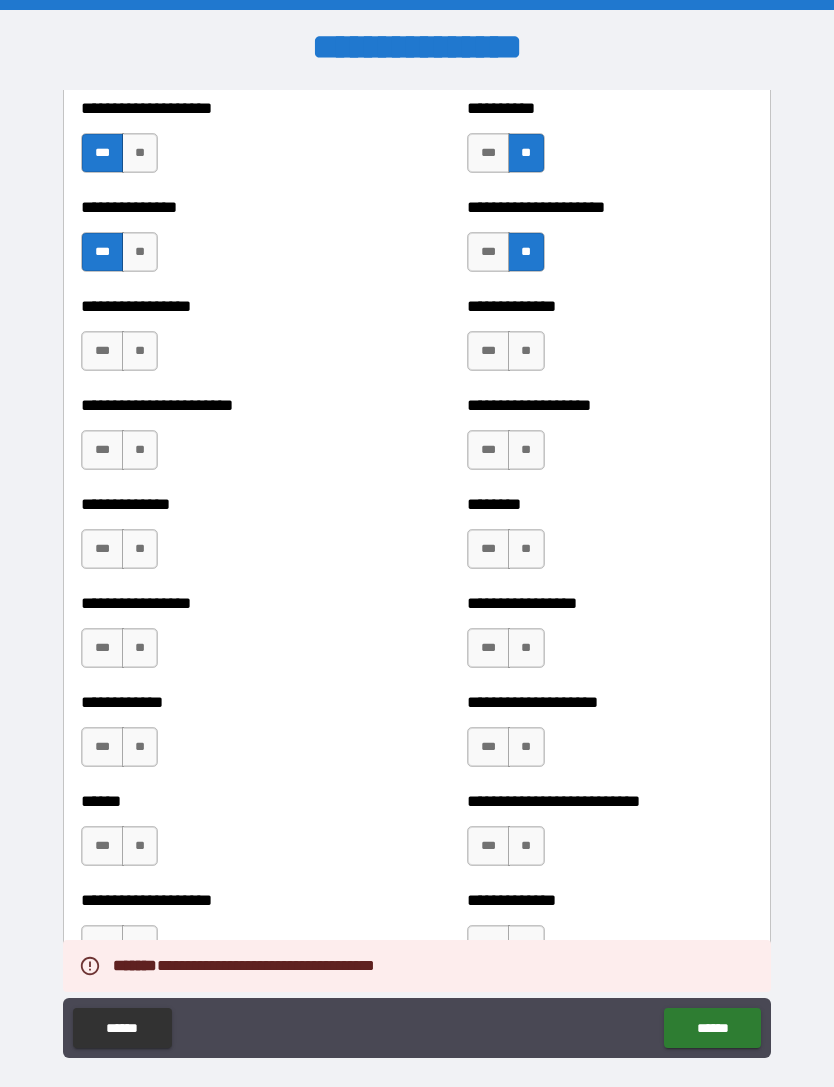click on "**" at bounding box center [140, 351] 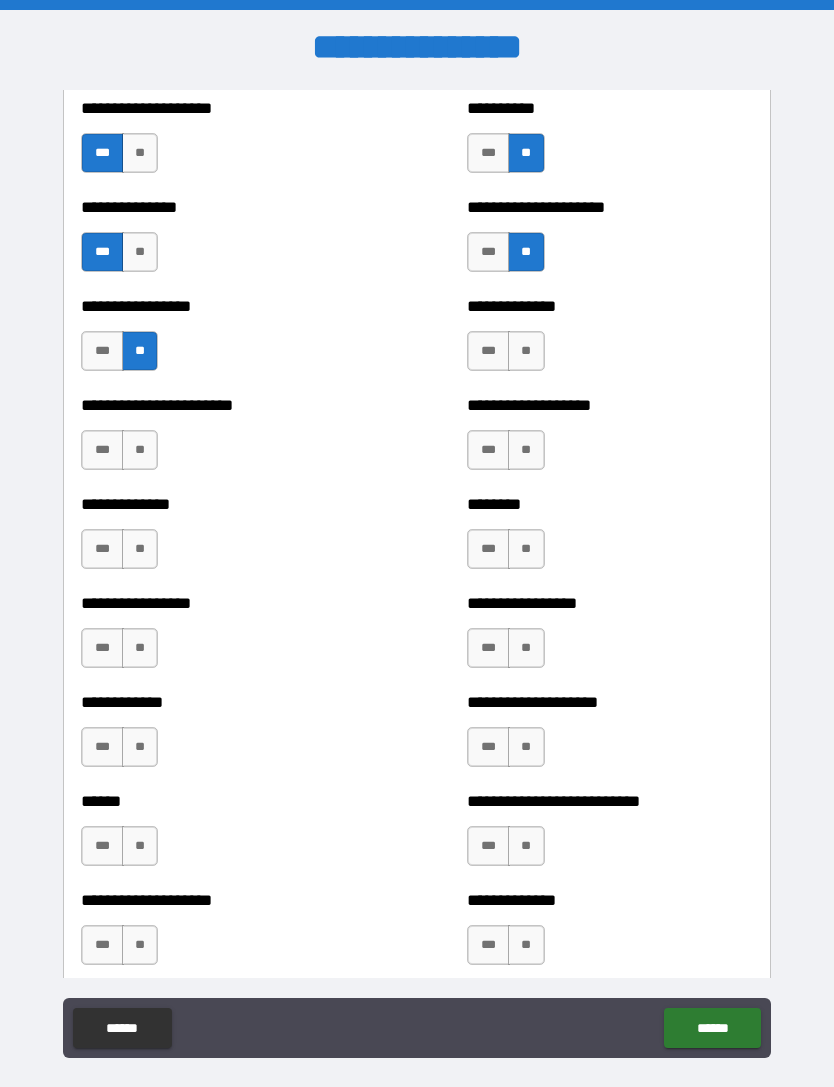 click on "**" at bounding box center [140, 450] 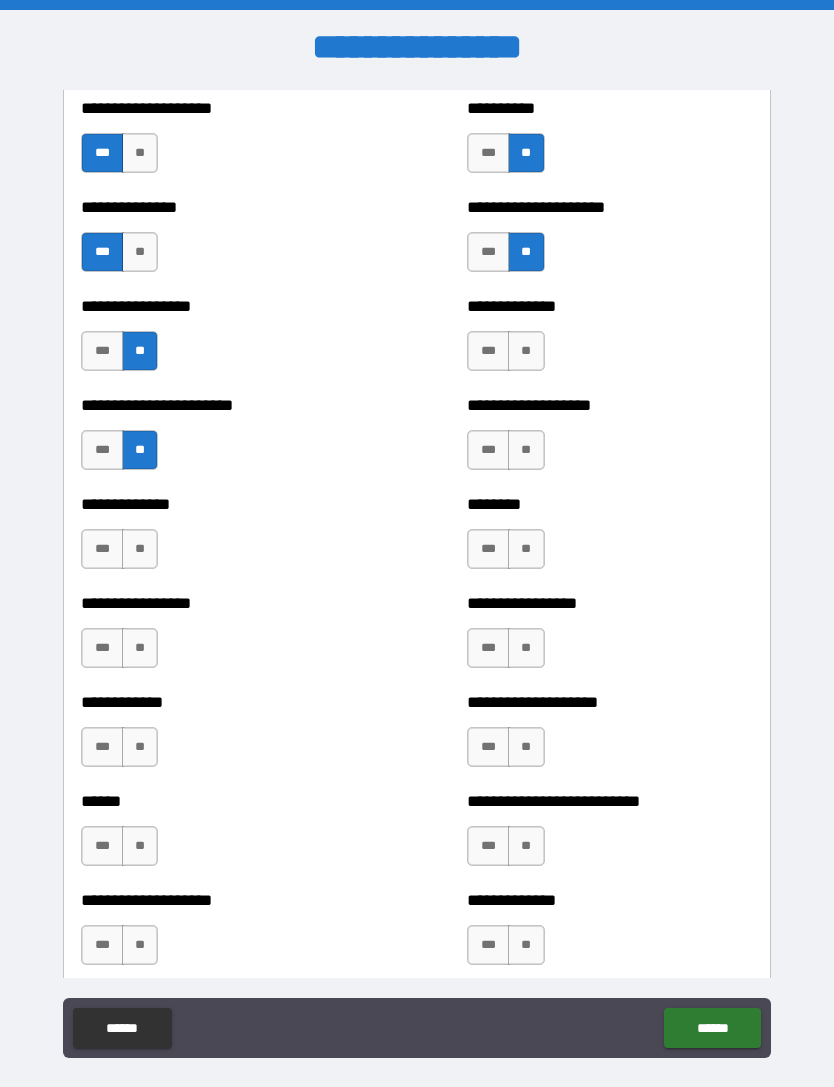 click on "**" at bounding box center [140, 549] 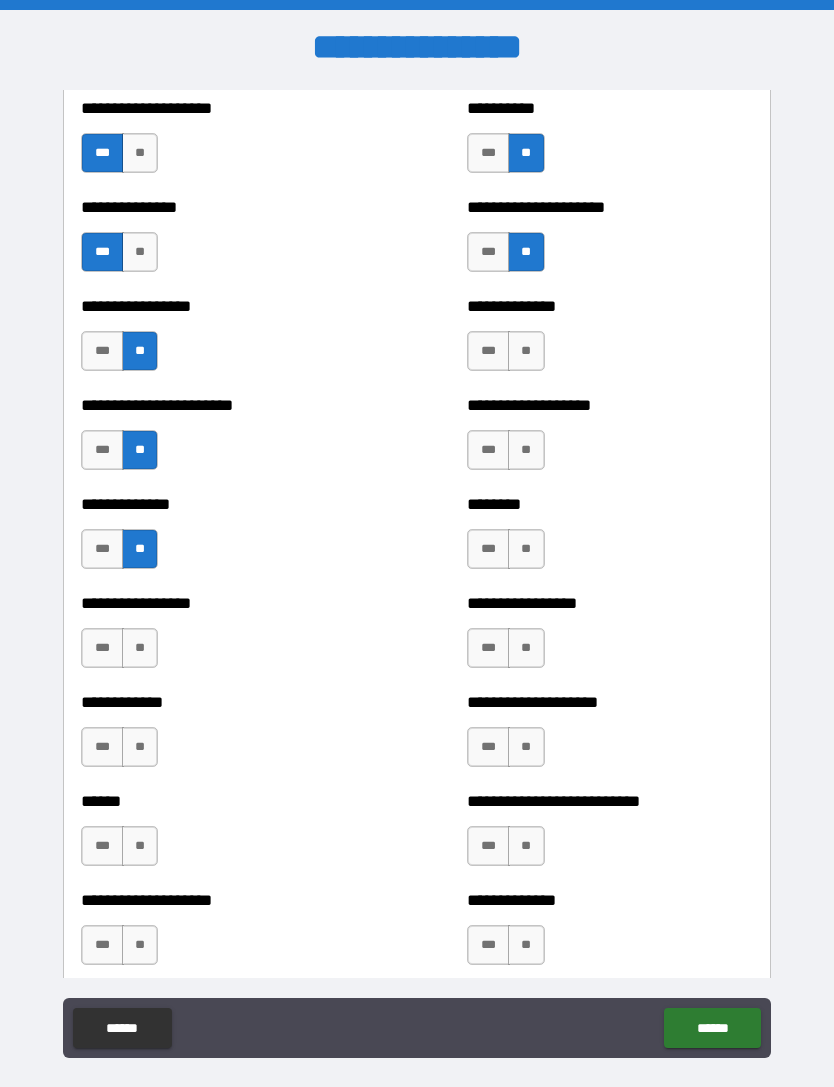 click on "**" at bounding box center (140, 648) 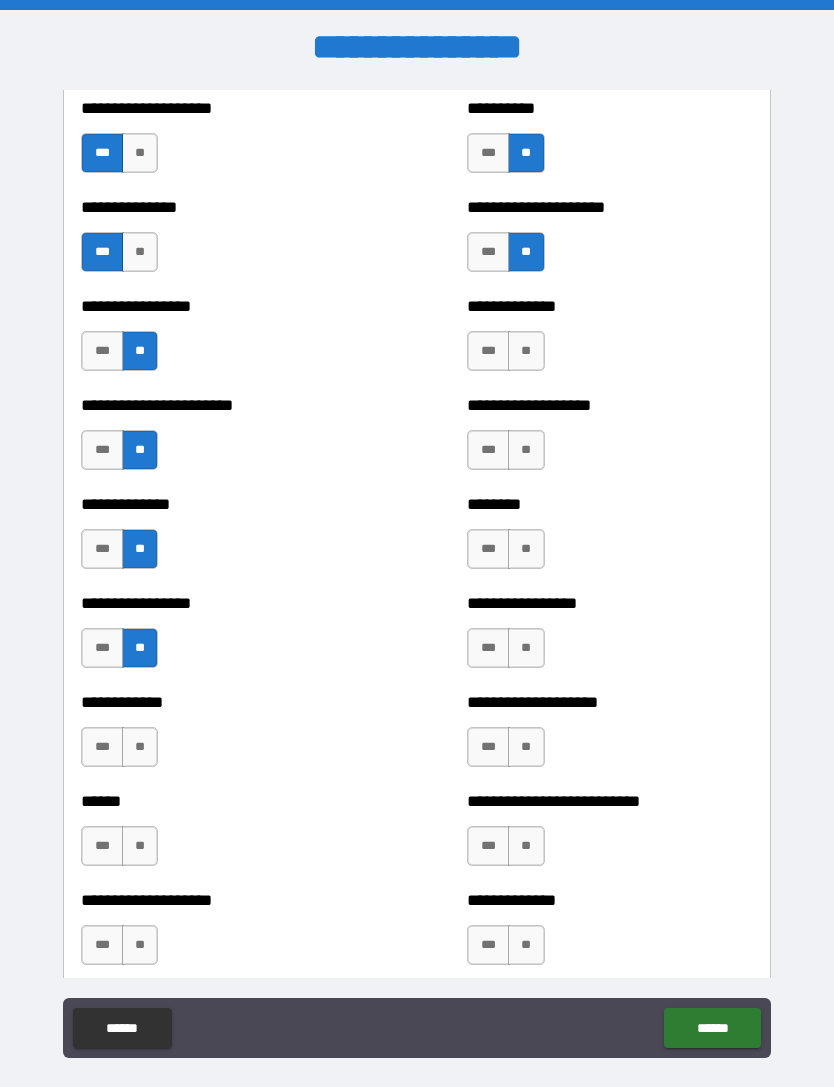 click on "***" at bounding box center [102, 648] 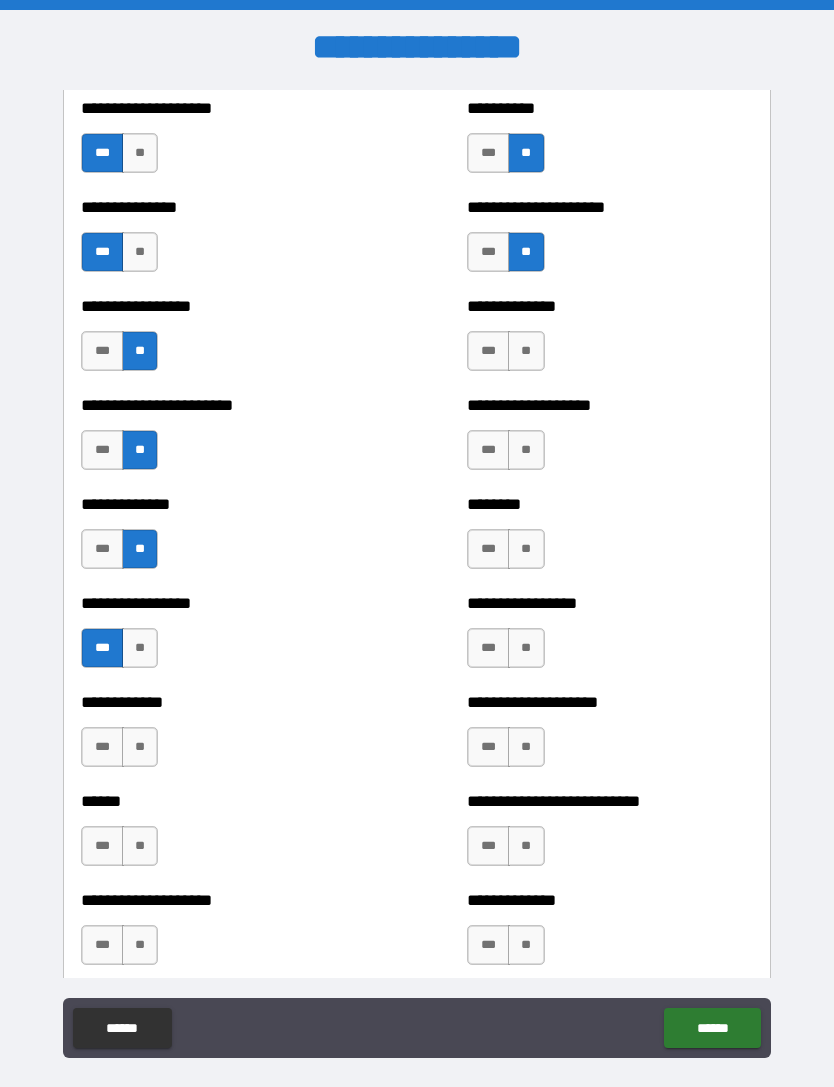 click on "**" at bounding box center [140, 747] 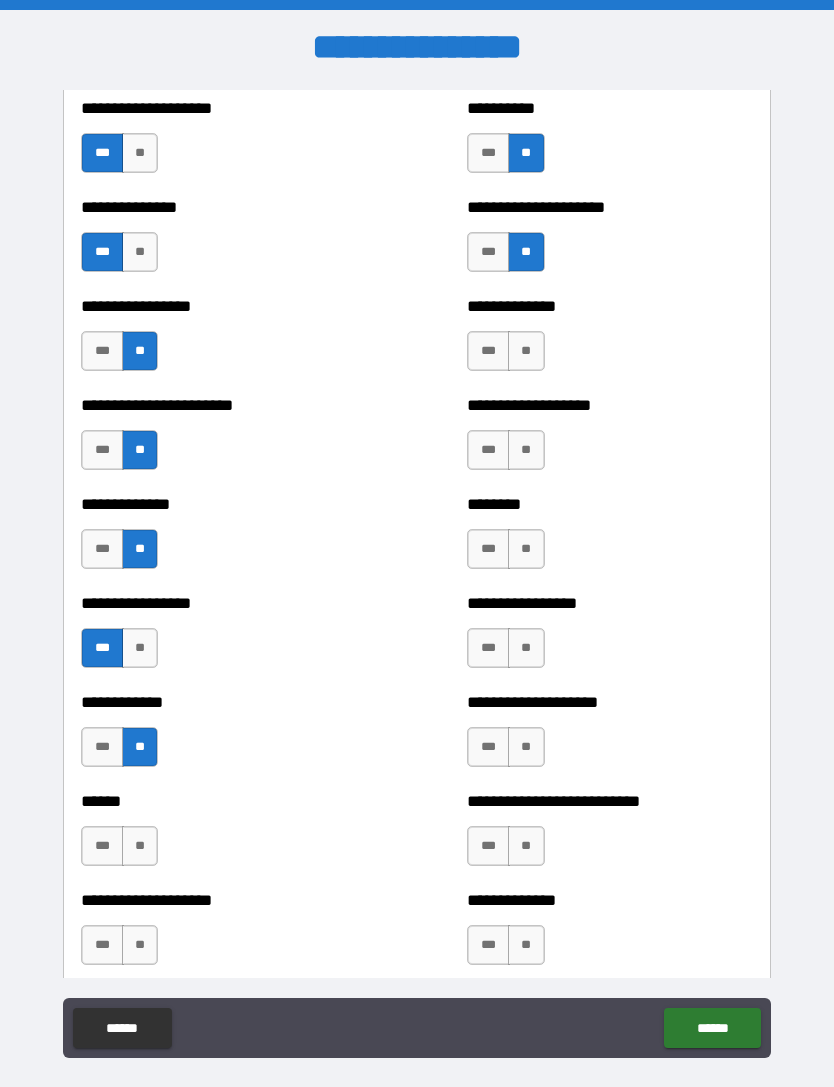 click on "**" at bounding box center (140, 846) 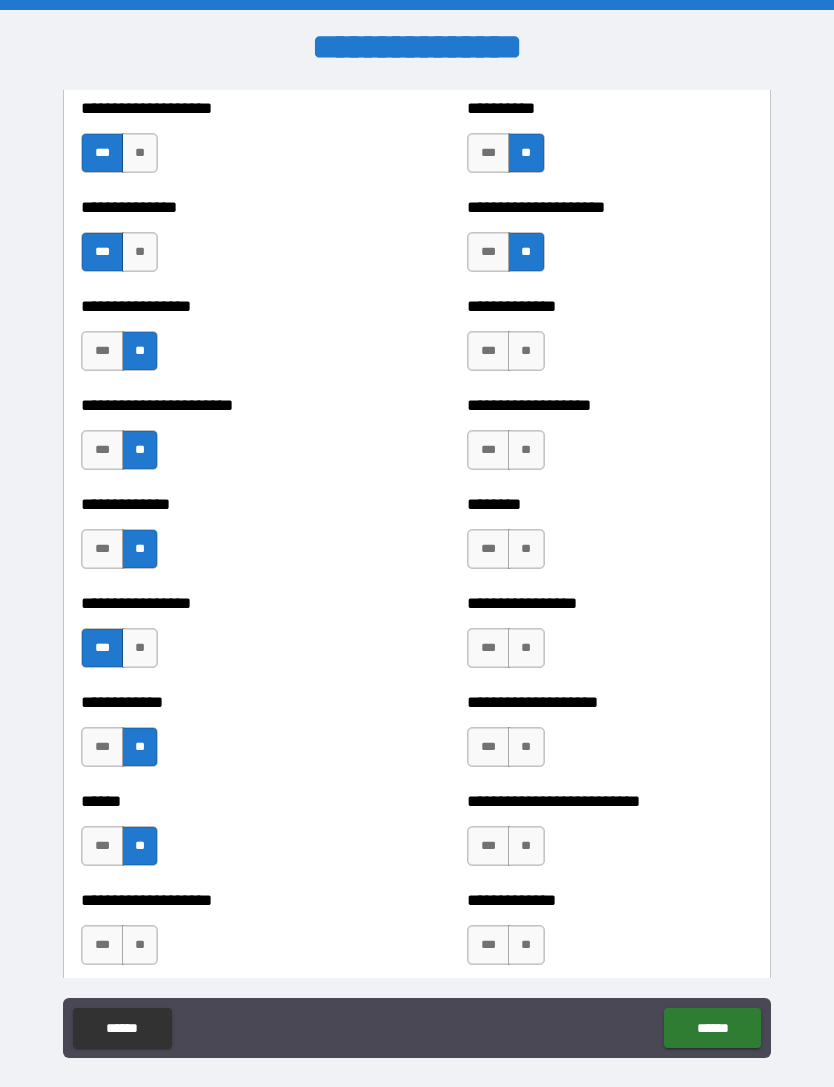 click on "**" at bounding box center (140, 945) 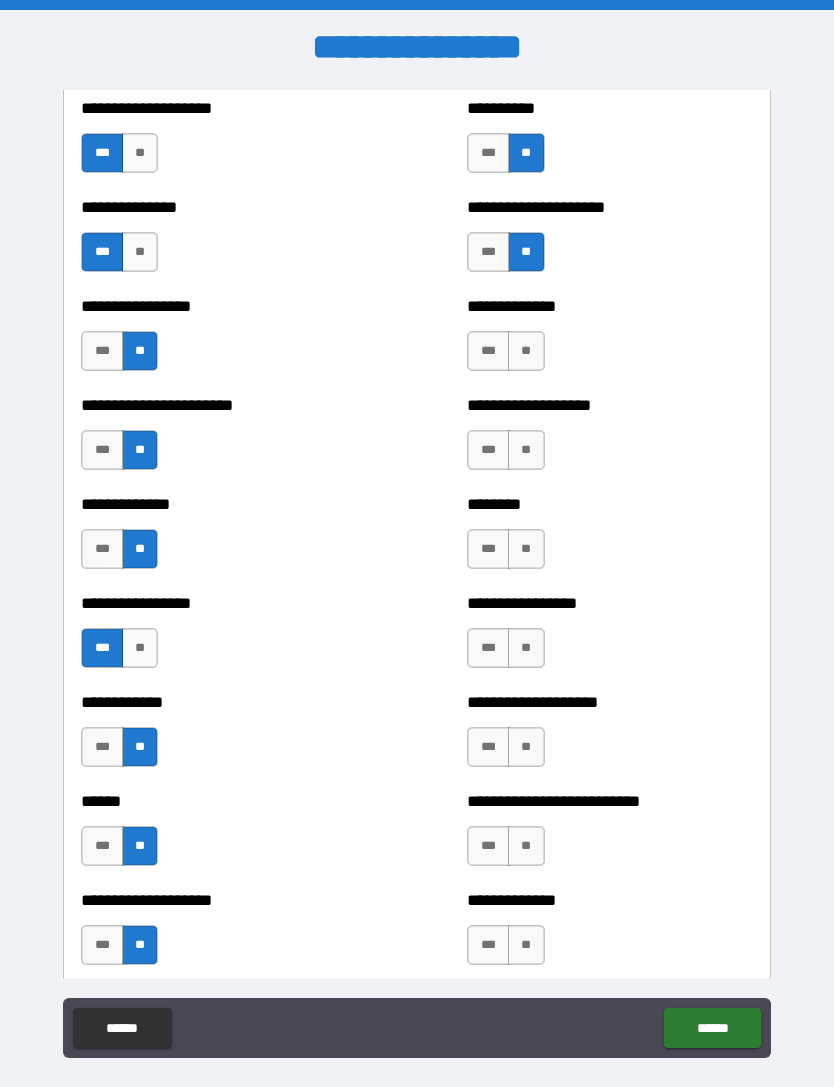 click on "**" at bounding box center (526, 351) 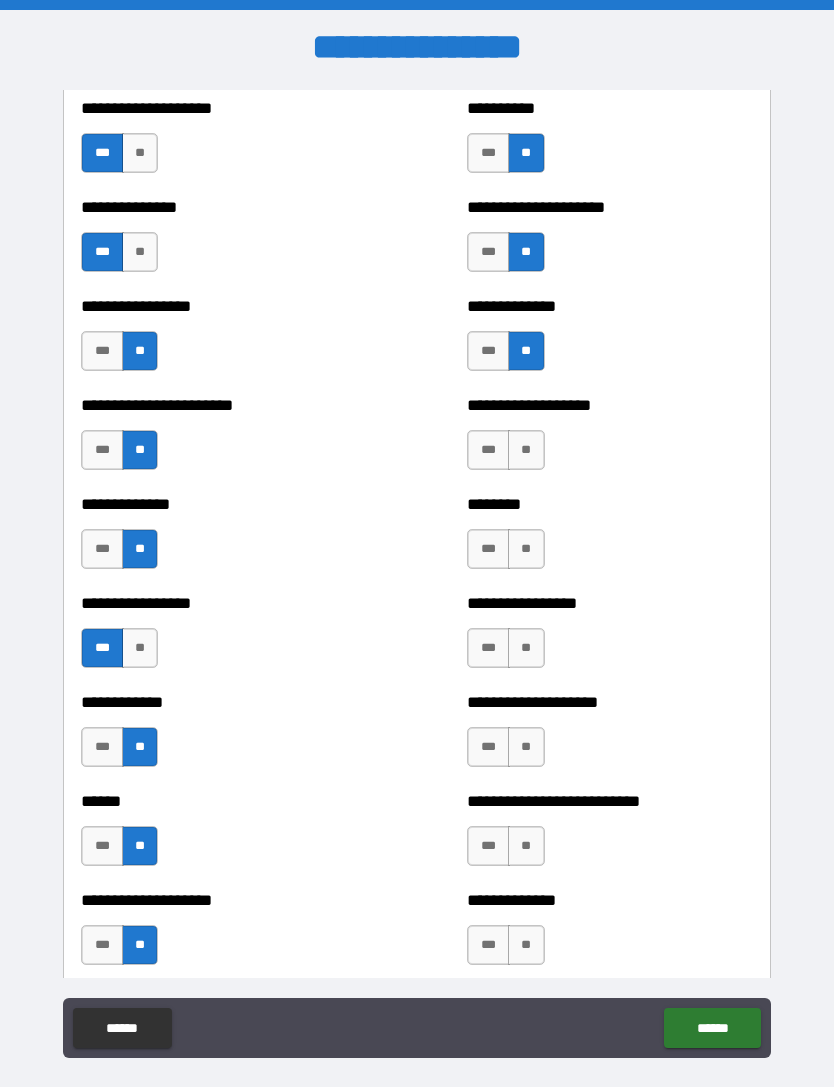 click on "**" at bounding box center [526, 450] 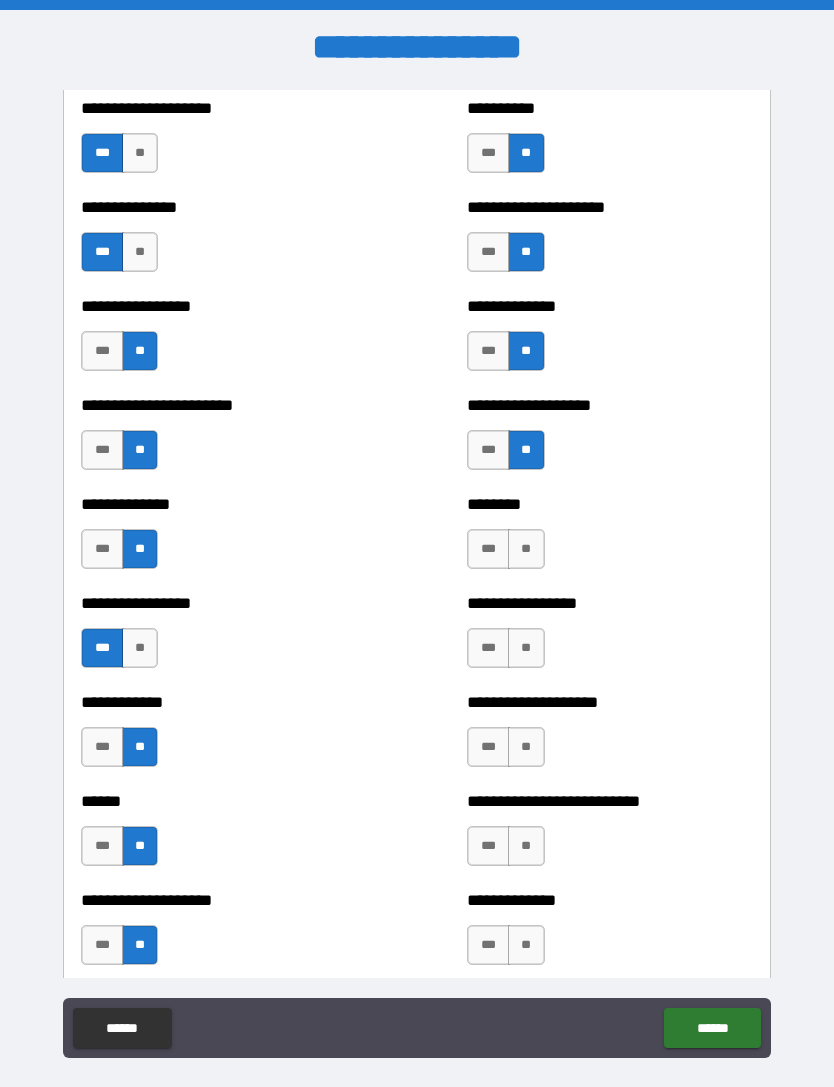 click on "**" at bounding box center [526, 549] 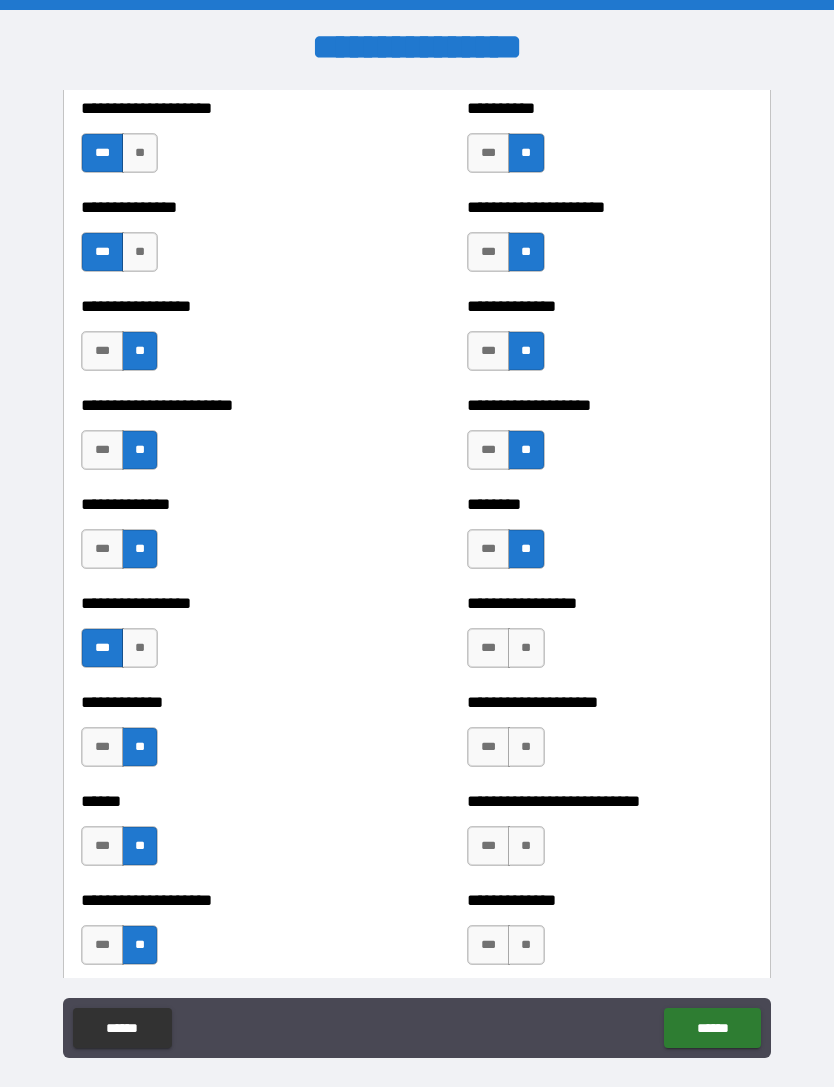 click on "**" at bounding box center (526, 648) 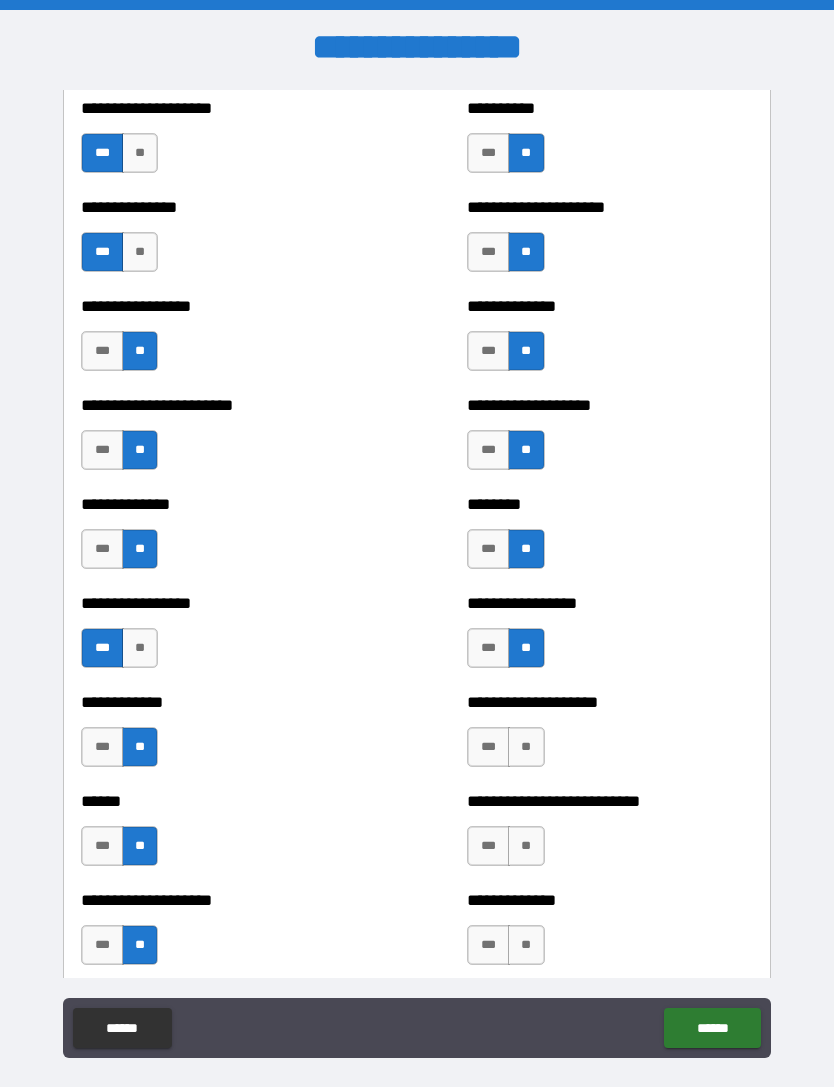 click on "**" at bounding box center [526, 747] 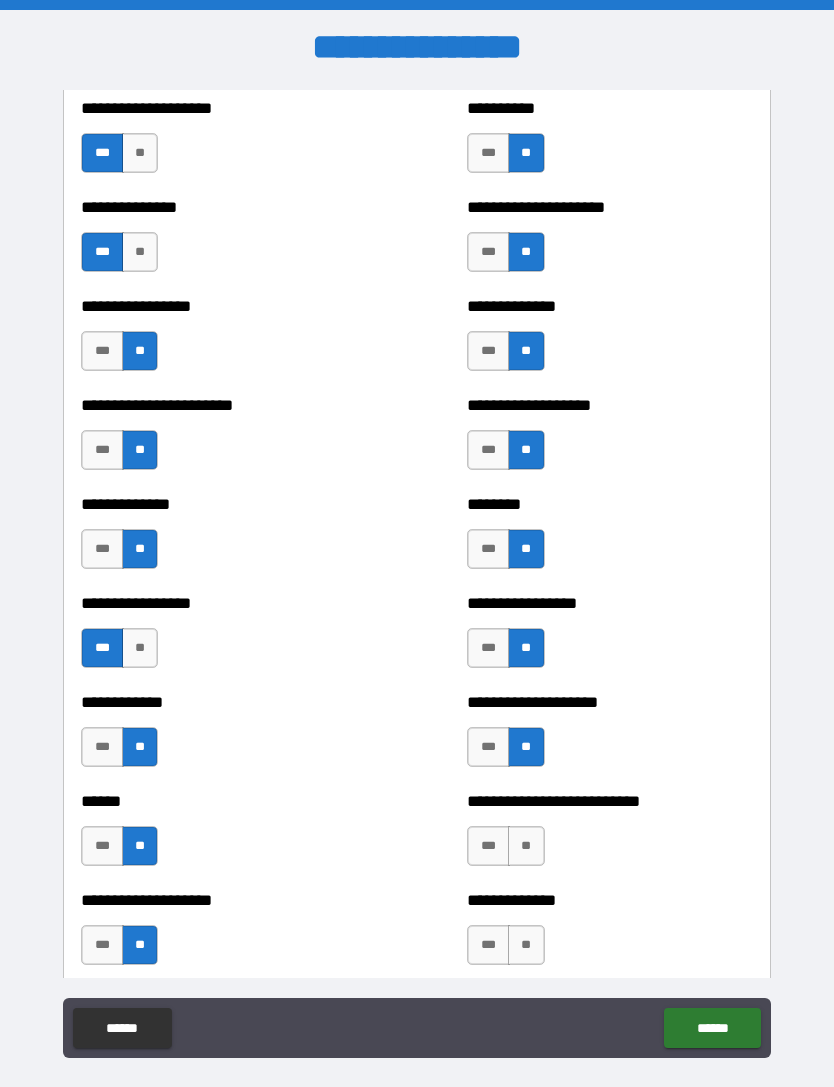 click on "**" at bounding box center (526, 846) 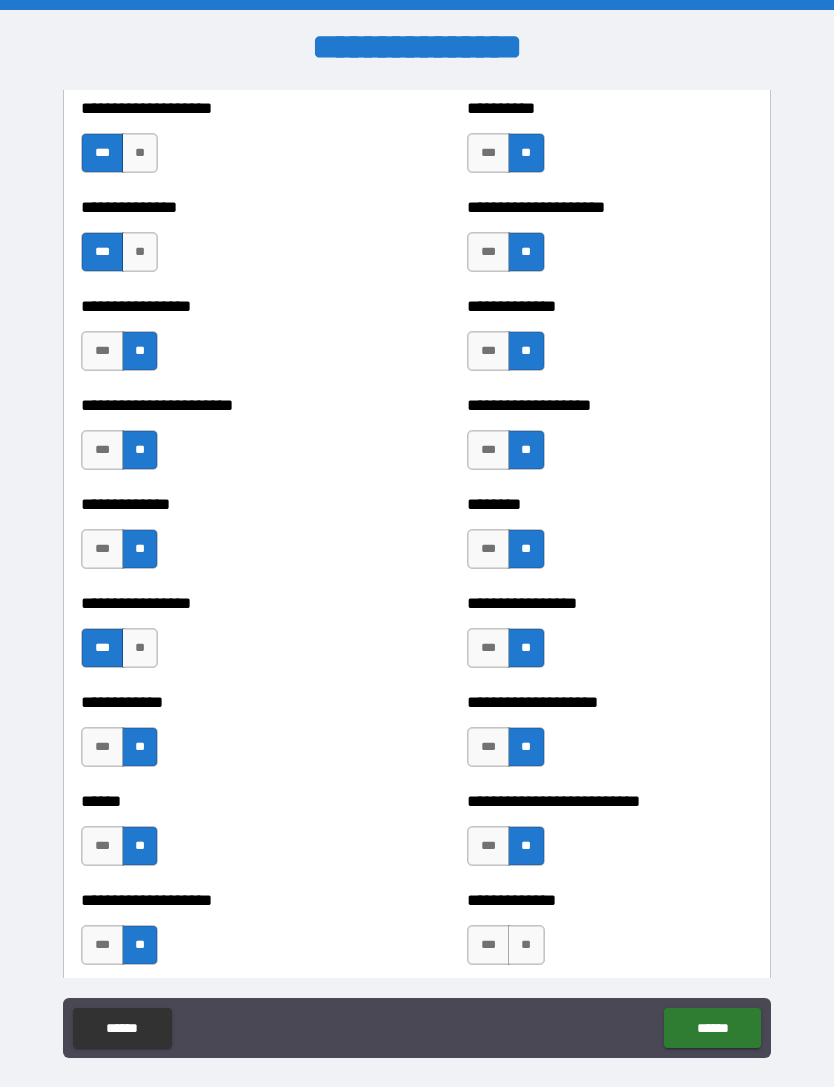 click on "**" at bounding box center (526, 945) 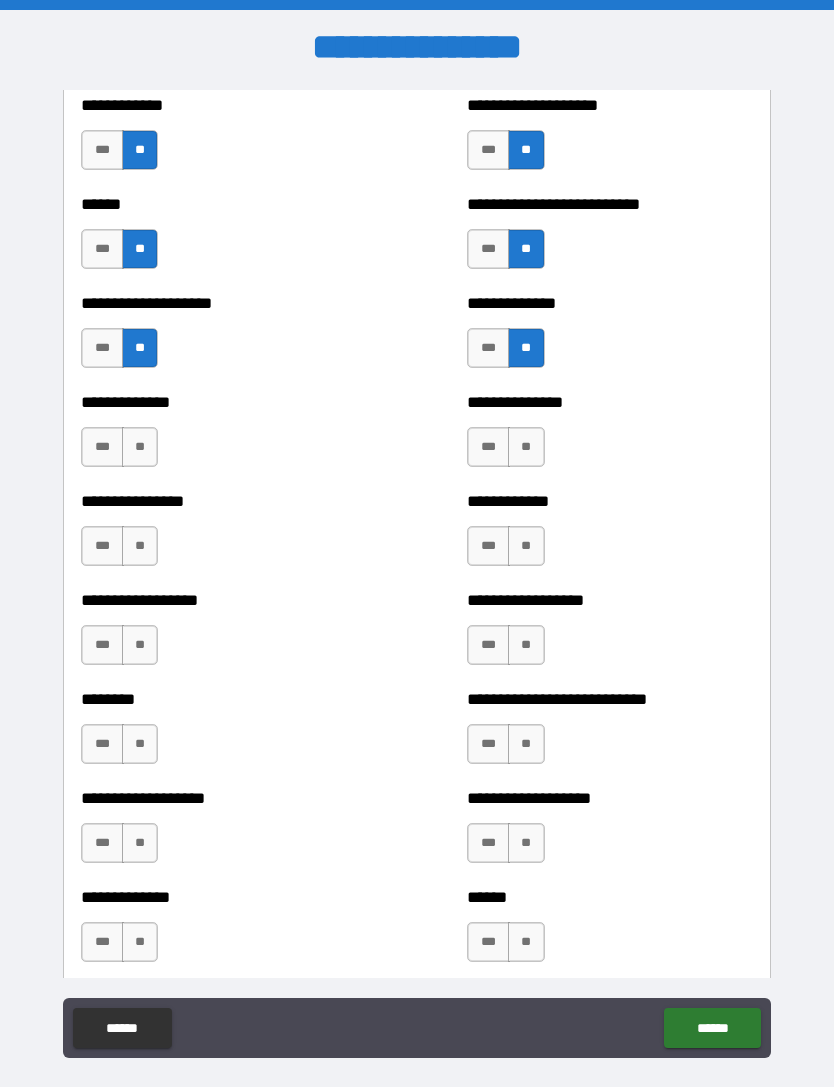scroll, scrollTop: 3963, scrollLeft: 0, axis: vertical 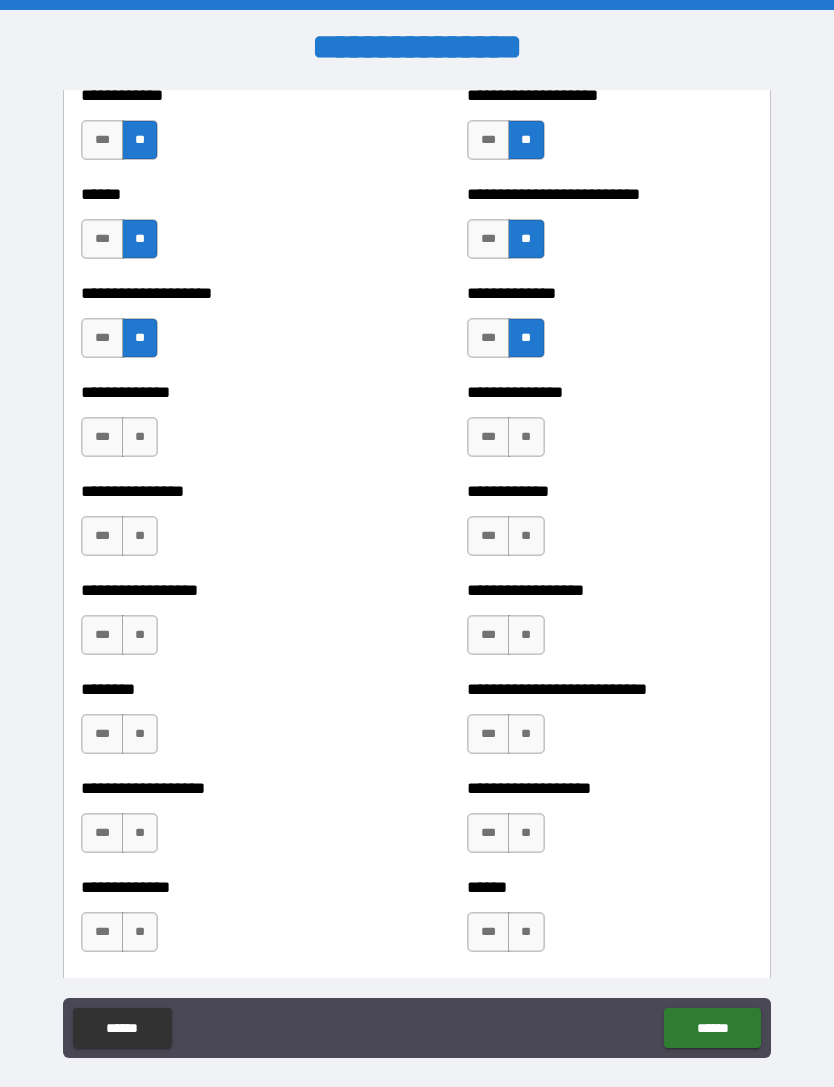 click on "**" at bounding box center (140, 437) 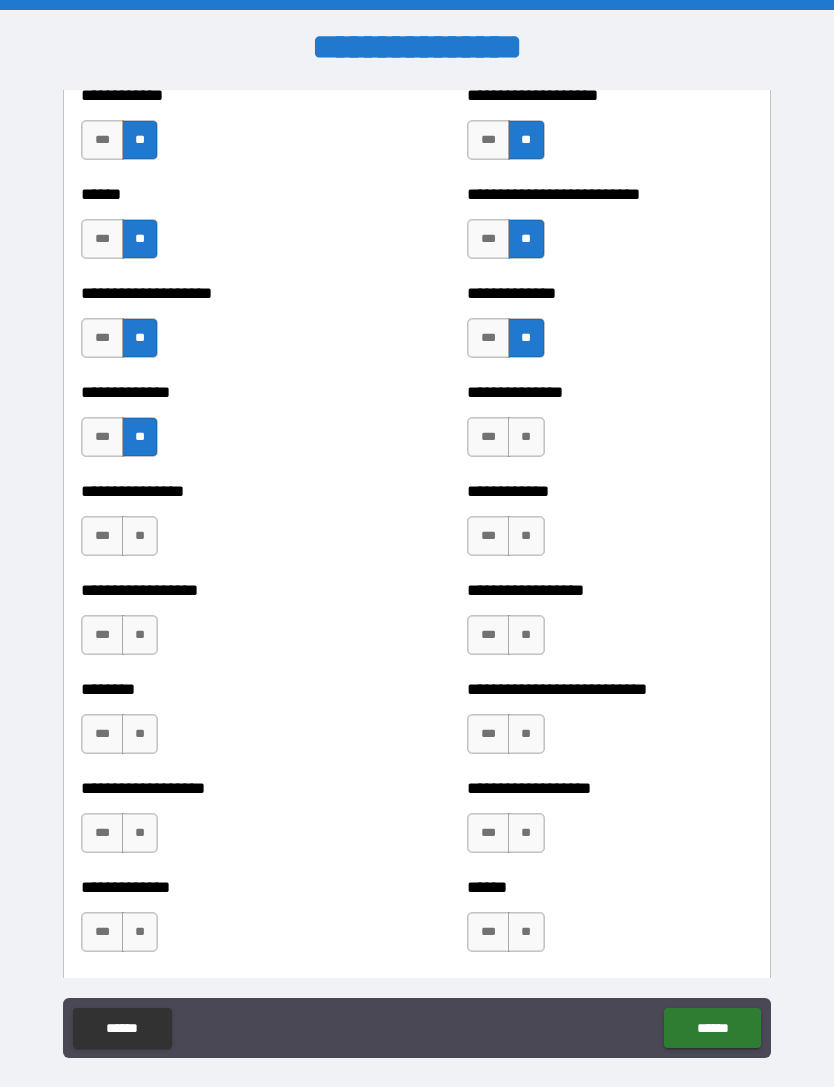 click on "**" at bounding box center (140, 536) 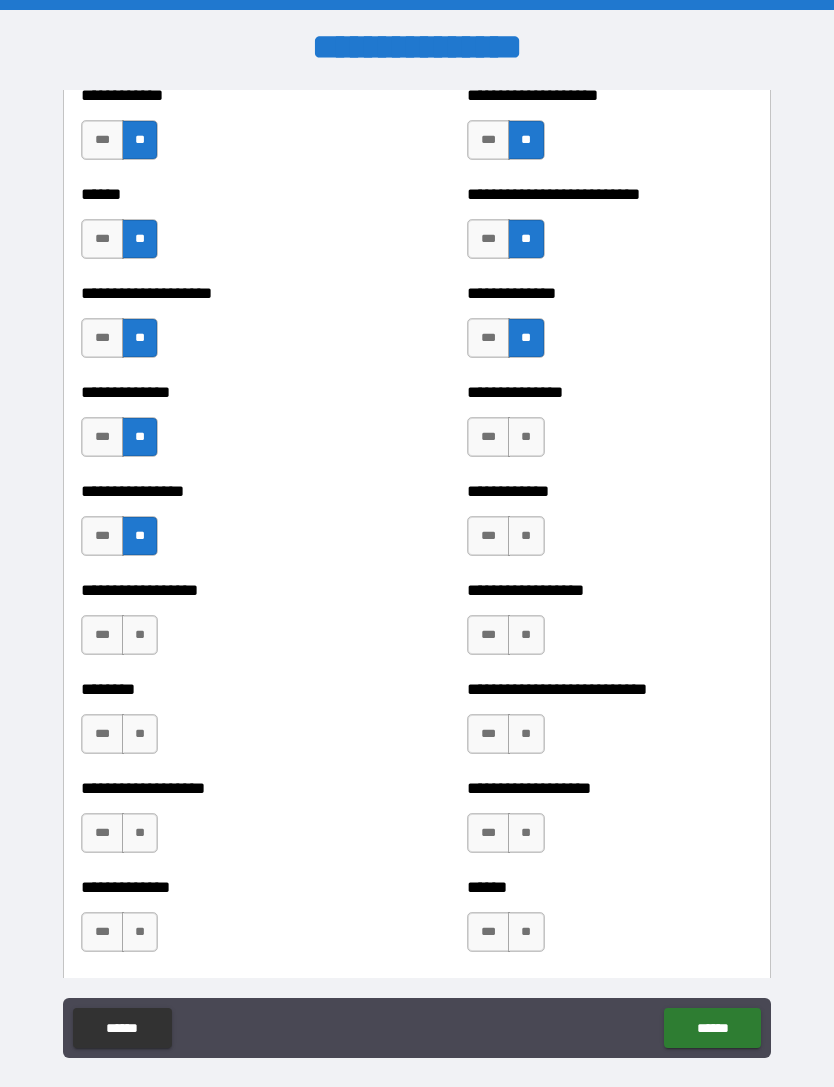 click on "**" at bounding box center [140, 635] 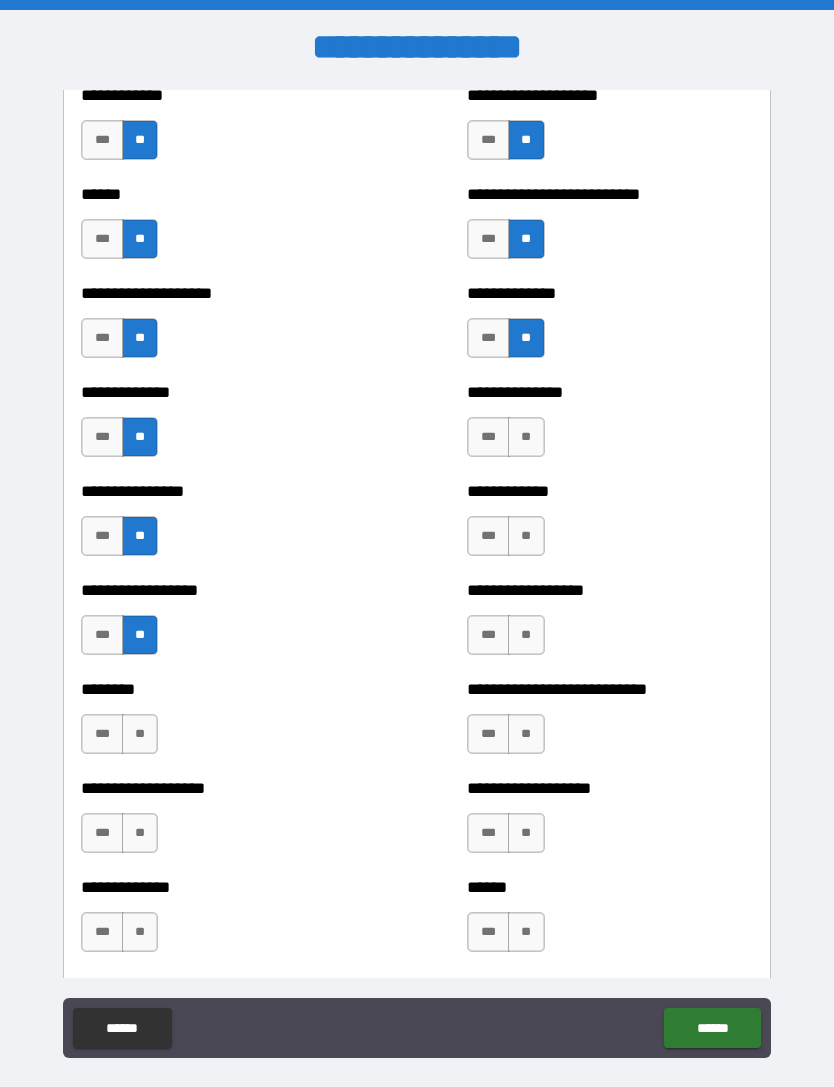 click on "**" at bounding box center (140, 734) 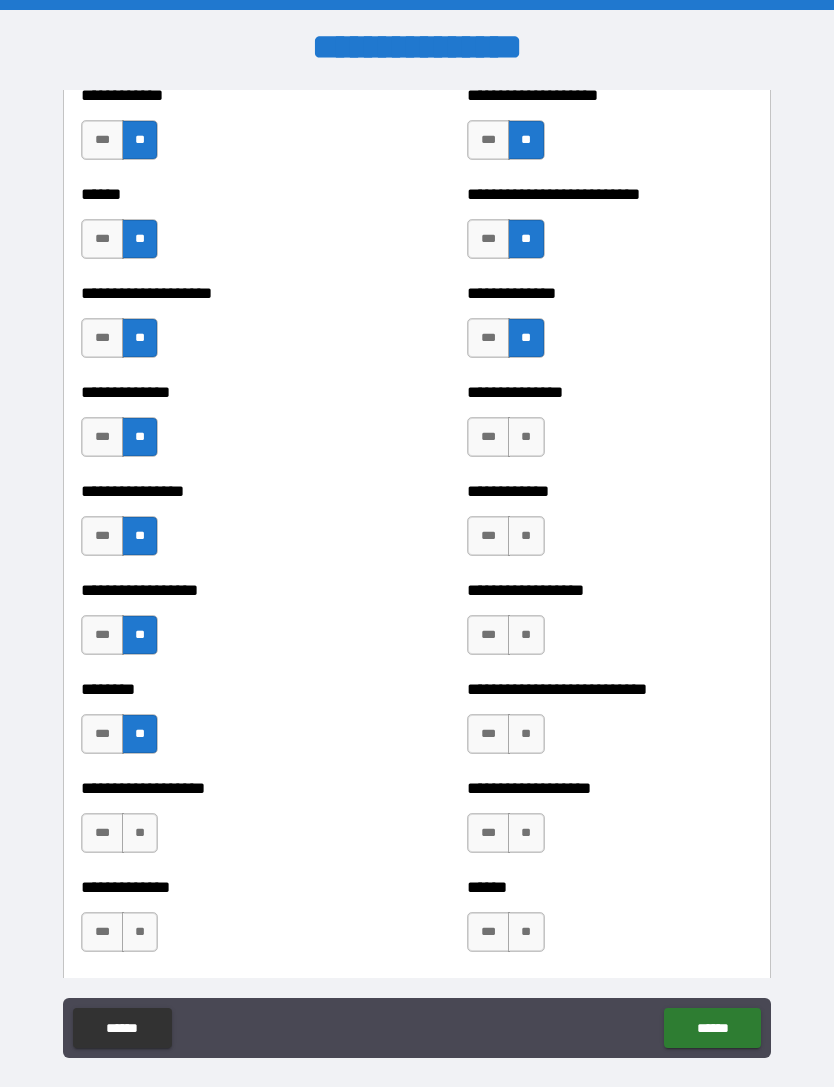 click on "**" at bounding box center (140, 833) 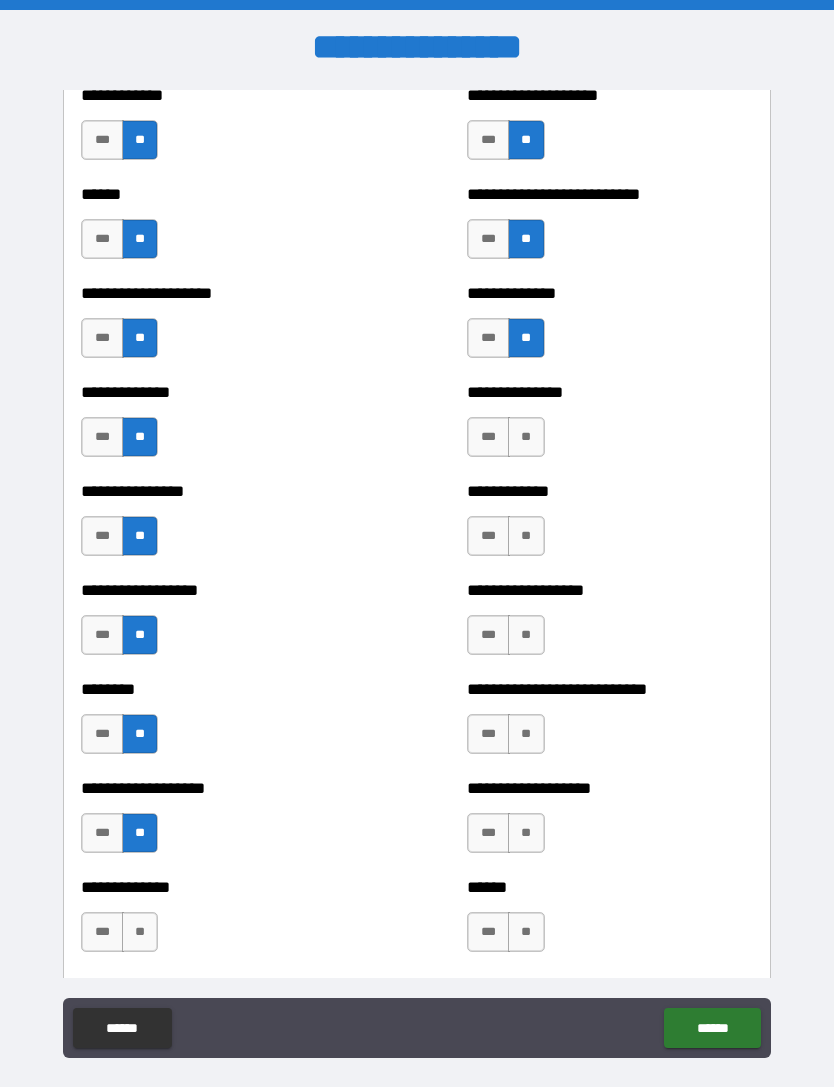 click on "**" at bounding box center (140, 932) 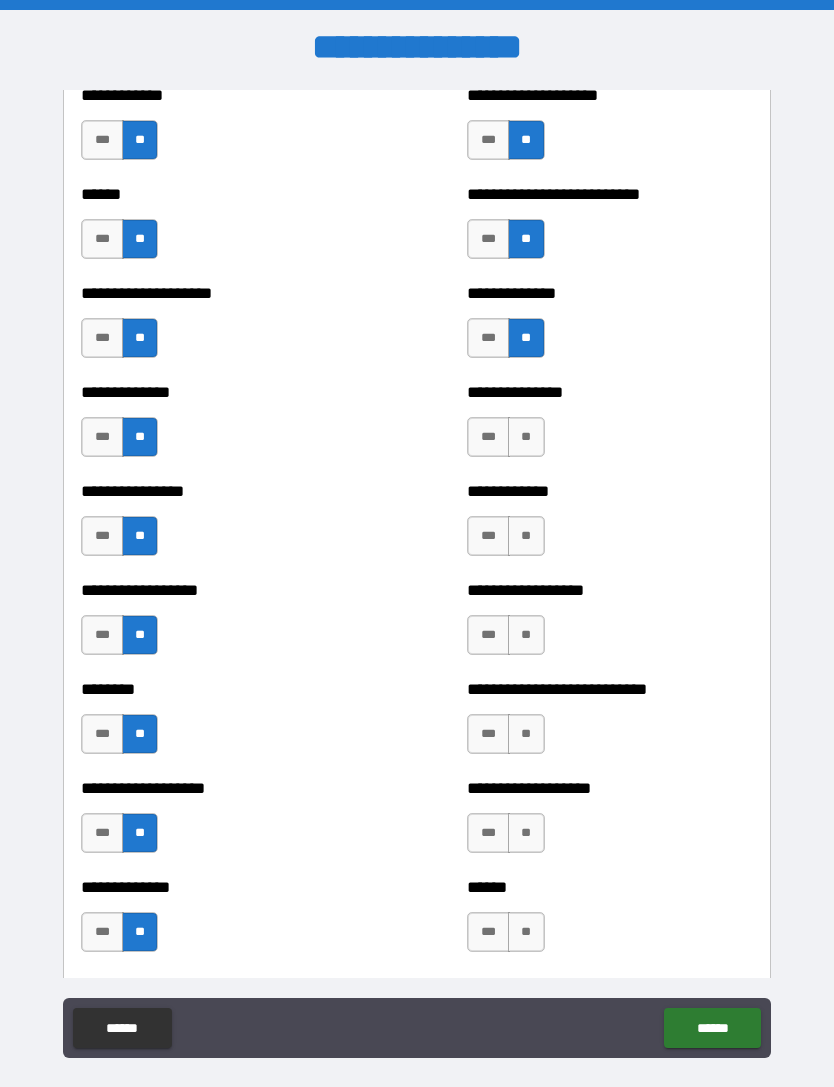 click on "**" at bounding box center [526, 437] 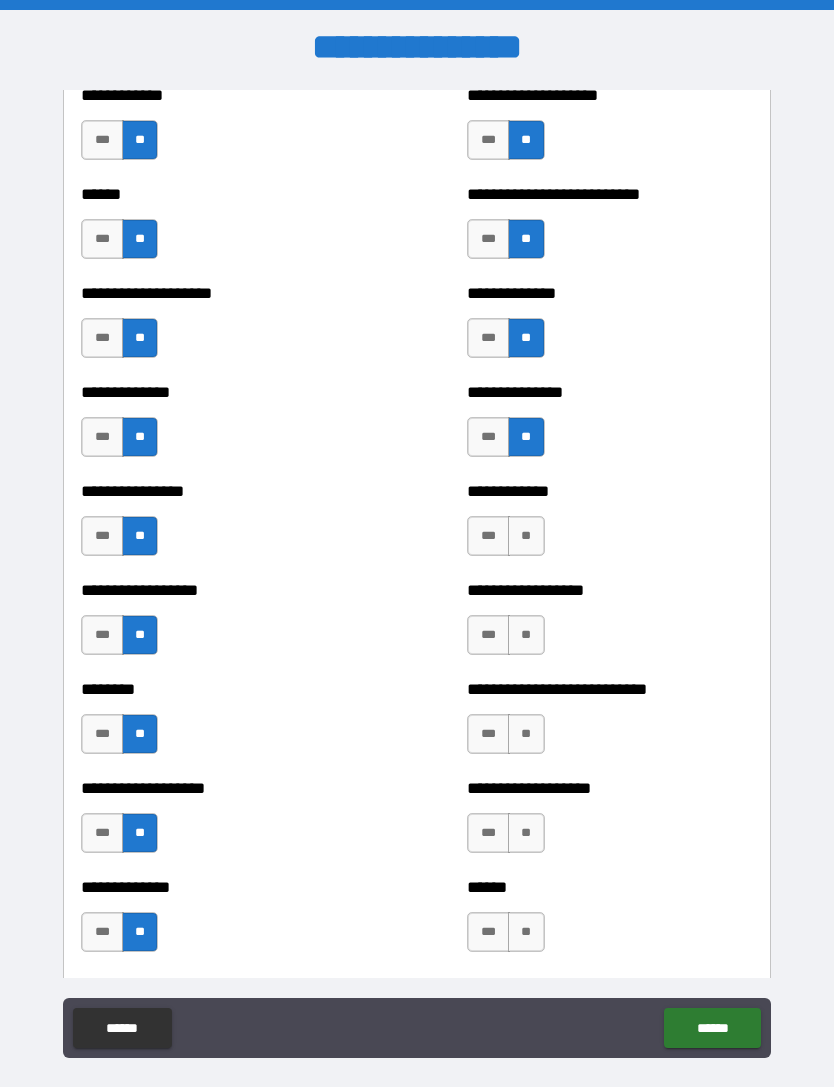 click on "**" at bounding box center [526, 536] 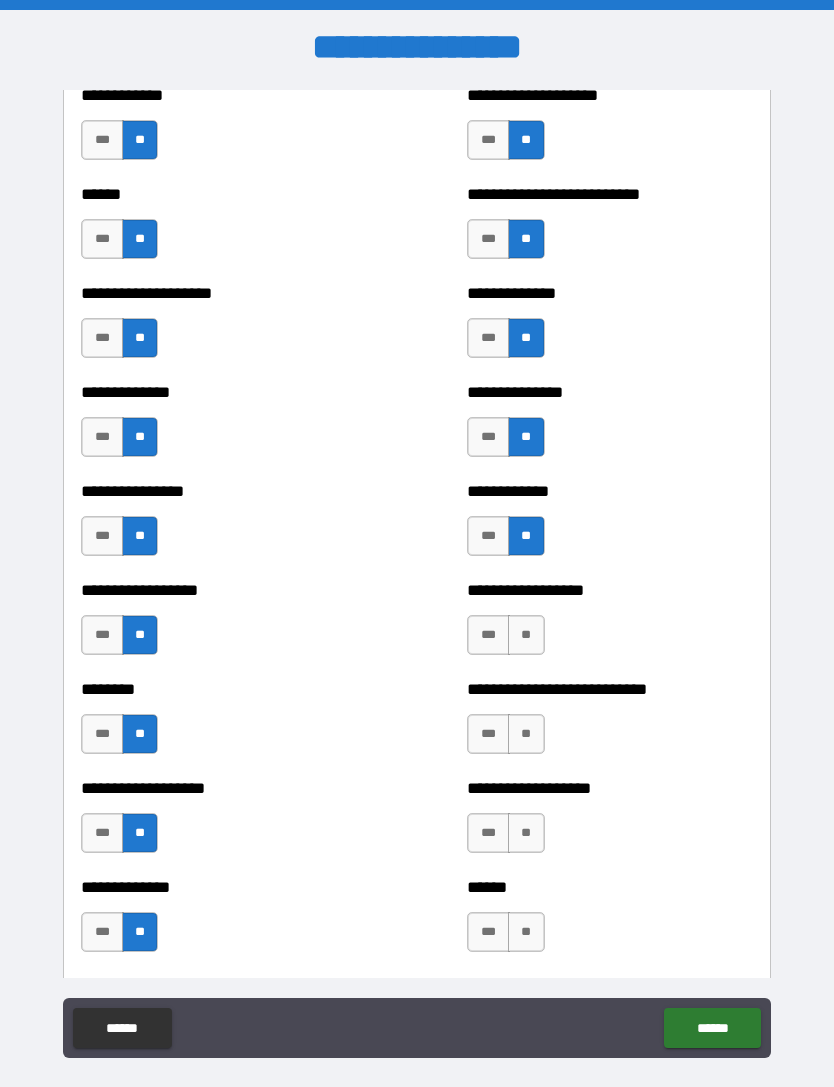 click on "**" at bounding box center [526, 635] 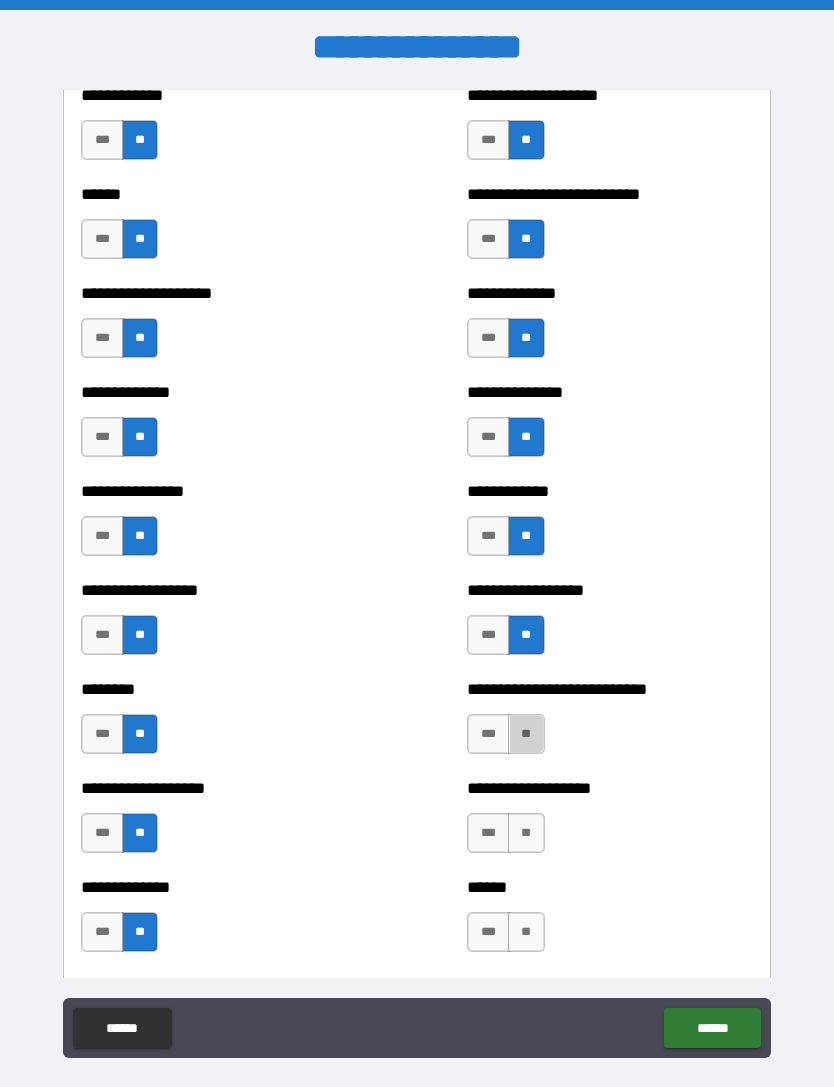 click on "**" at bounding box center (526, 734) 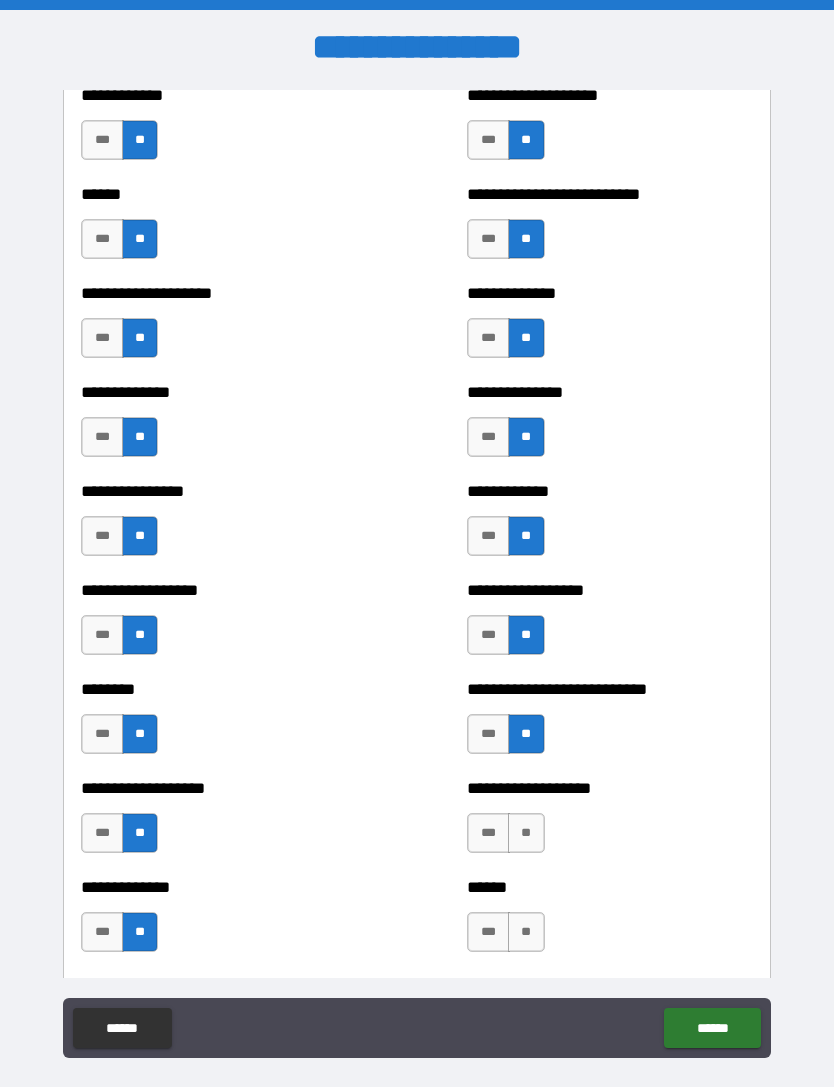 click on "**" at bounding box center (526, 833) 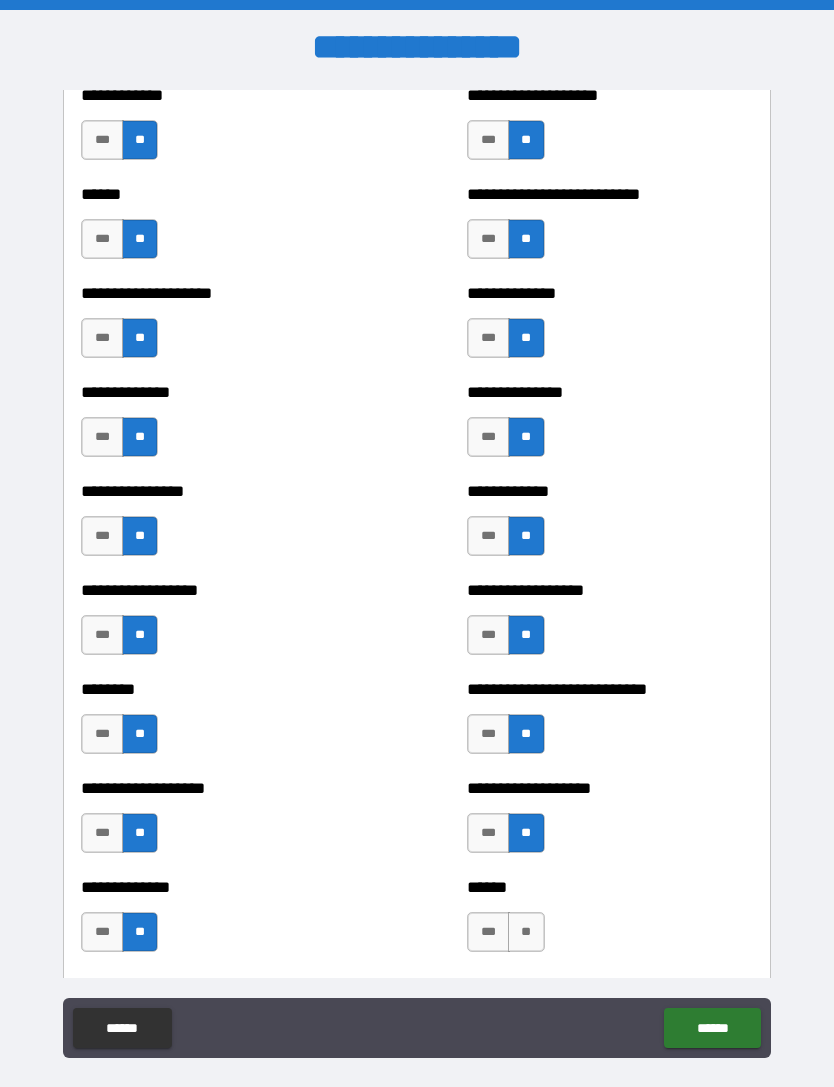 click on "**" at bounding box center [526, 932] 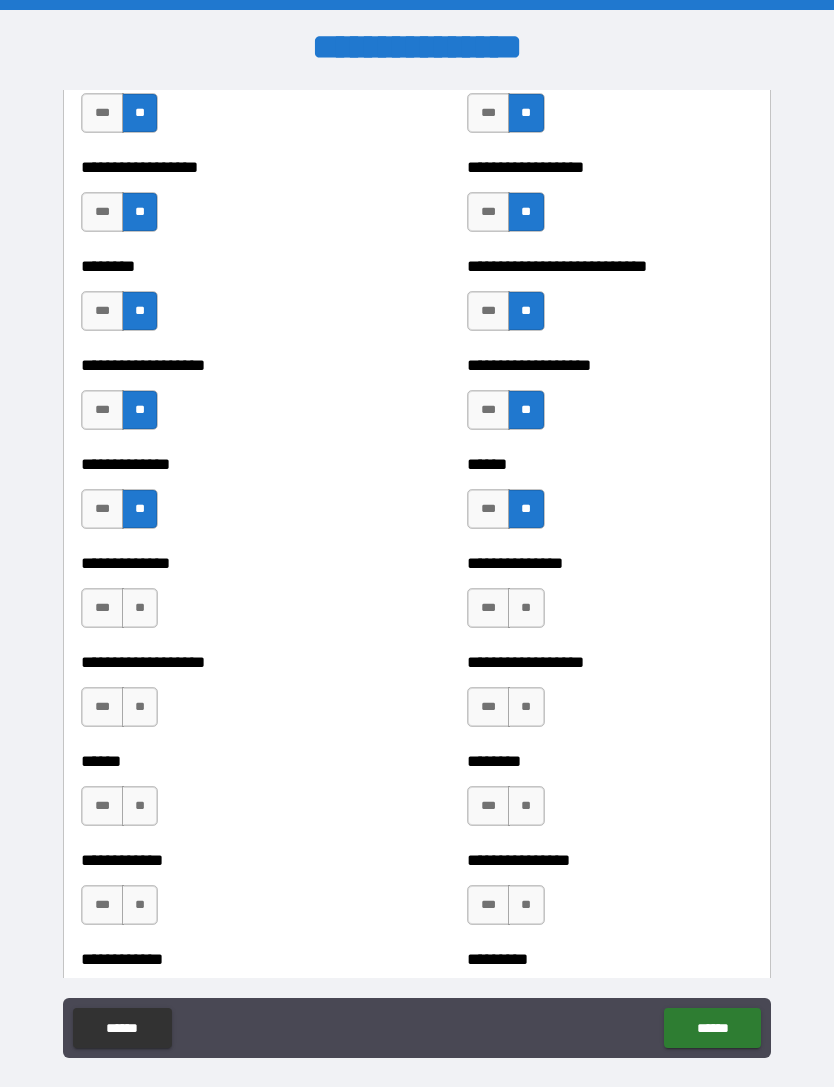 scroll, scrollTop: 4387, scrollLeft: 0, axis: vertical 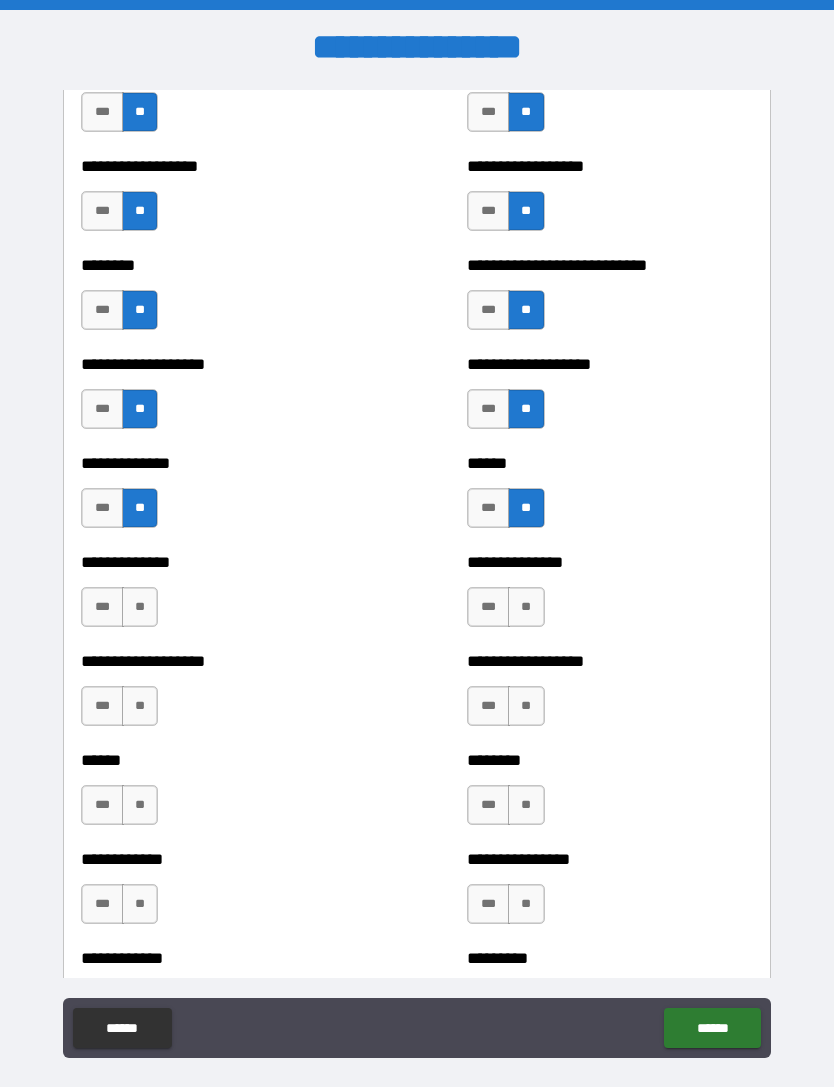click on "***" at bounding box center [102, 607] 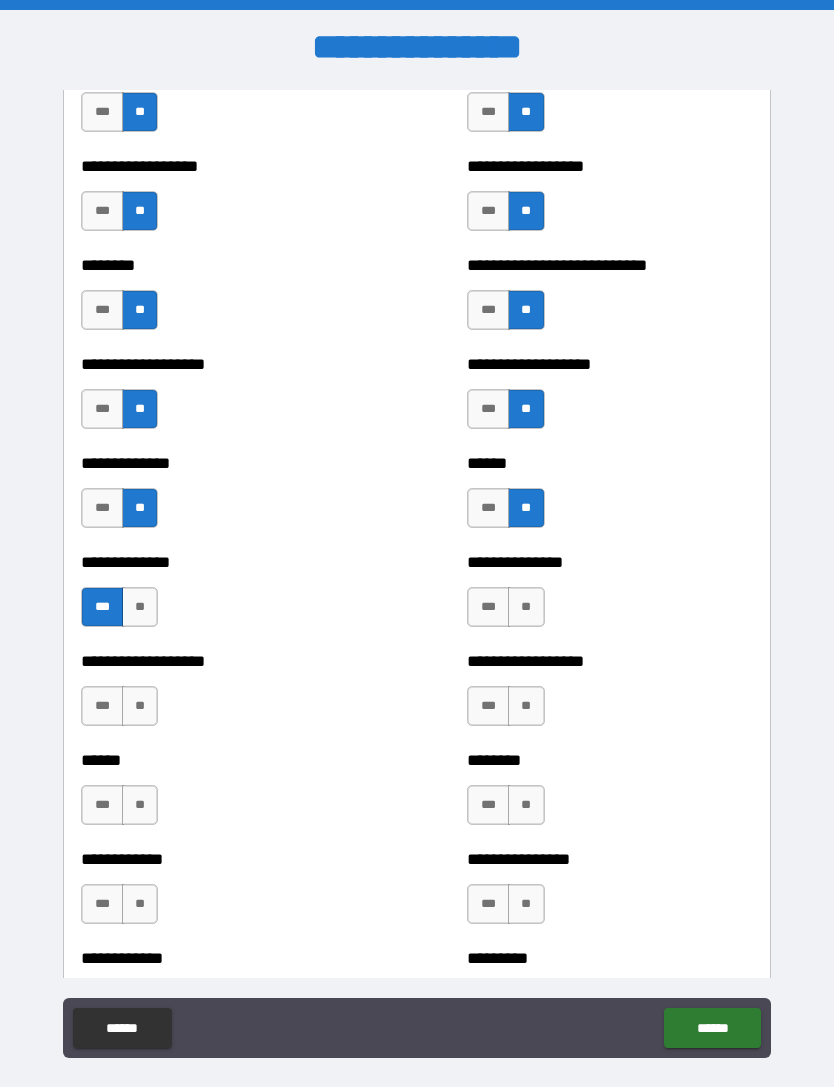 click on "**" at bounding box center (526, 607) 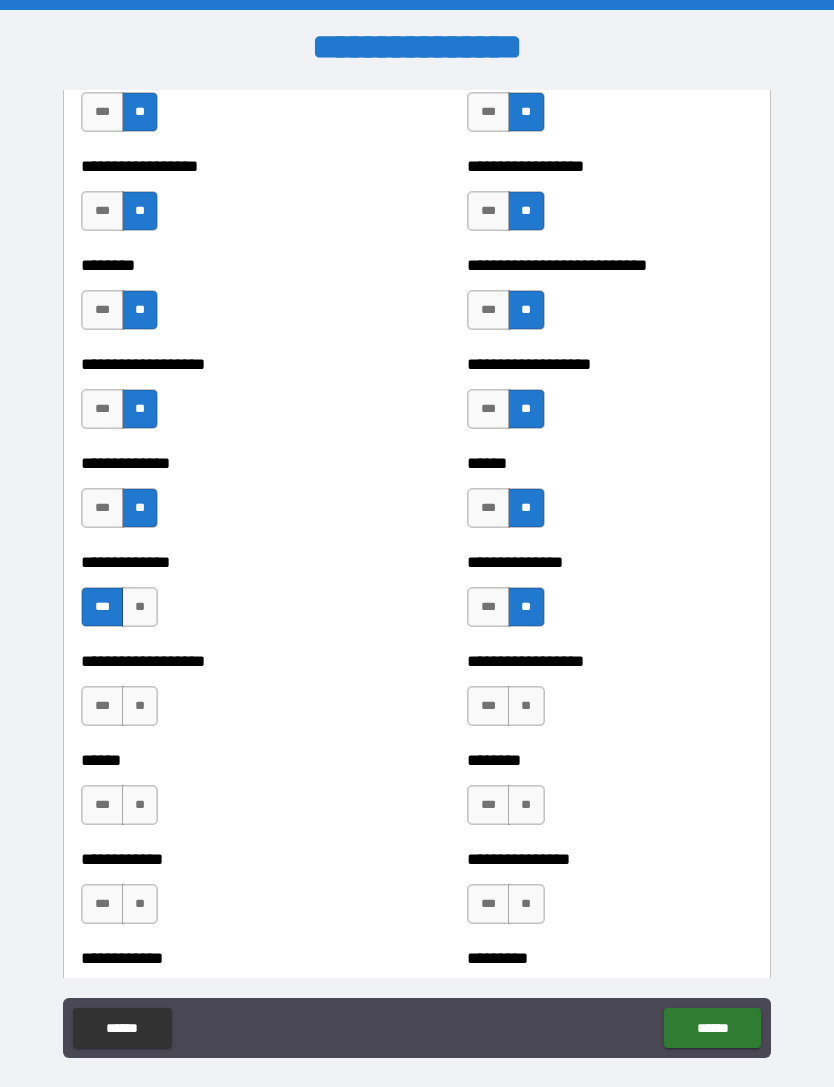 click on "**" at bounding box center (140, 706) 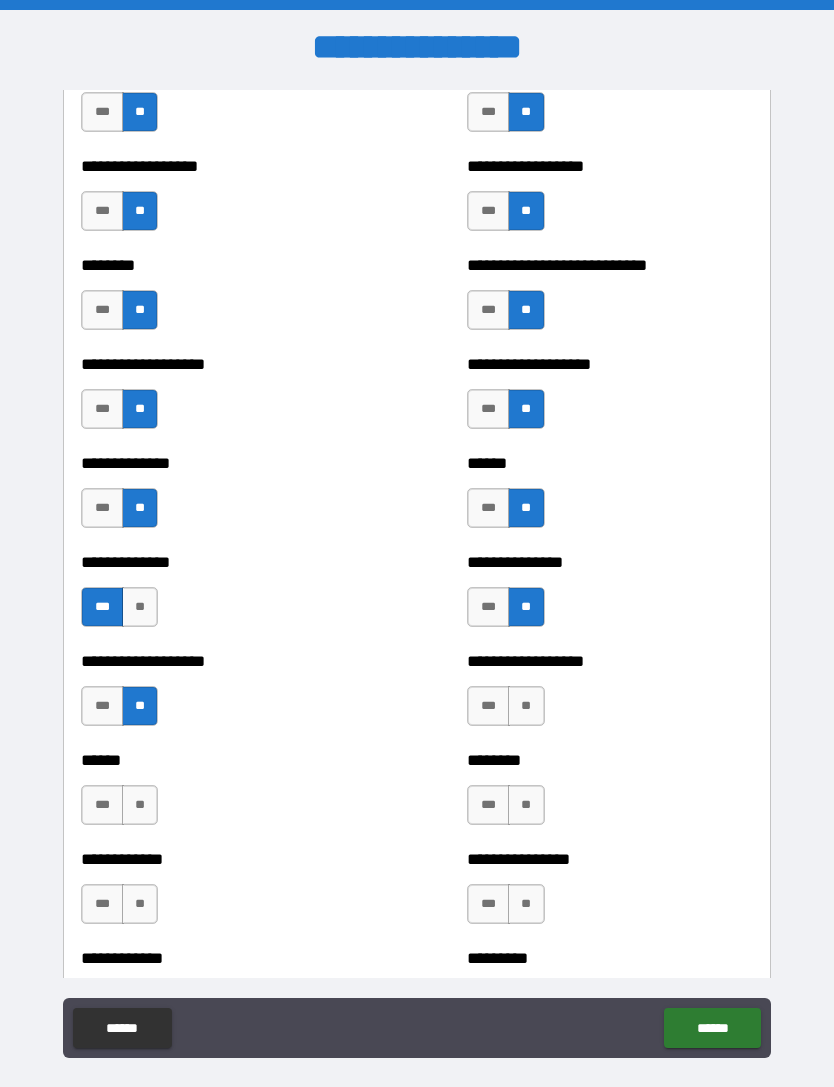 click on "**" at bounding box center [526, 706] 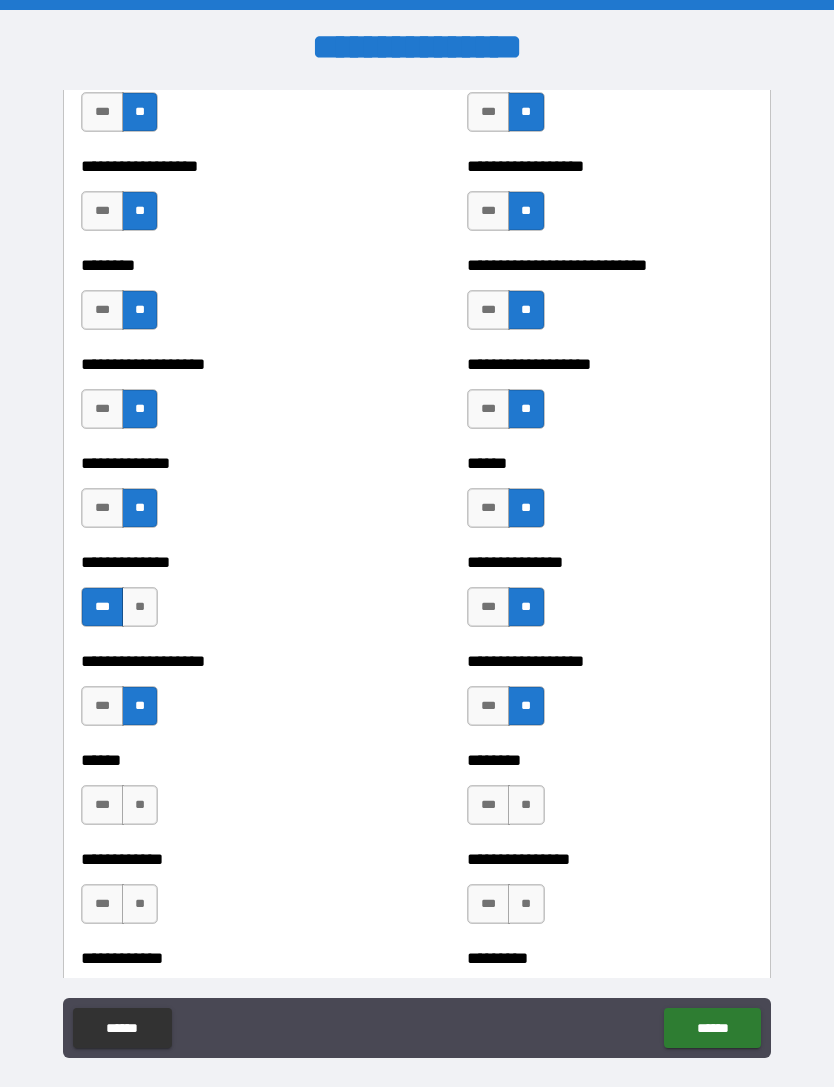 click on "**" at bounding box center [140, 805] 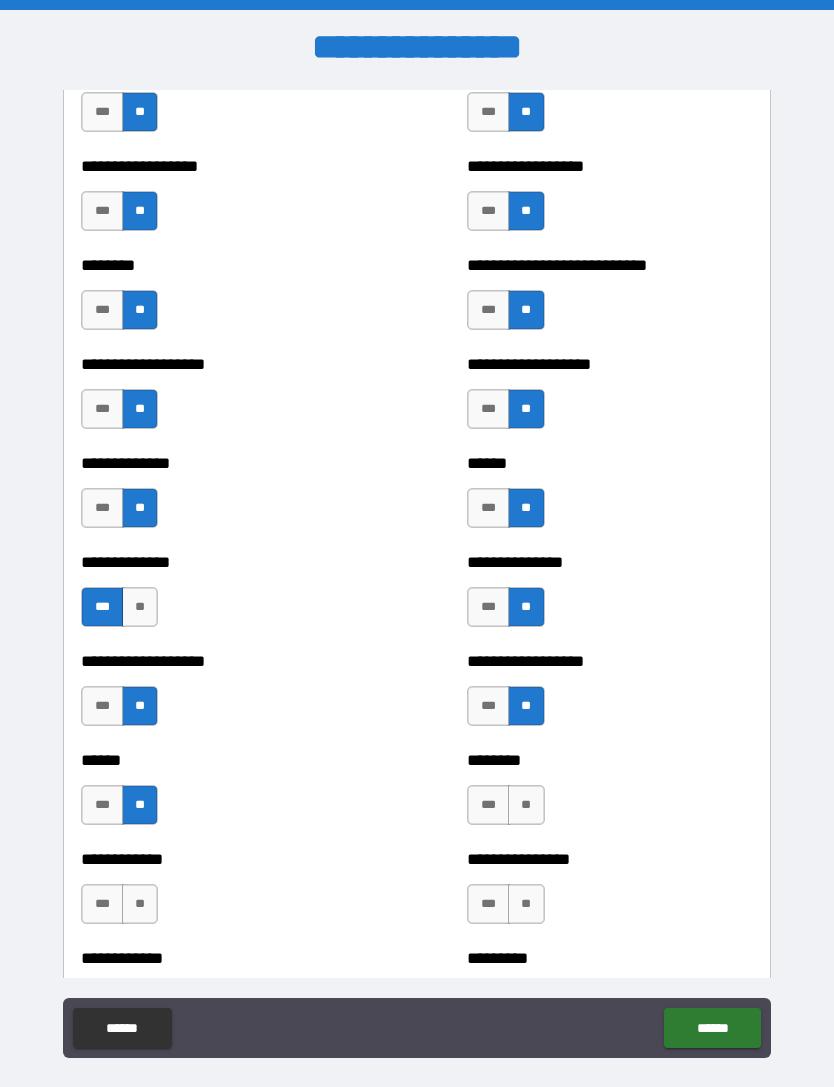 click on "**" at bounding box center (526, 805) 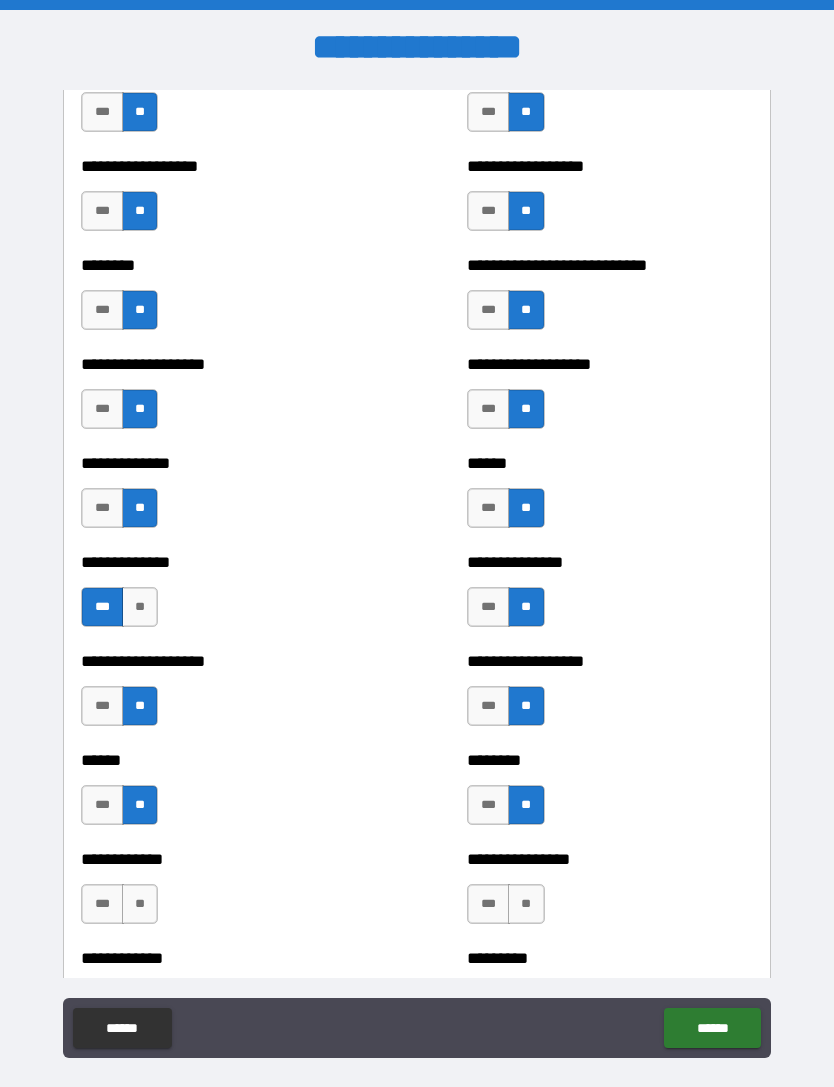click on "**" at bounding box center (140, 904) 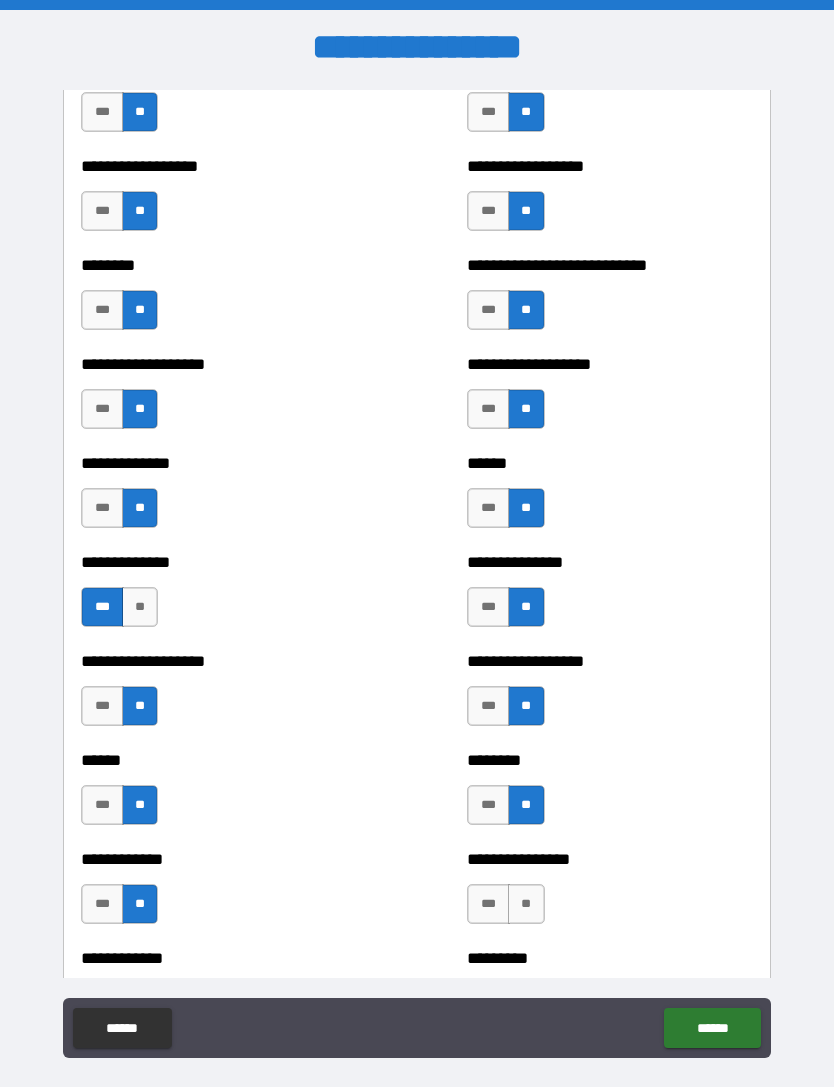 click on "**" at bounding box center [526, 904] 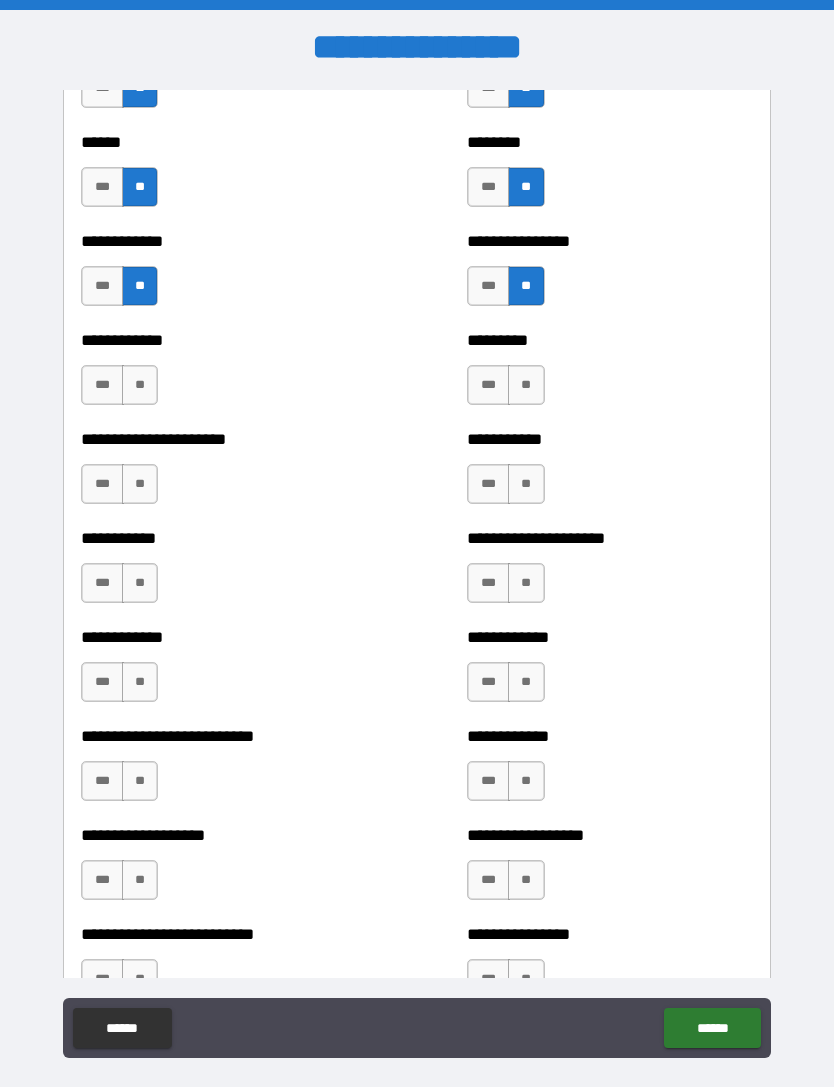 scroll, scrollTop: 5014, scrollLeft: 0, axis: vertical 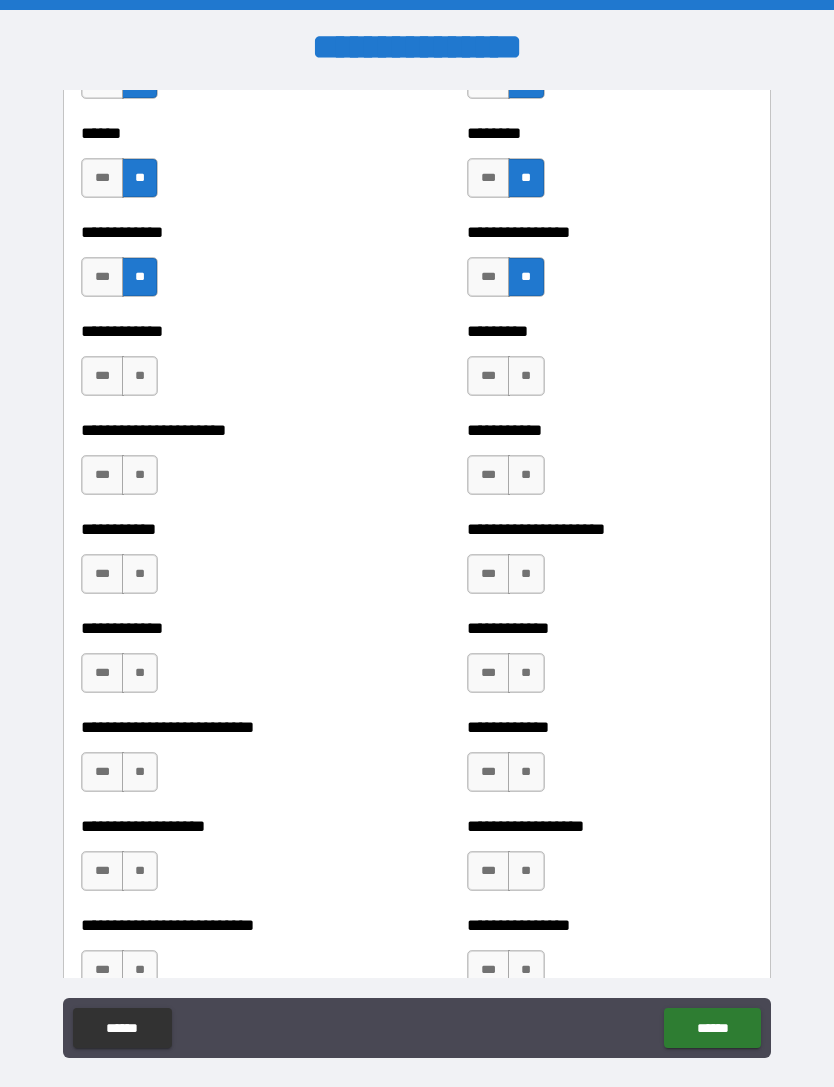 click on "**" at bounding box center (140, 376) 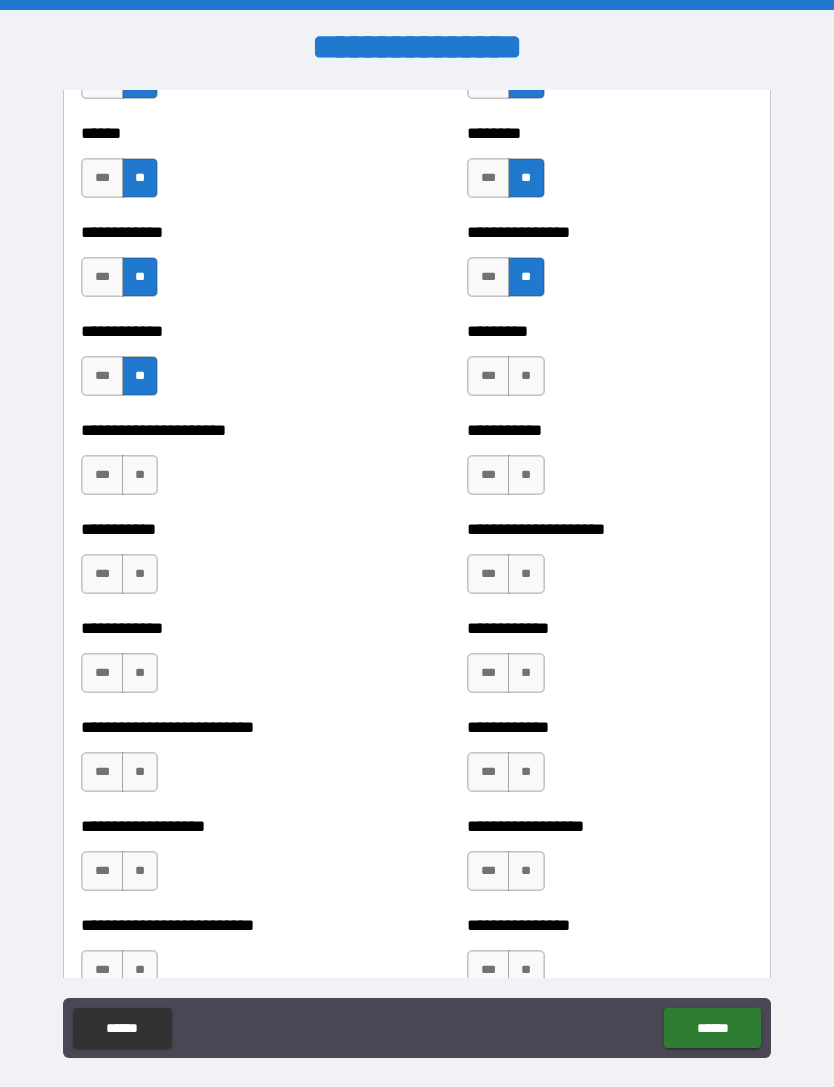click on "**" at bounding box center [140, 475] 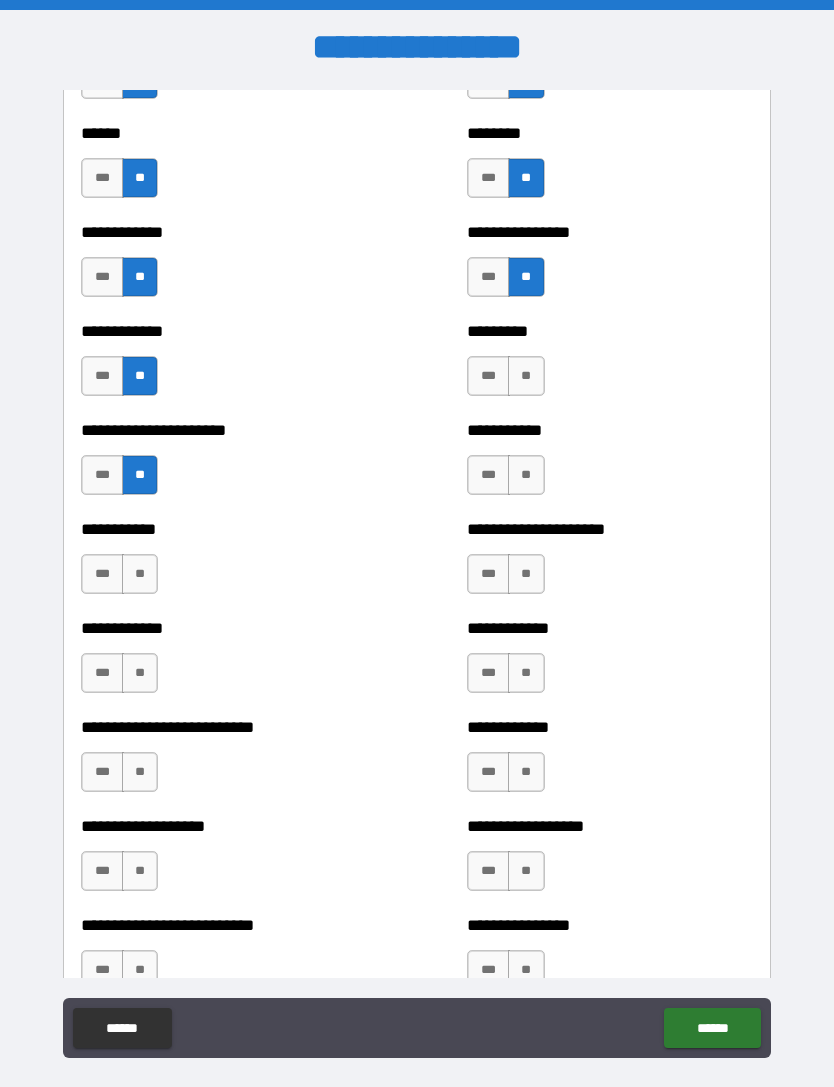 click on "**" at bounding box center (140, 574) 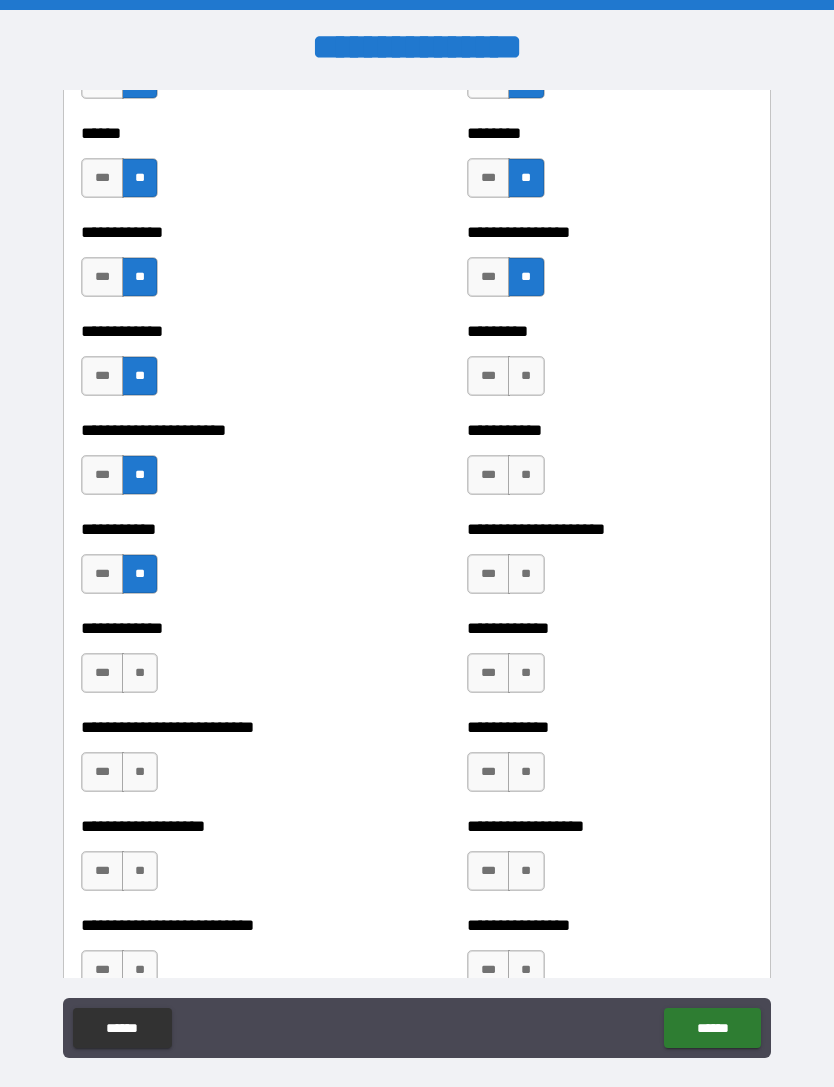 click on "**" at bounding box center [140, 673] 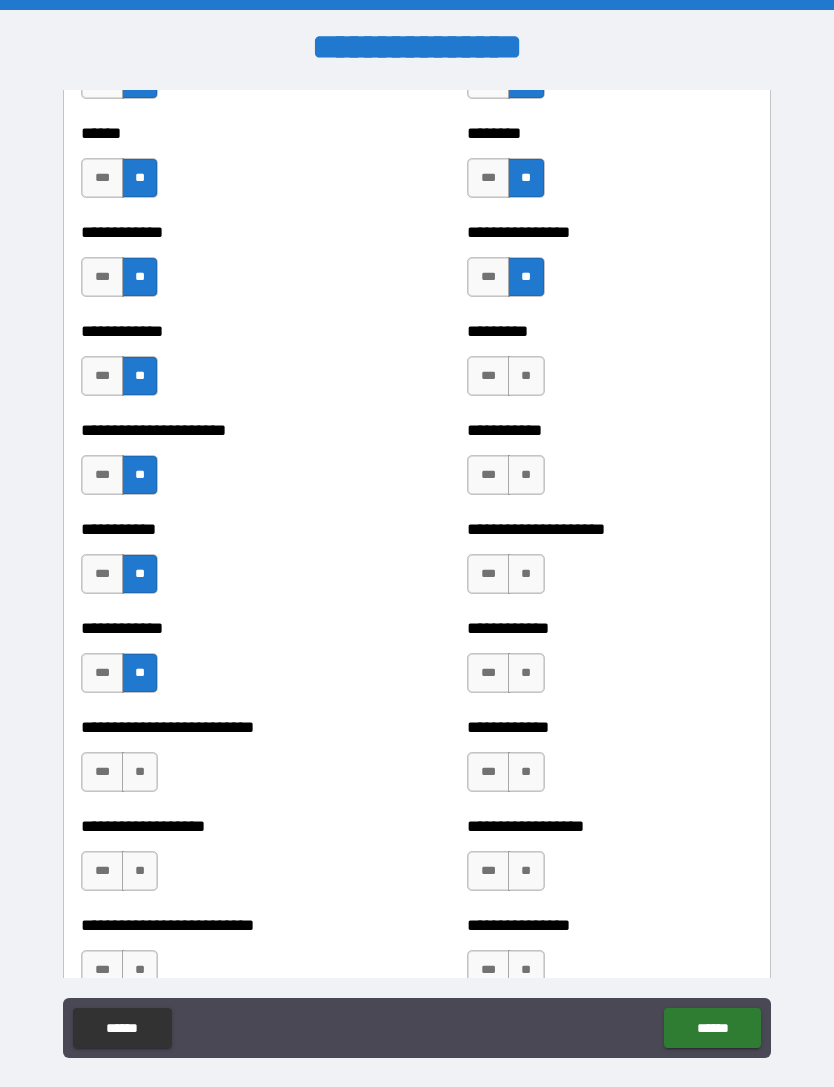 click on "**" at bounding box center (140, 772) 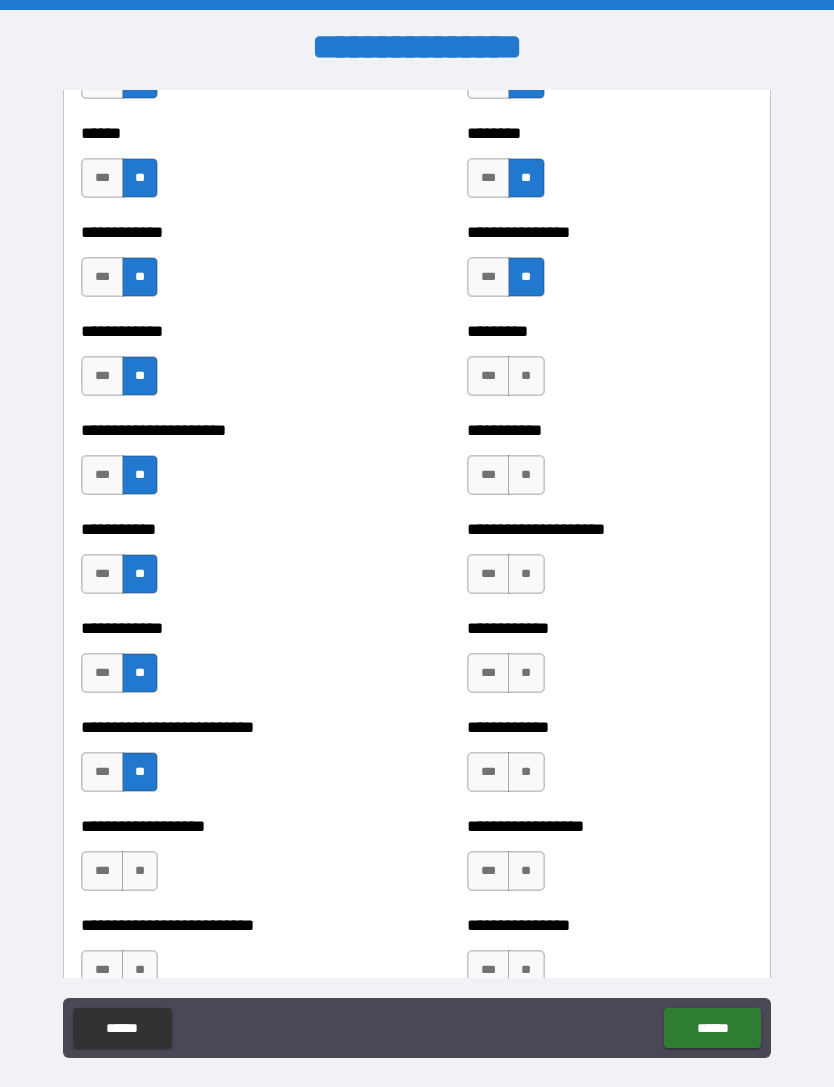 click on "**" at bounding box center (140, 871) 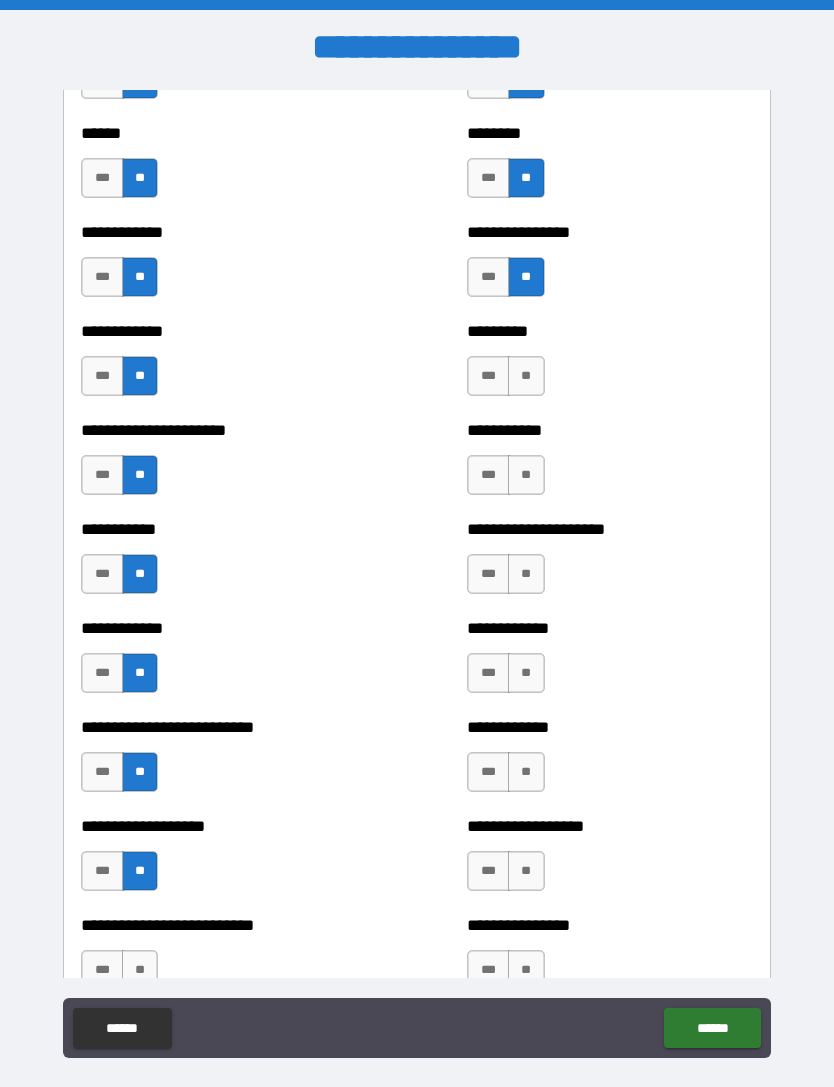 click on "**" at bounding box center (526, 376) 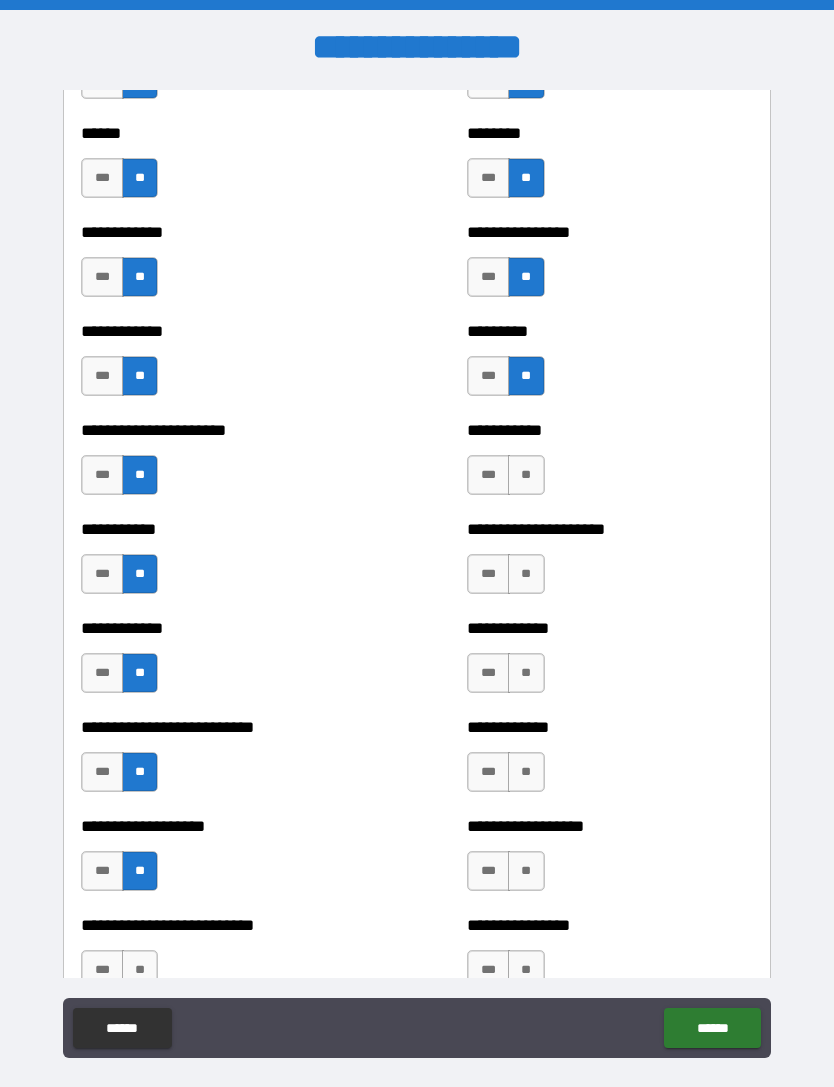 click on "**" at bounding box center (526, 475) 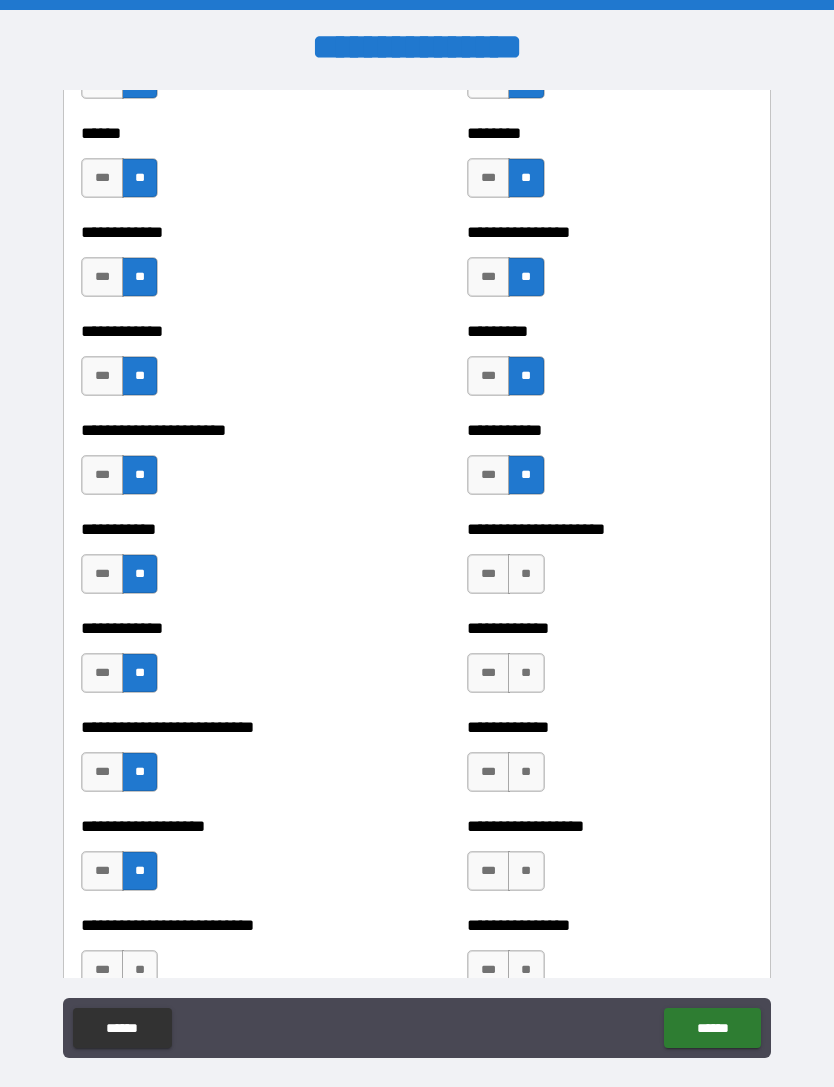click on "**" at bounding box center (526, 574) 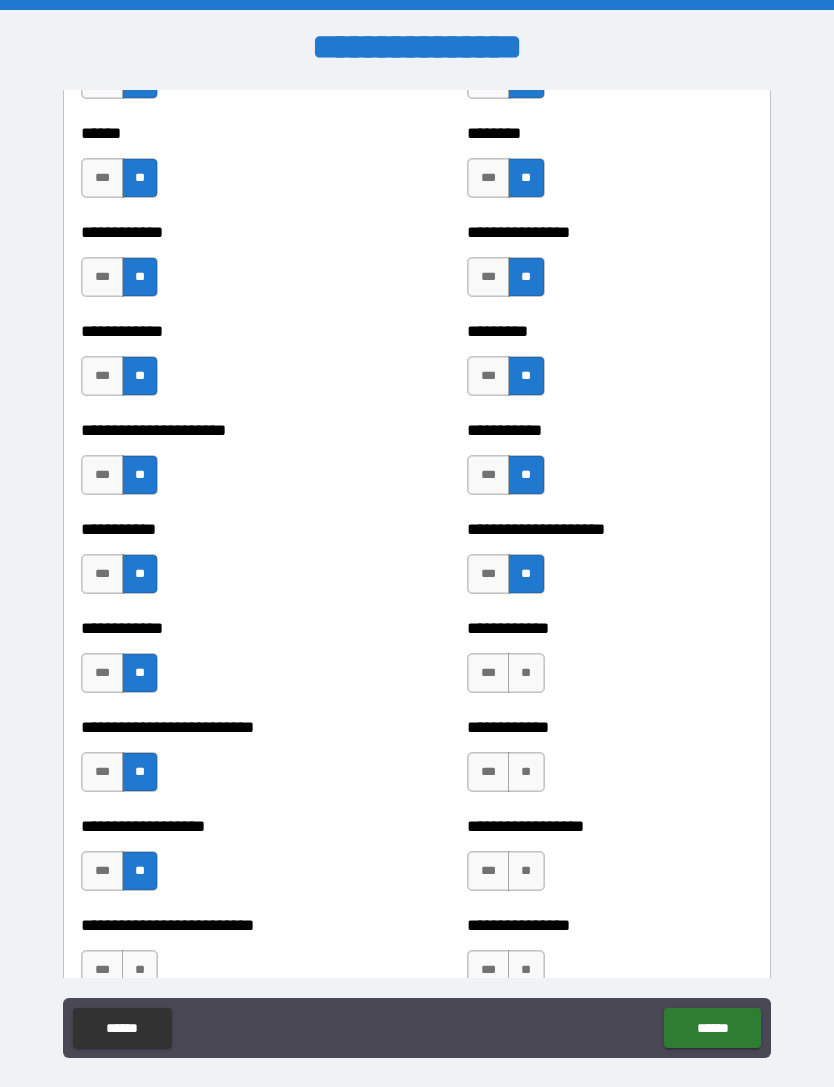 click on "**" at bounding box center (526, 673) 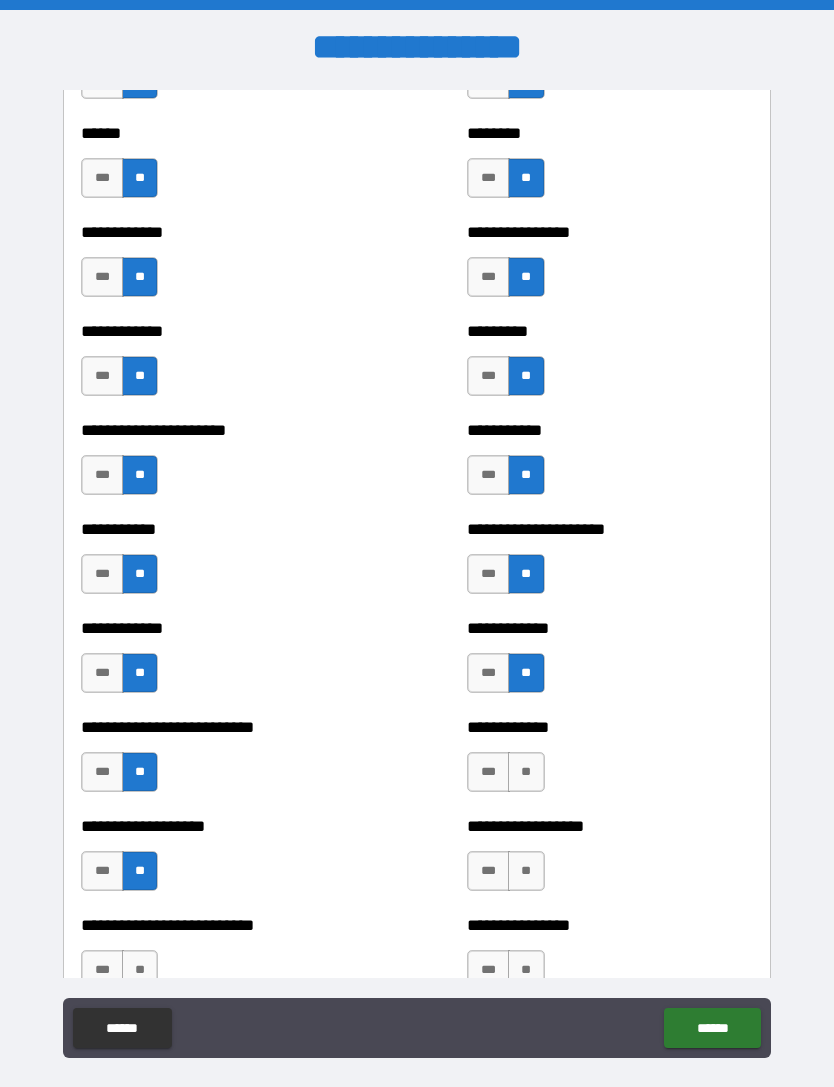 click on "**********" at bounding box center [609, 762] 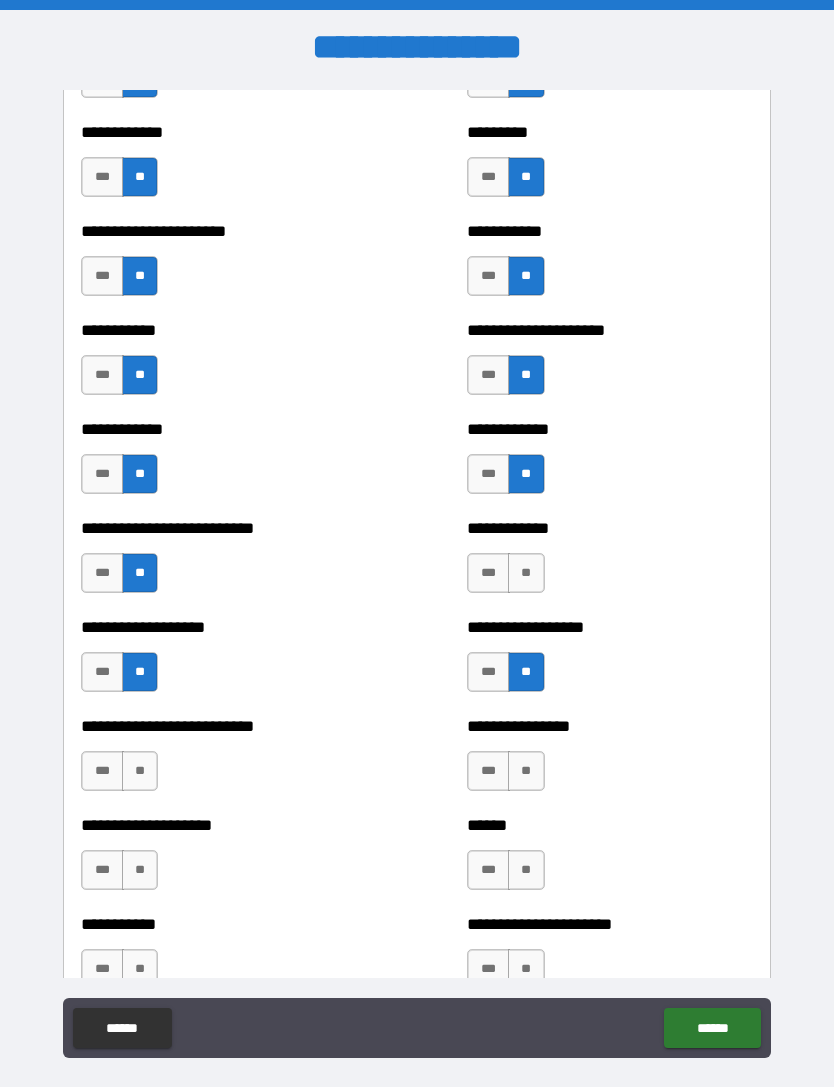 scroll, scrollTop: 5220, scrollLeft: 0, axis: vertical 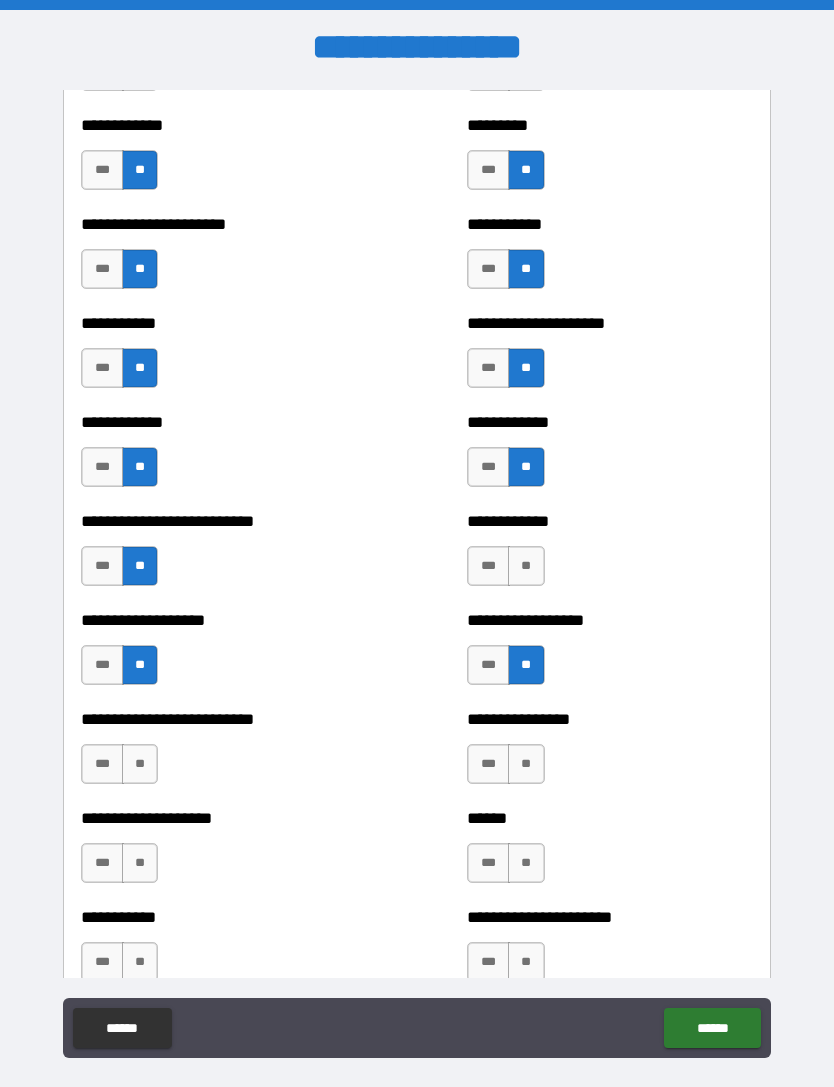 click on "**" at bounding box center [140, 764] 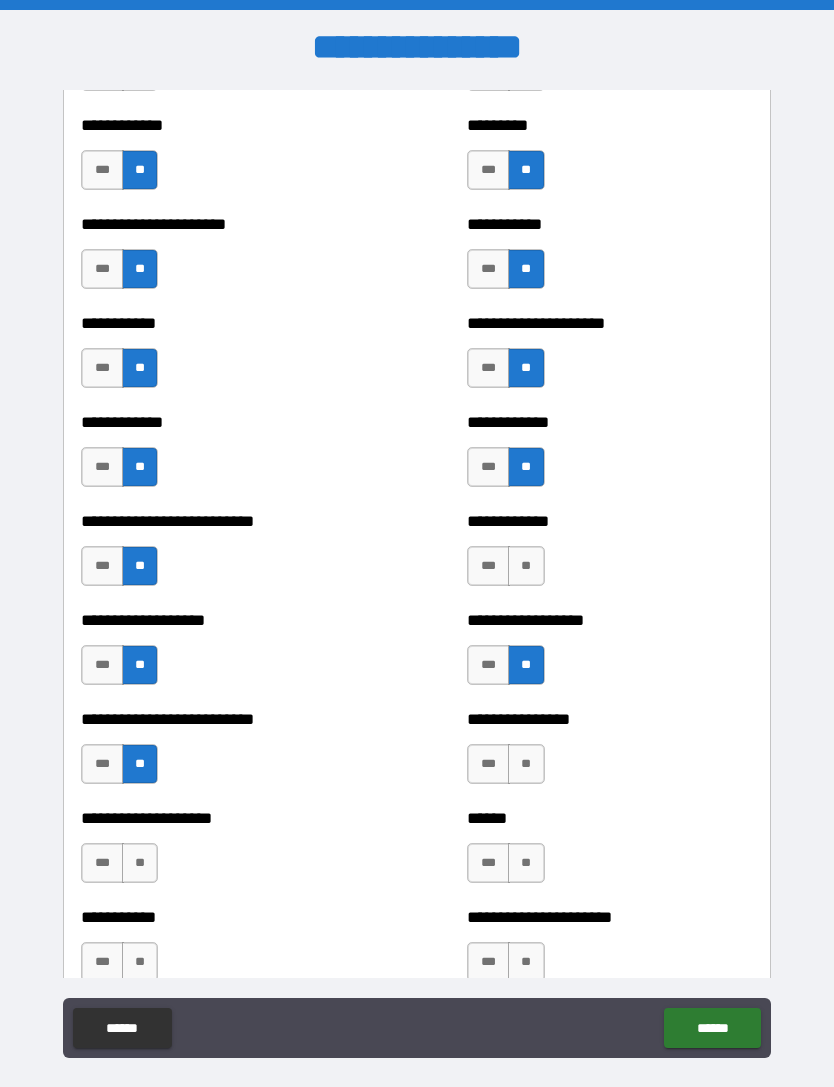 click on "**" at bounding box center (526, 764) 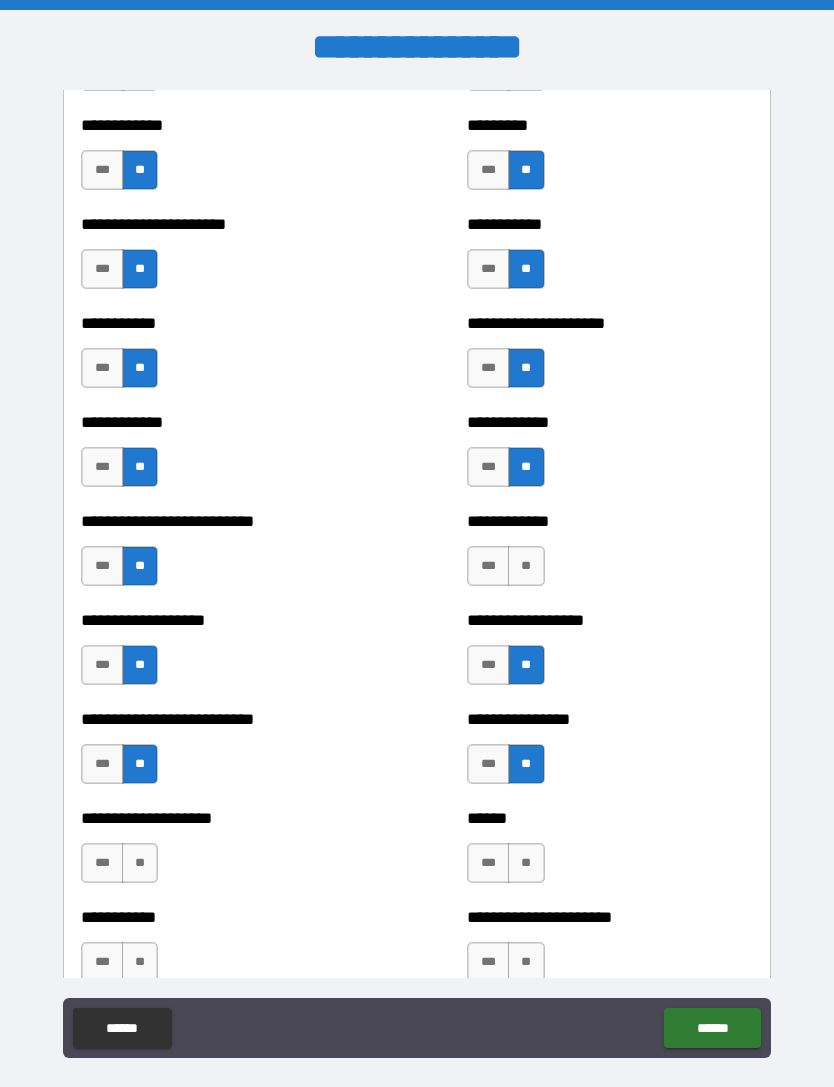 click on "**" at bounding box center (140, 863) 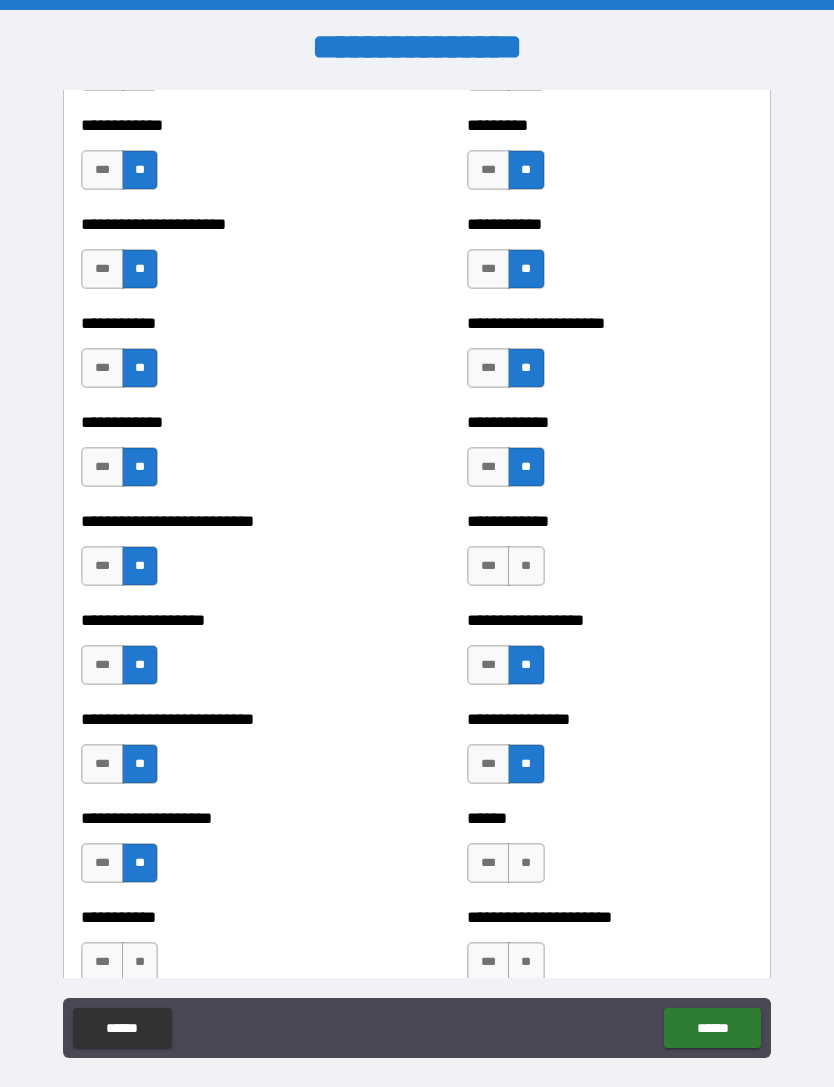 click on "**" at bounding box center (526, 863) 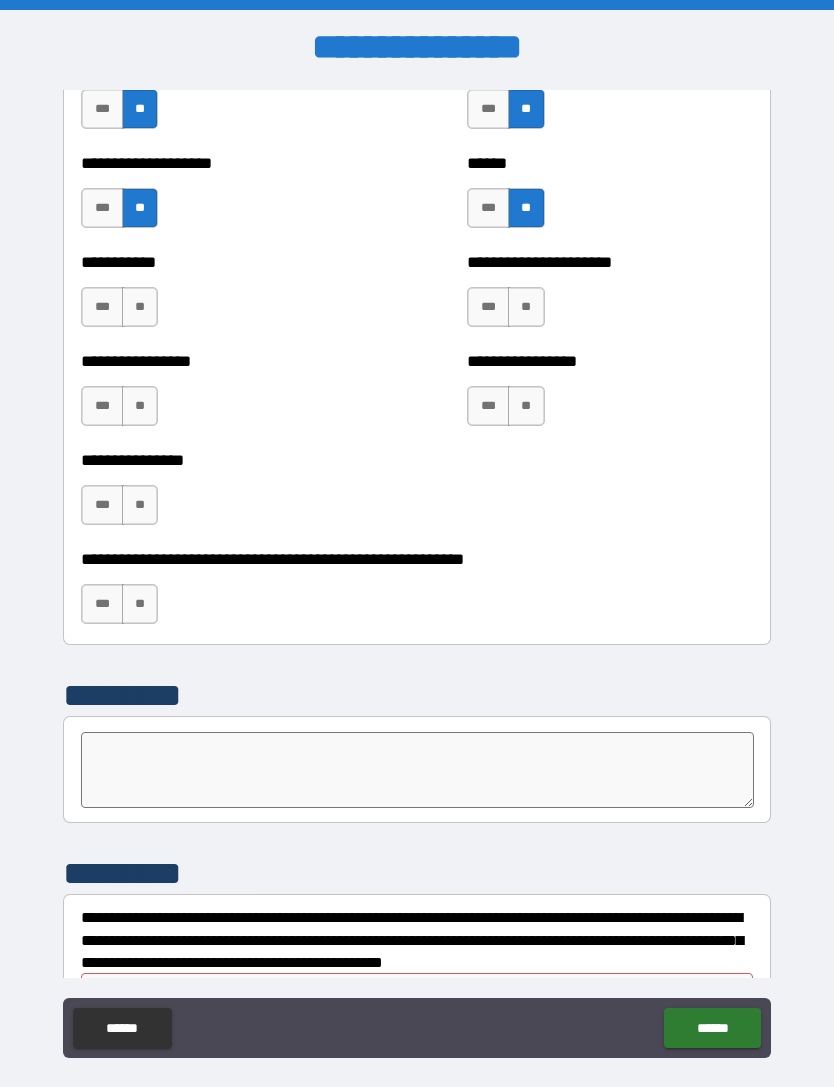 scroll, scrollTop: 5878, scrollLeft: 0, axis: vertical 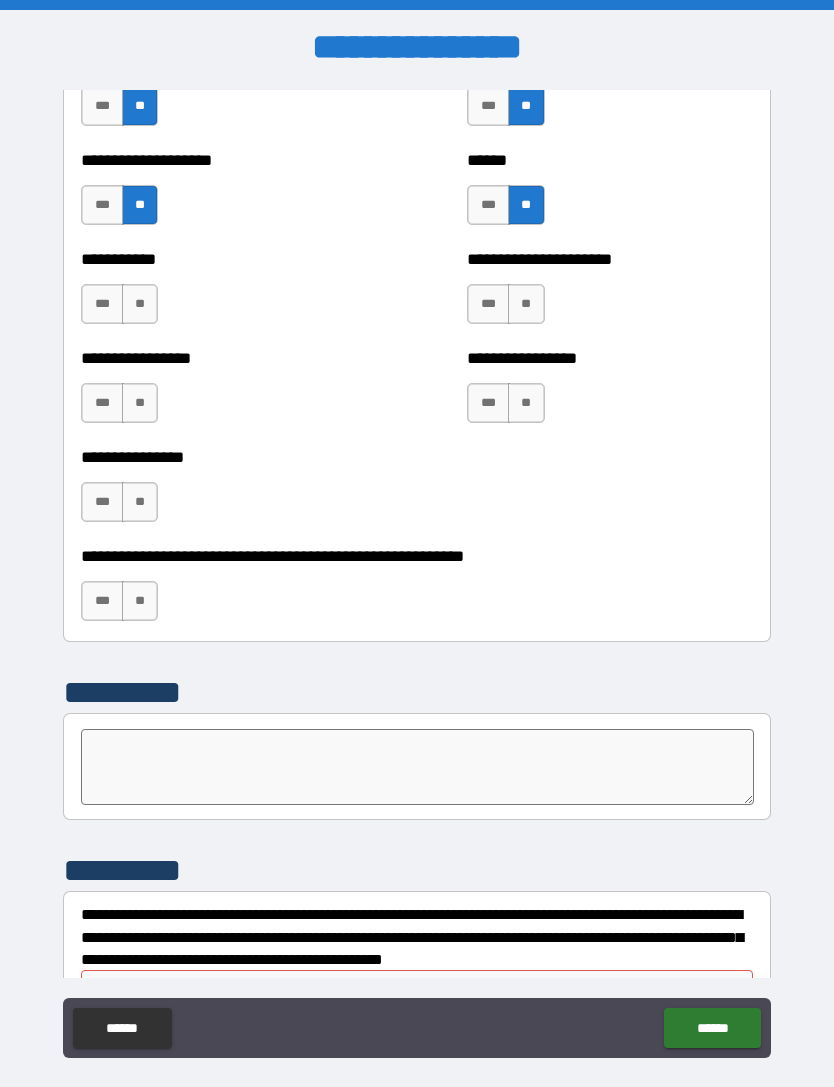 click on "**" at bounding box center (140, 304) 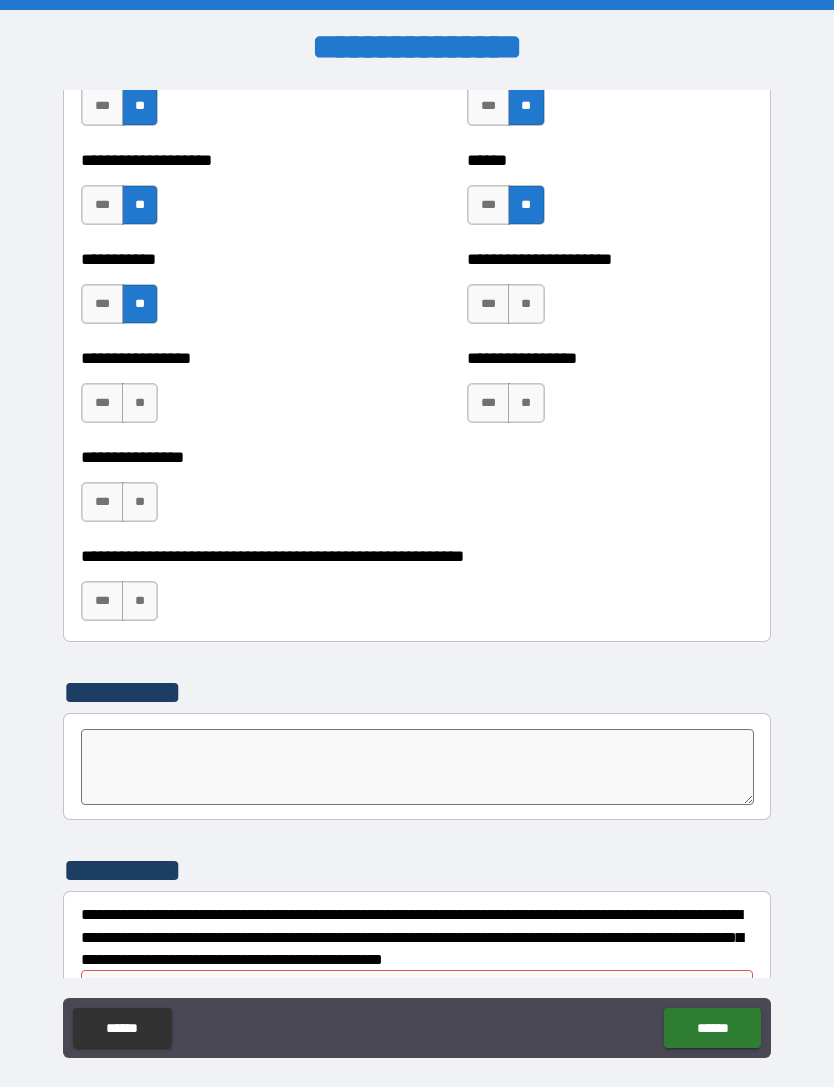 click on "**" at bounding box center [526, 304] 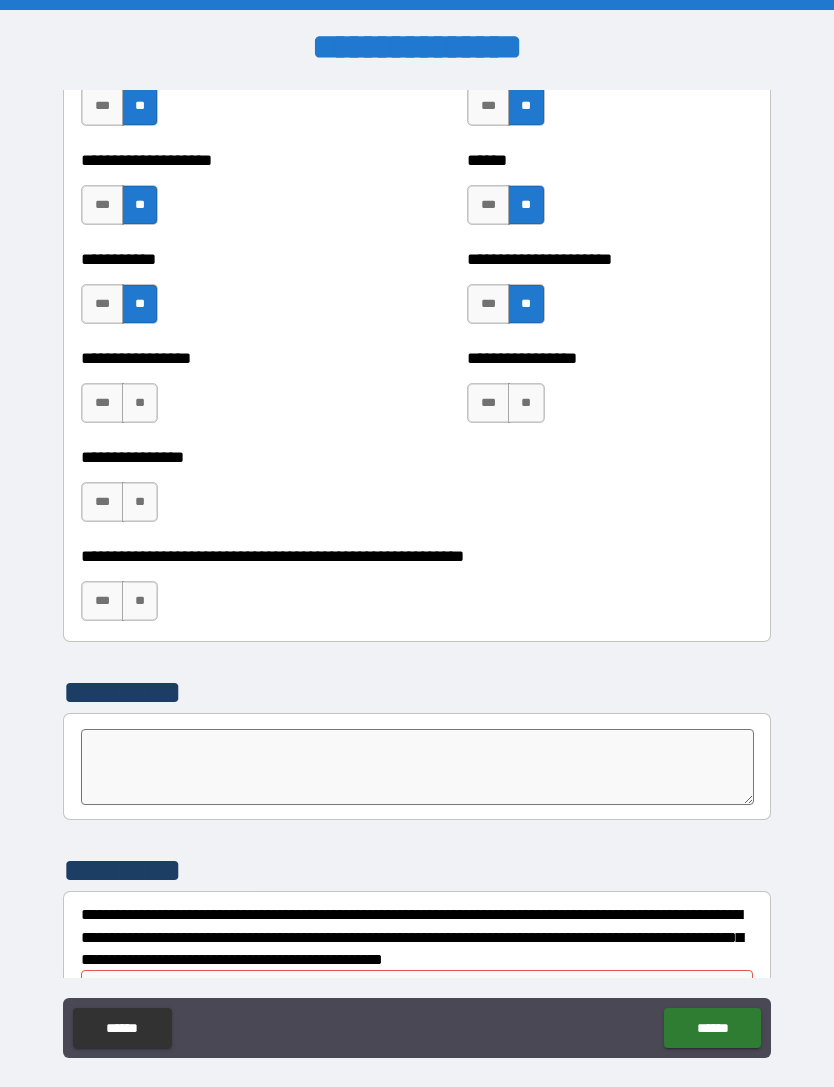click on "**" at bounding box center [140, 403] 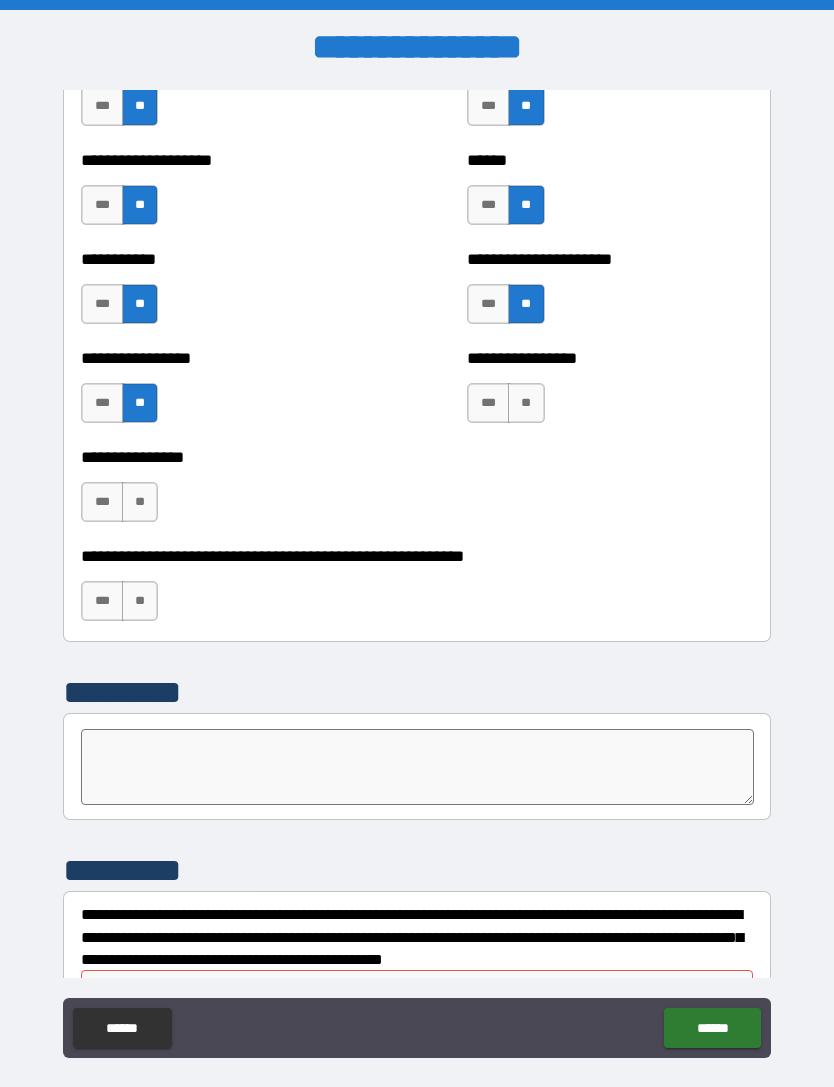 click on "**" at bounding box center [526, 403] 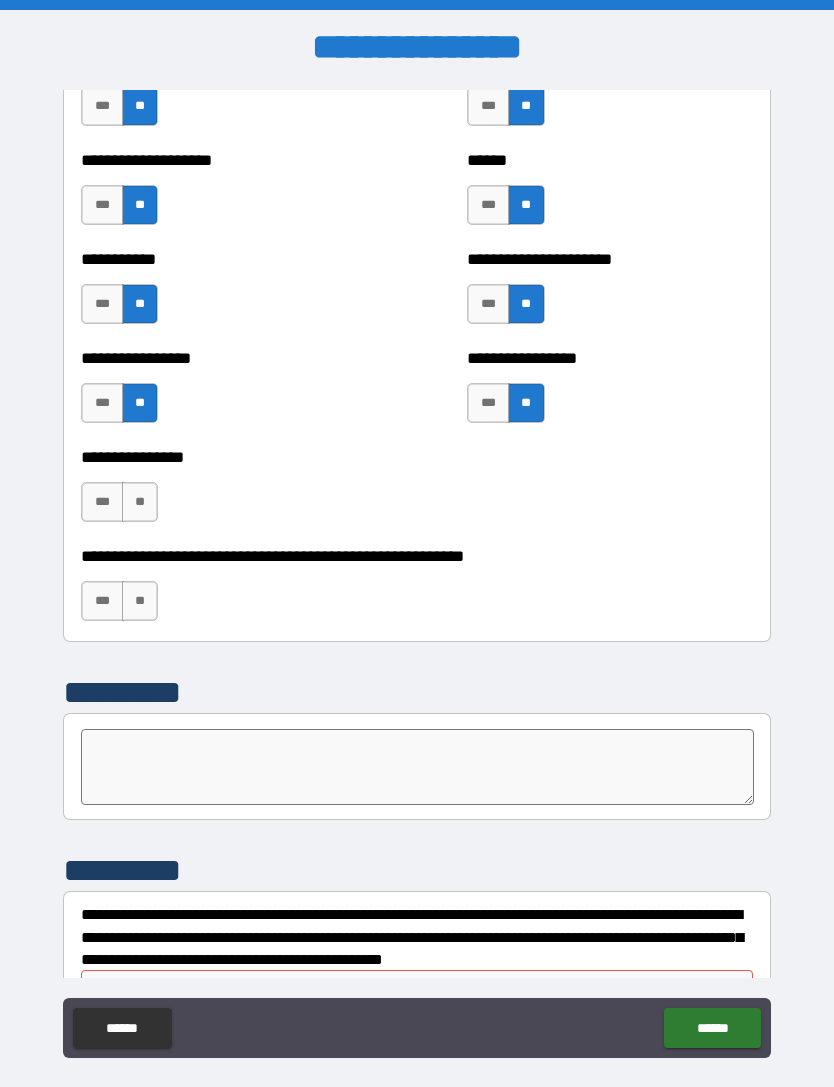 click on "**" at bounding box center (140, 502) 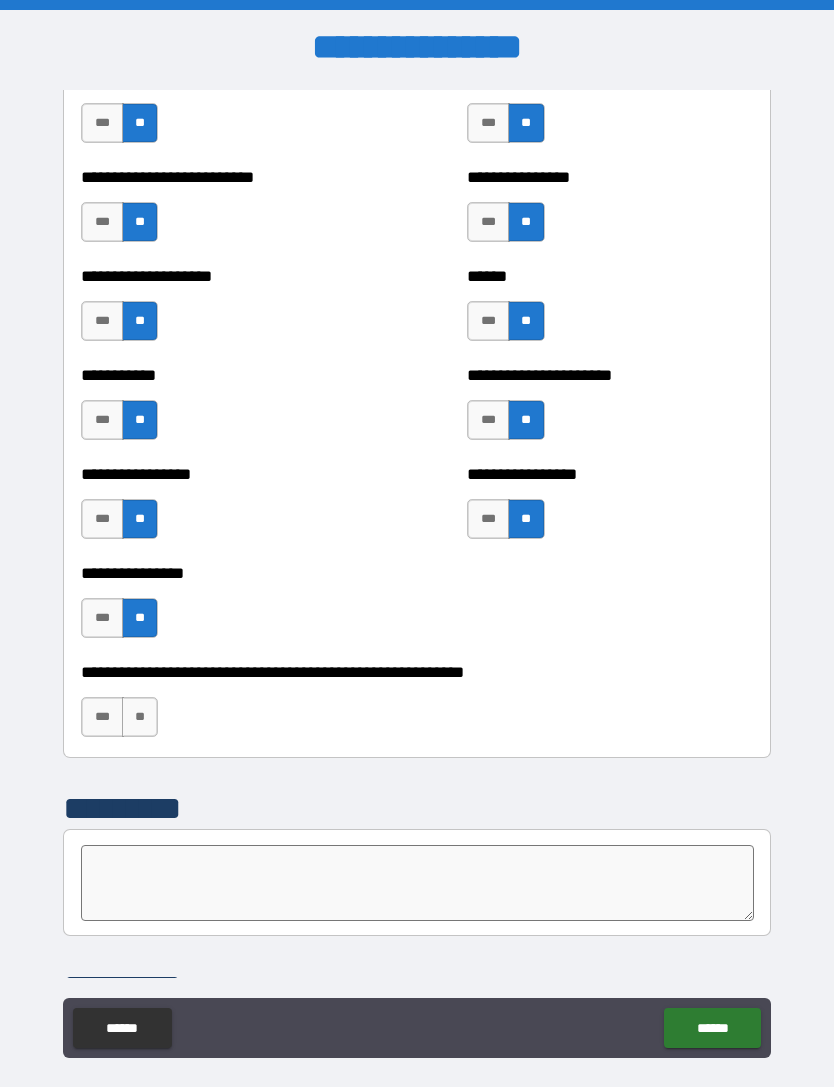 scroll, scrollTop: 5757, scrollLeft: 0, axis: vertical 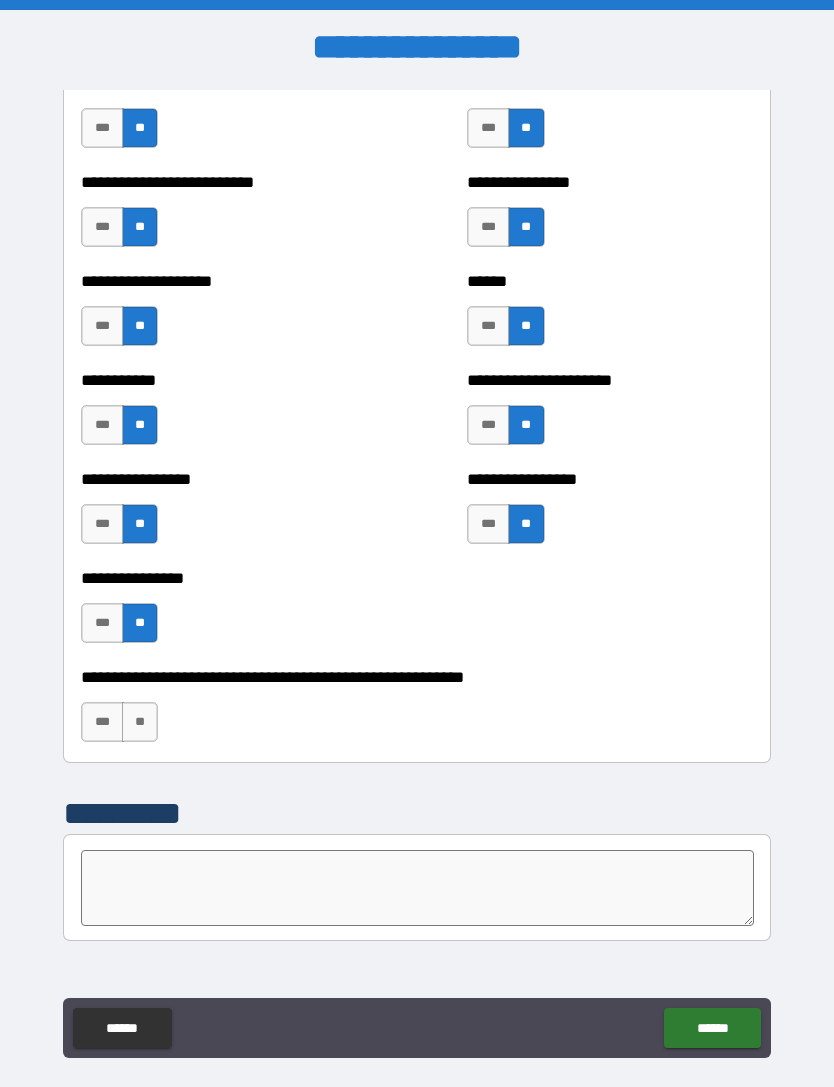 click on "**" at bounding box center (140, 722) 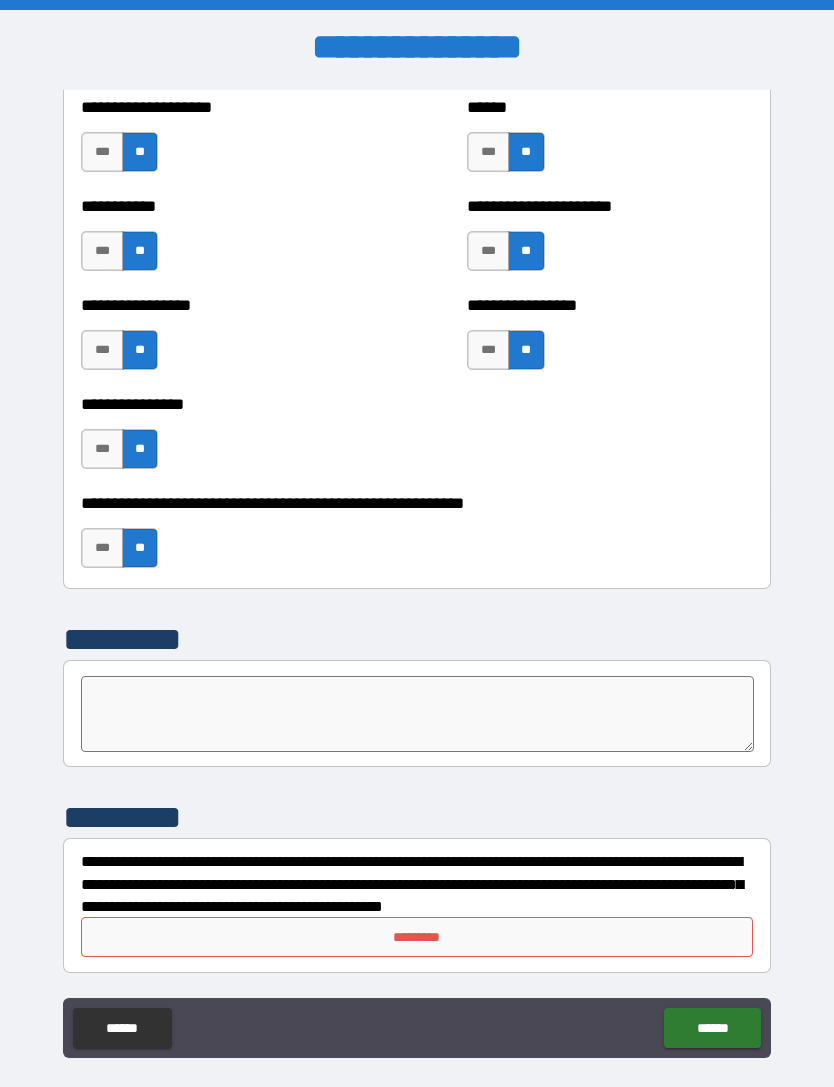 scroll, scrollTop: 5931, scrollLeft: 0, axis: vertical 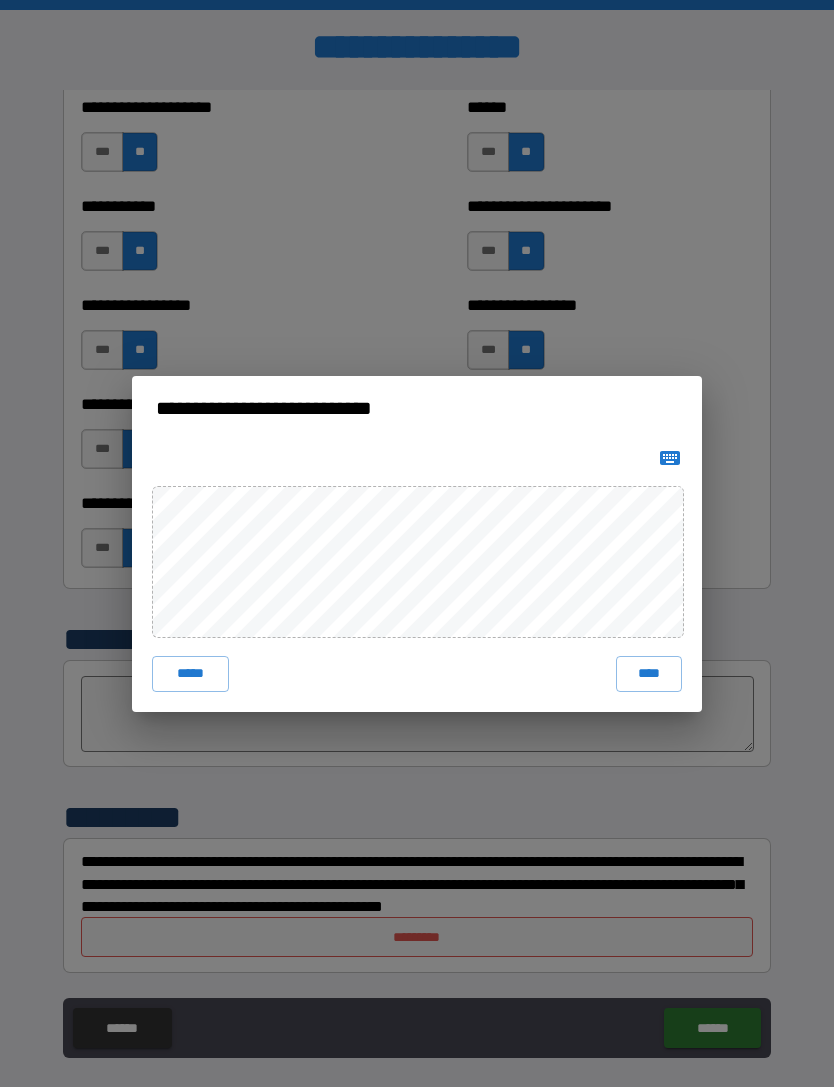 click on "****" at bounding box center [649, 674] 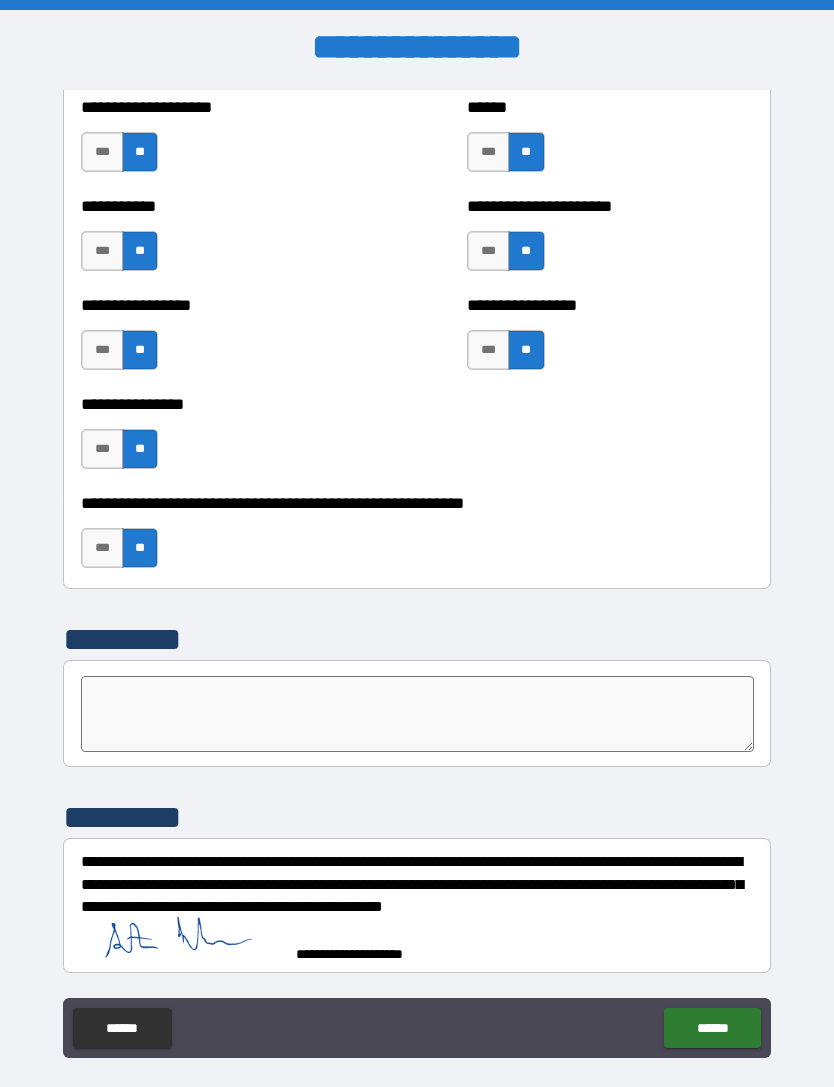 scroll, scrollTop: 5921, scrollLeft: 0, axis: vertical 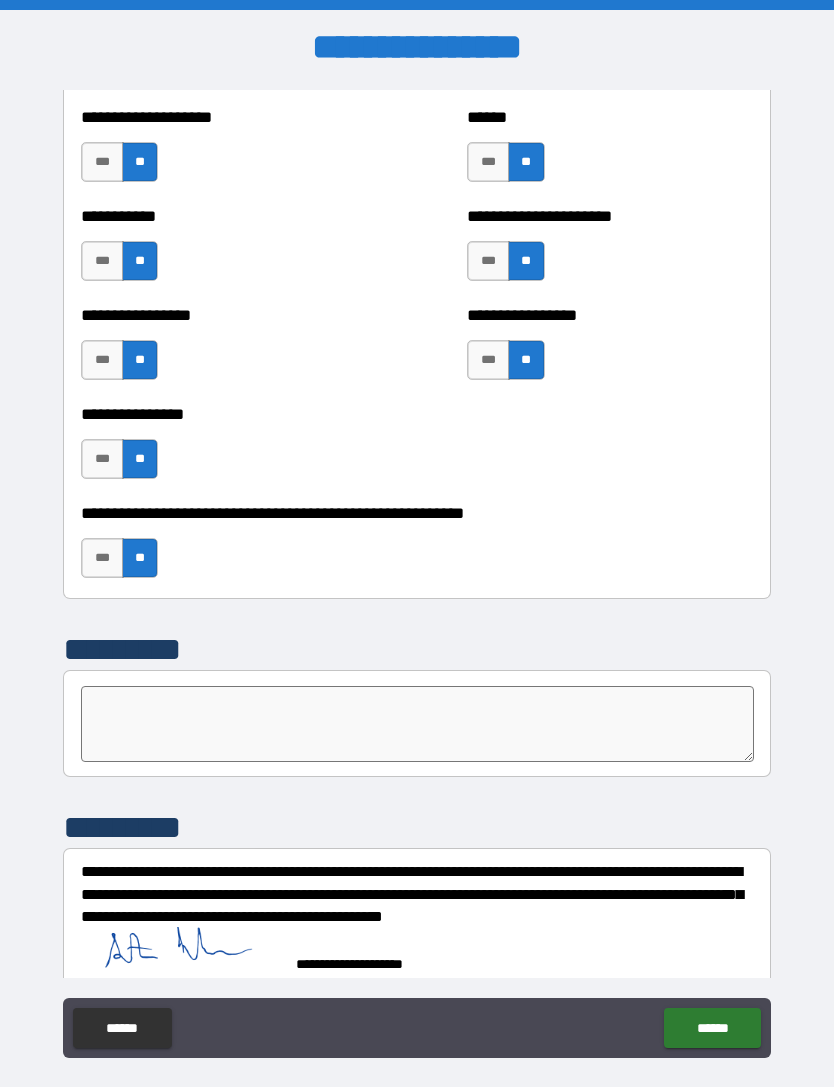 click on "******" at bounding box center [712, 1028] 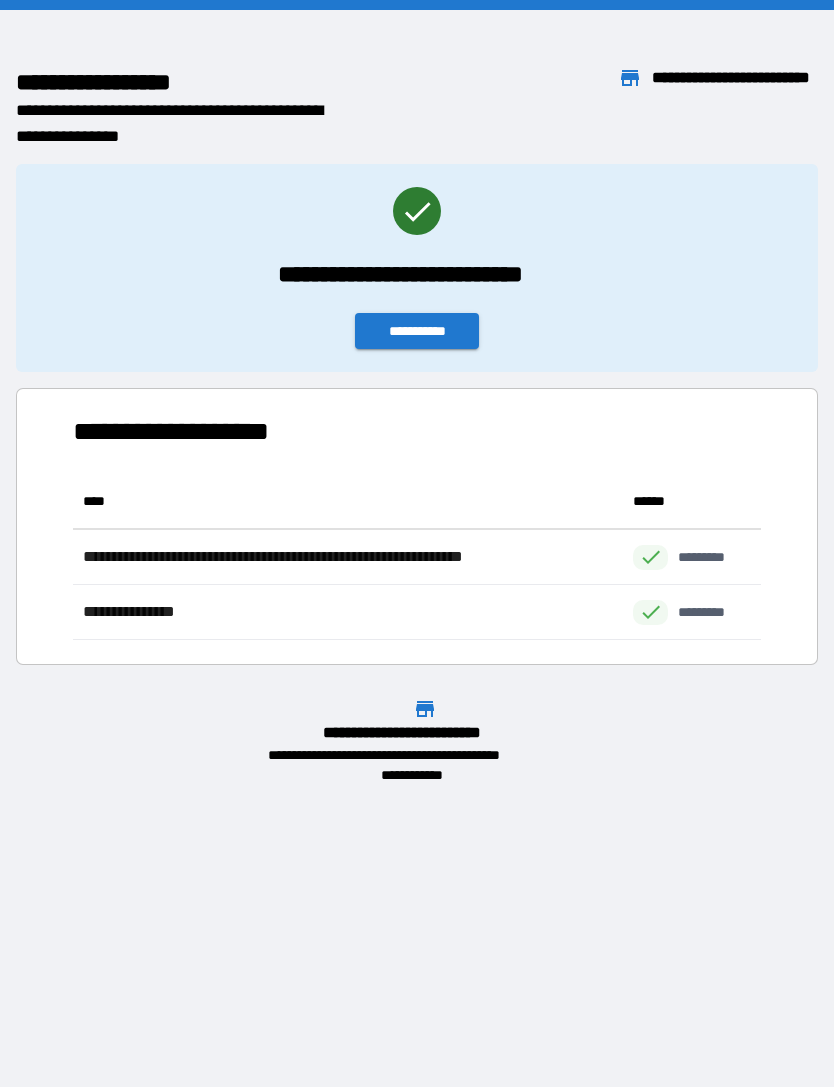scroll, scrollTop: 1, scrollLeft: 1, axis: both 